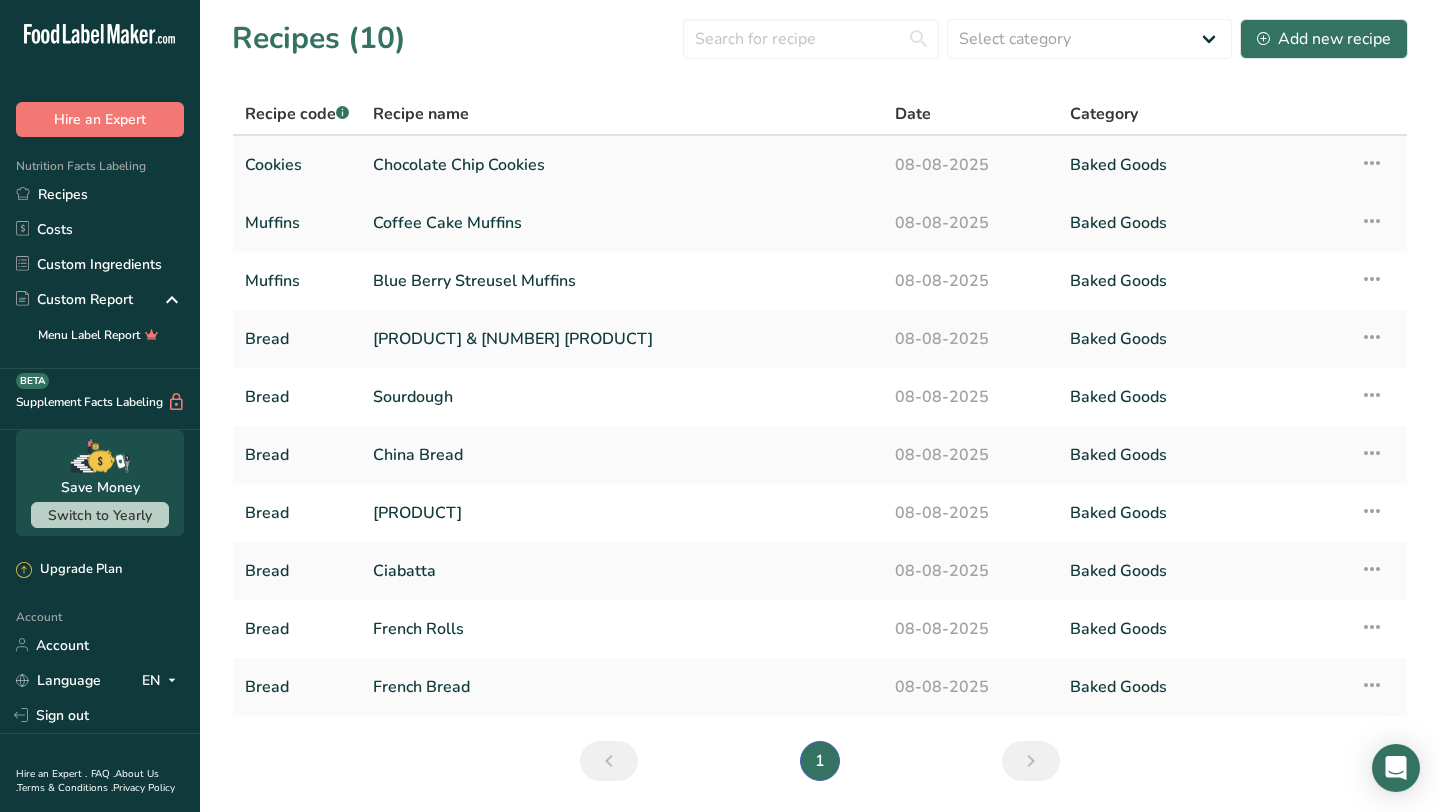 scroll, scrollTop: 0, scrollLeft: 0, axis: both 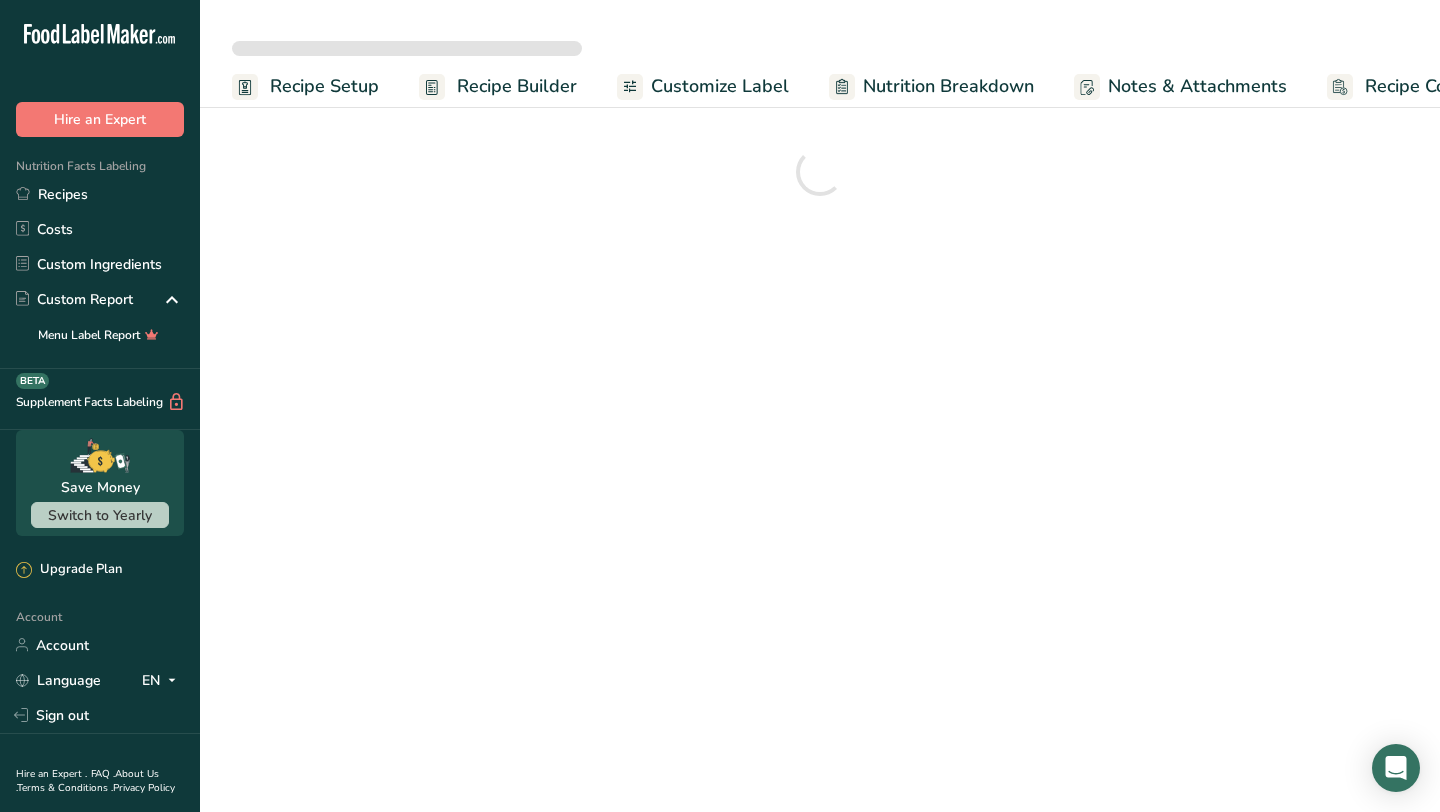 click on "Recipe Setup" at bounding box center [324, 86] 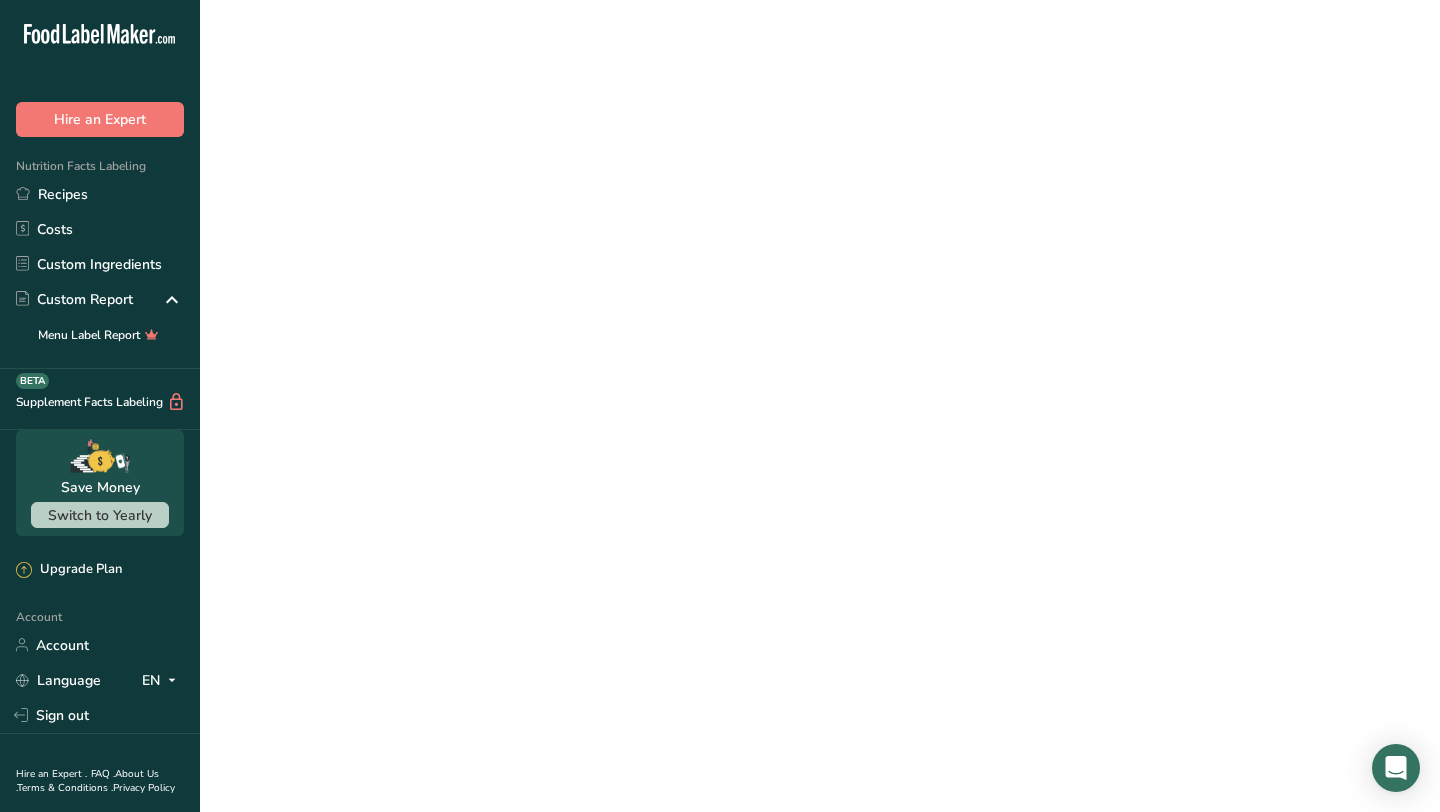 scroll, scrollTop: 0, scrollLeft: 7, axis: horizontal 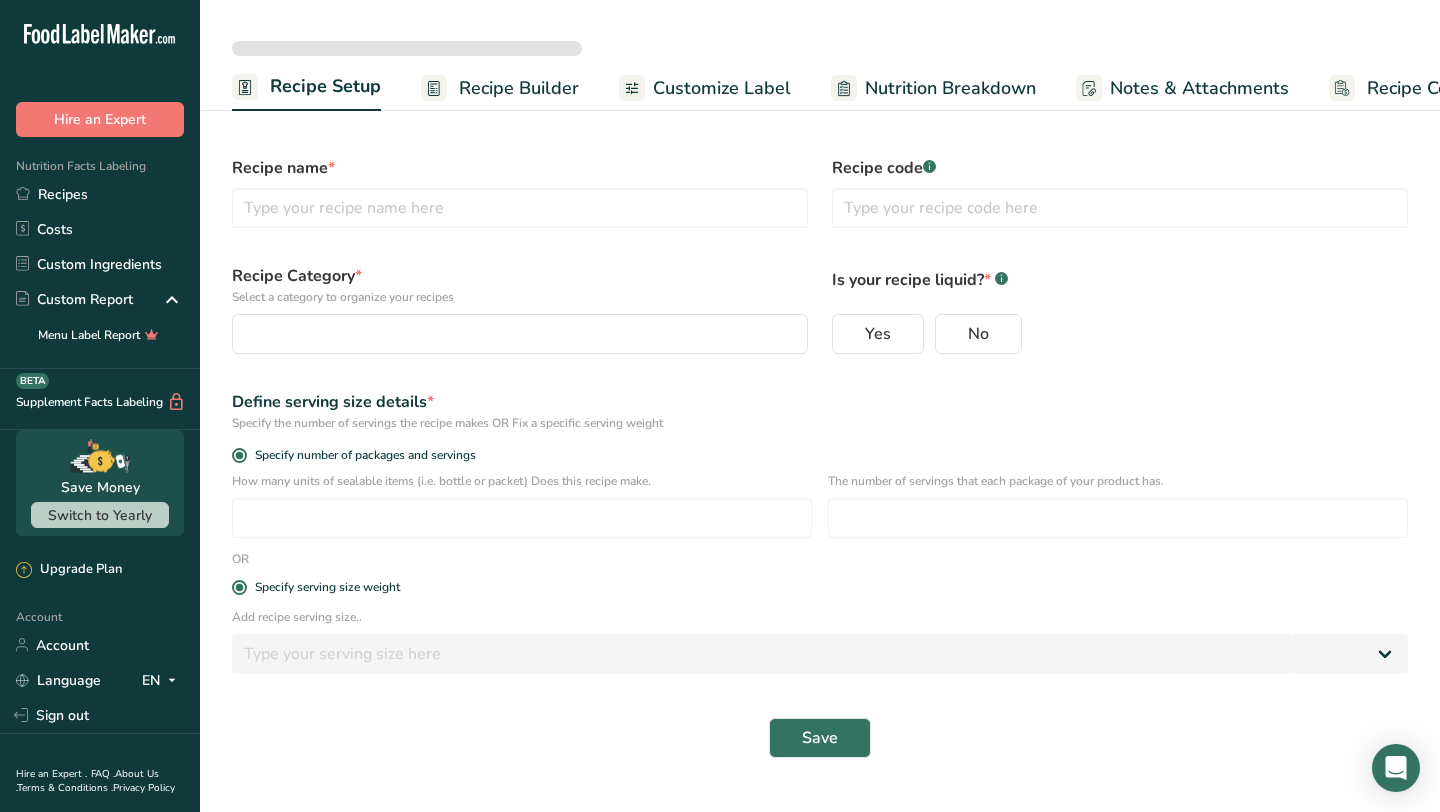 type on "Chocolate Chip Cookies" 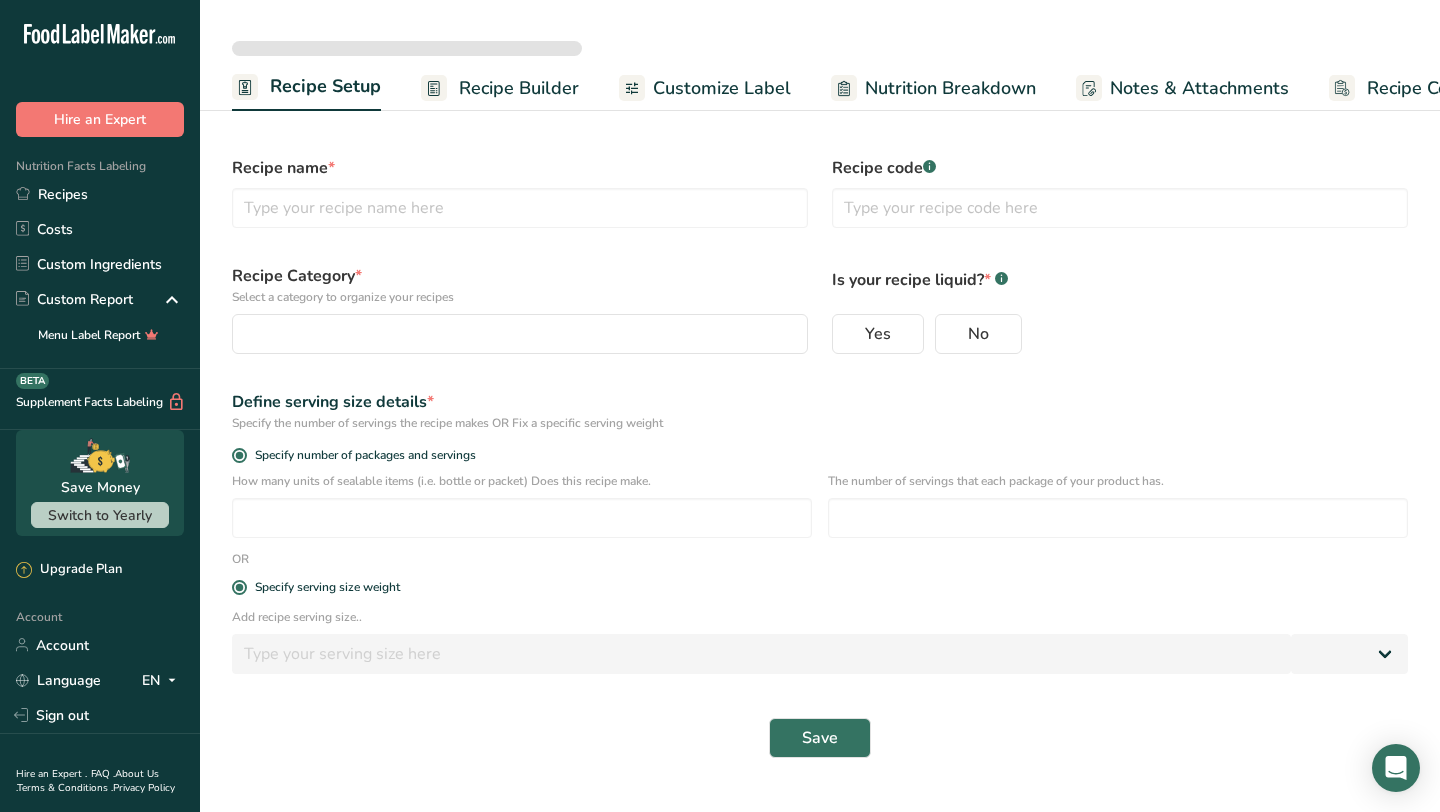 type on "Cookies" 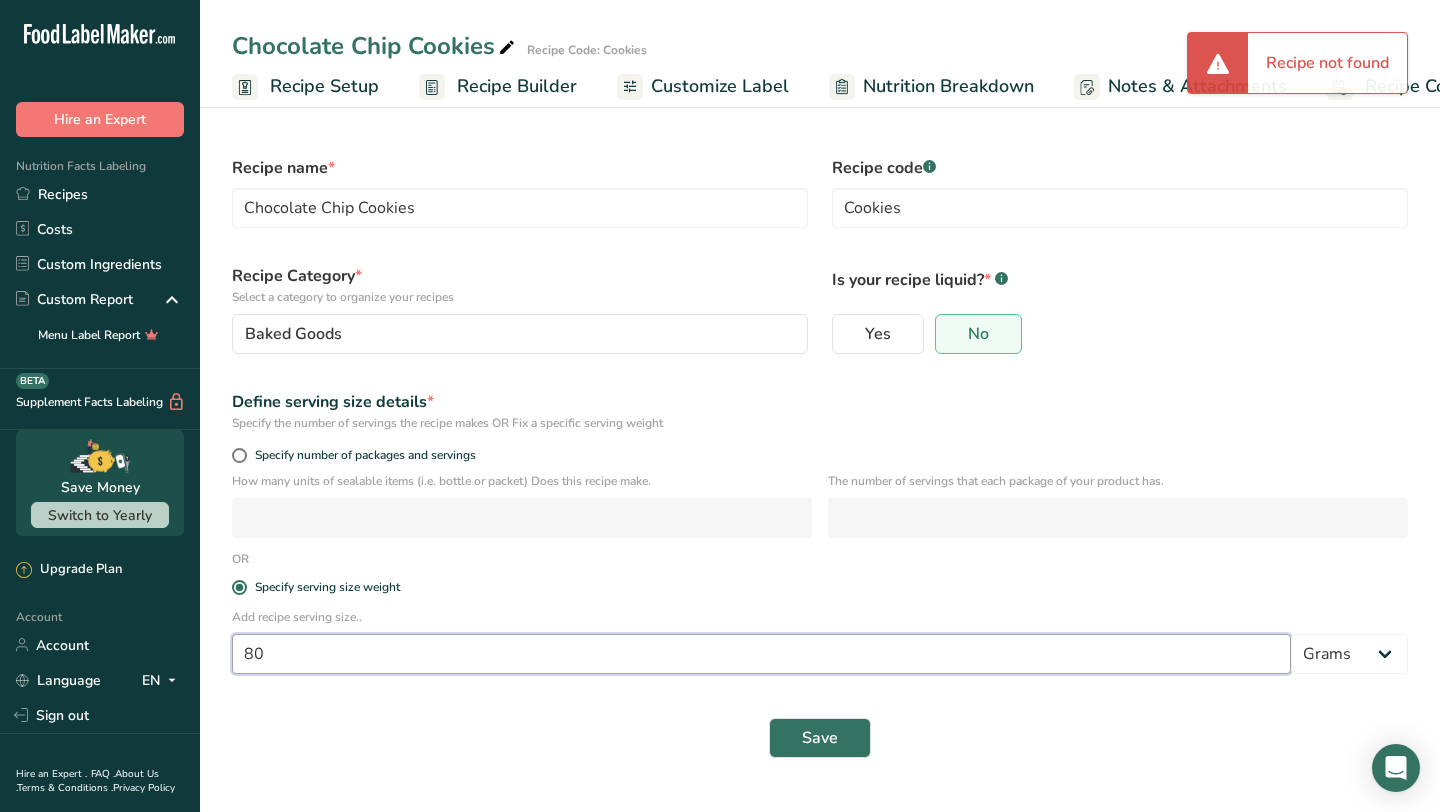 click on "80" at bounding box center [761, 654] 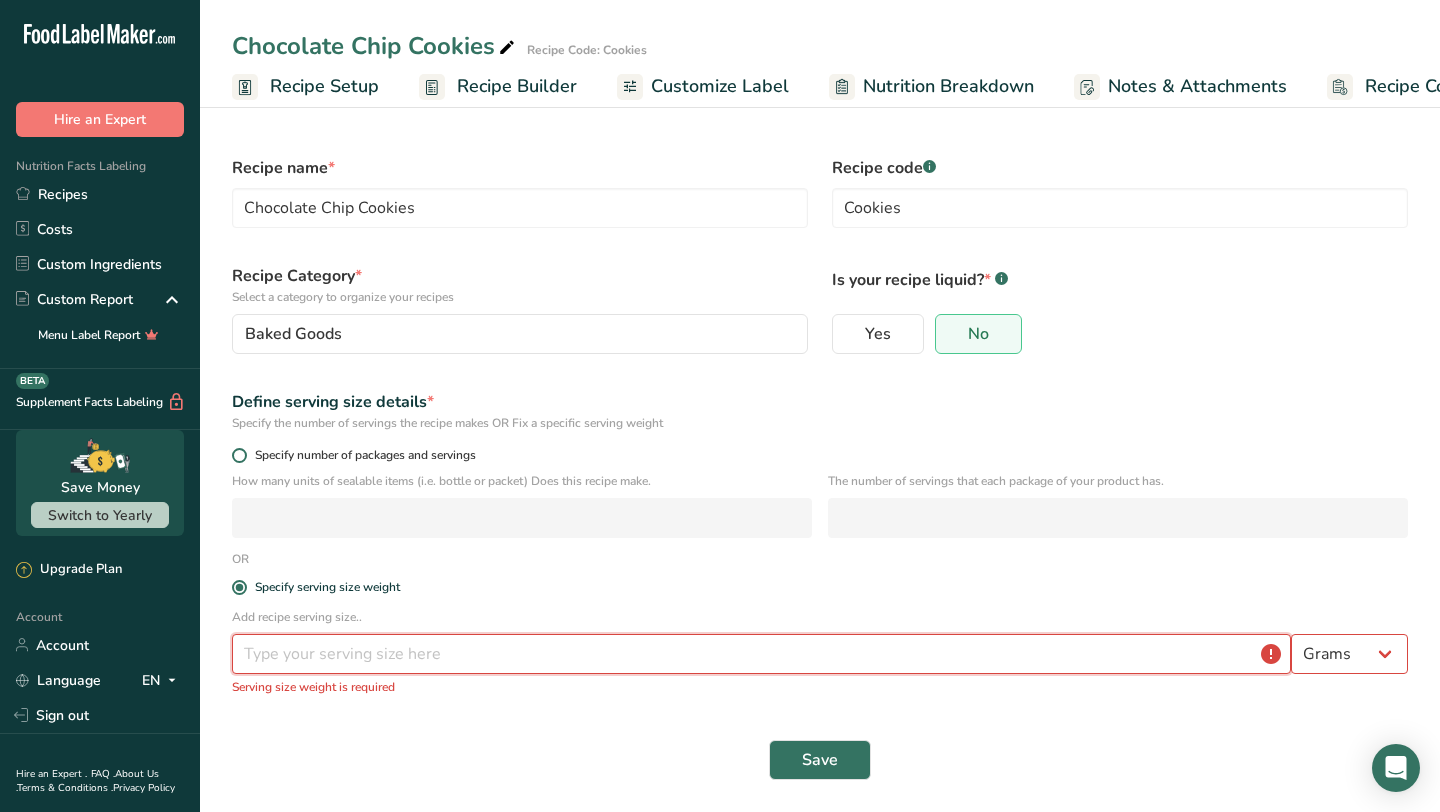type 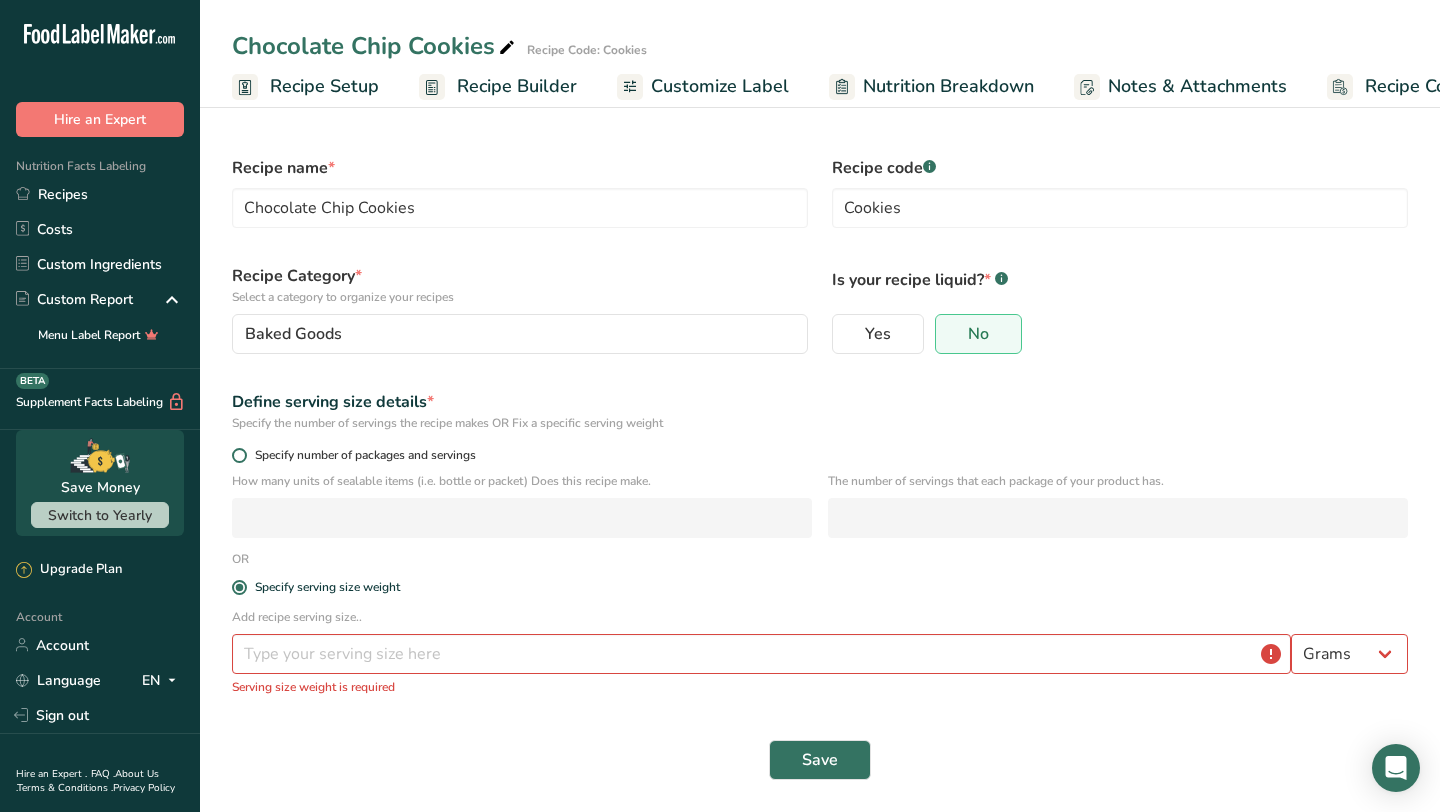 click at bounding box center (239, 455) 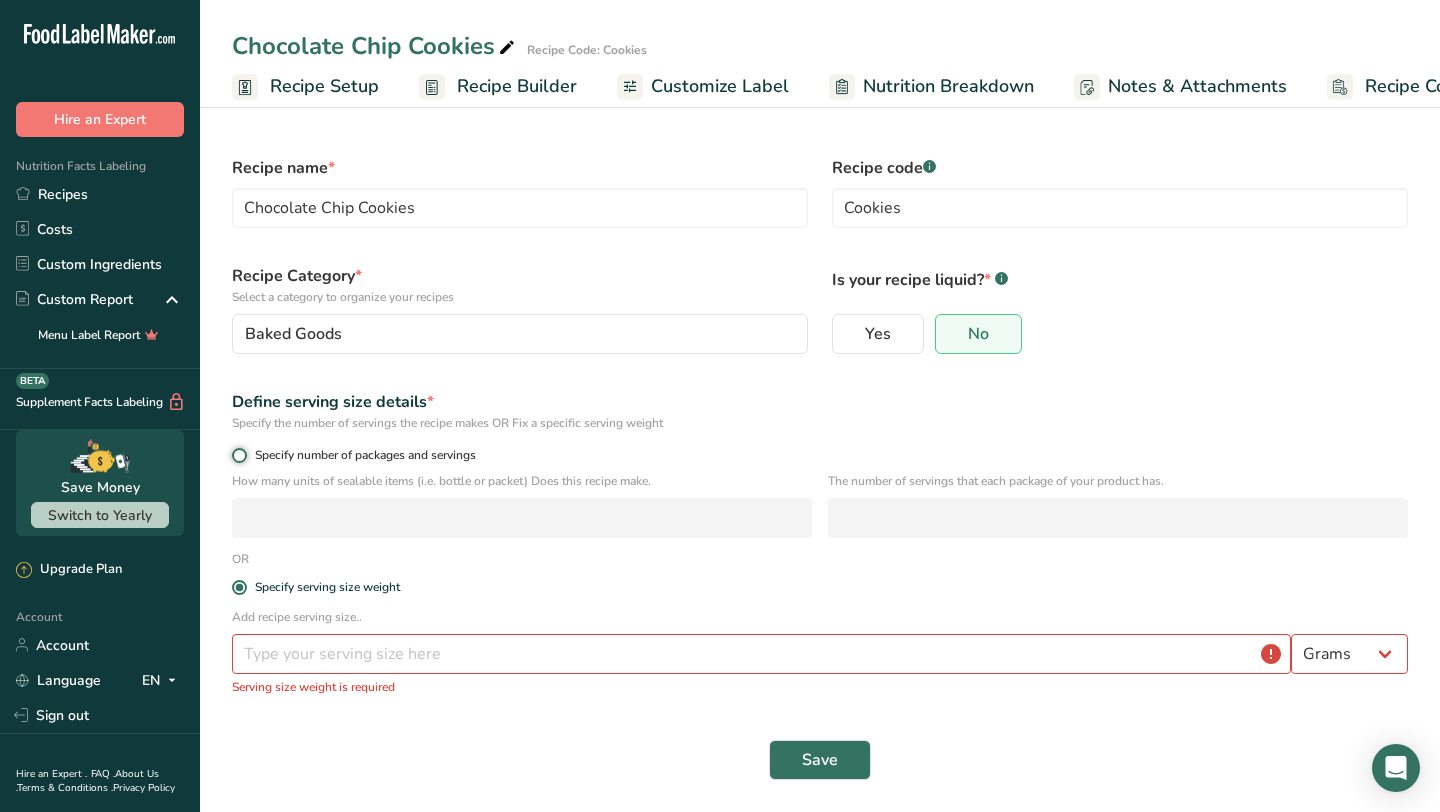 click on "Specify number of packages and servings" at bounding box center [238, 455] 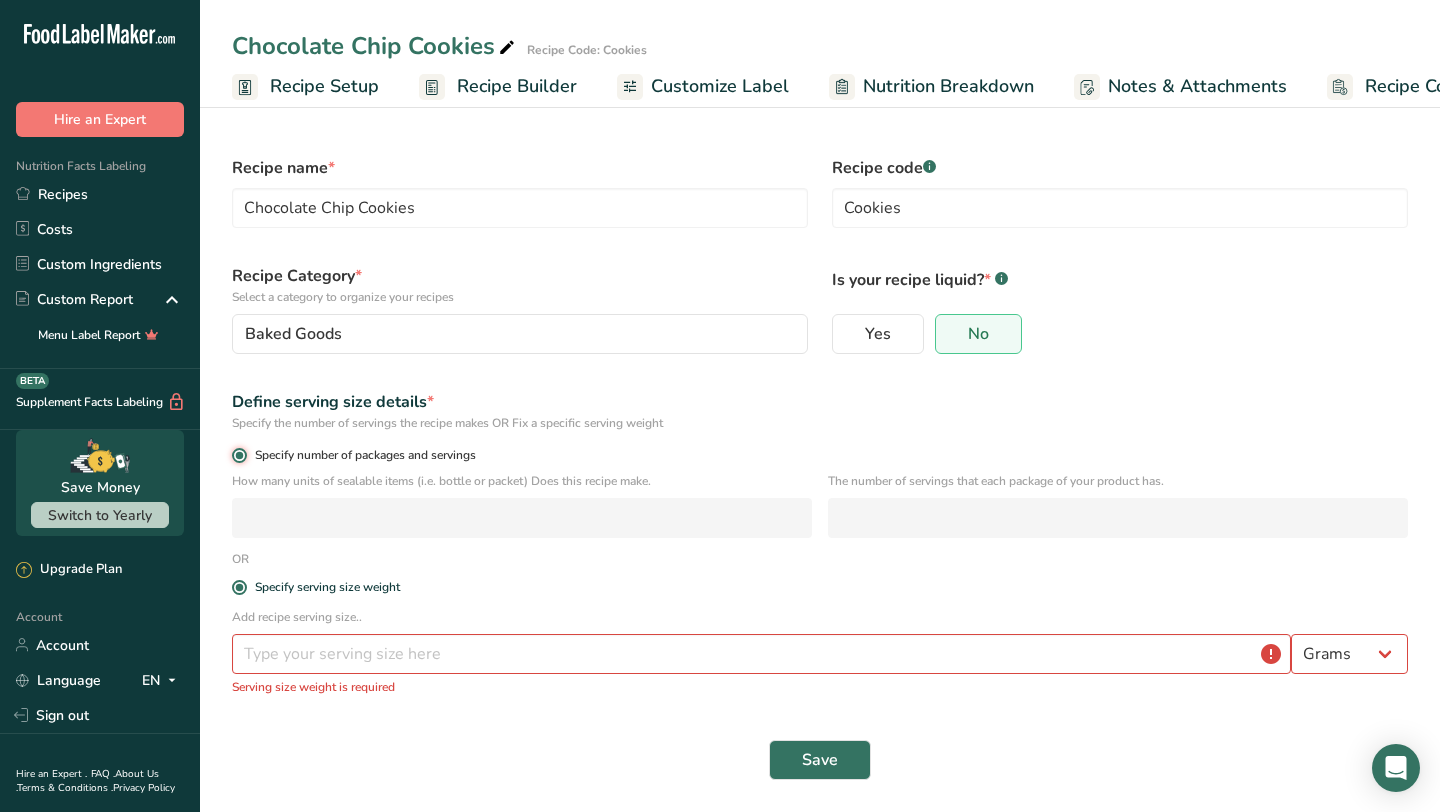 radio on "false" 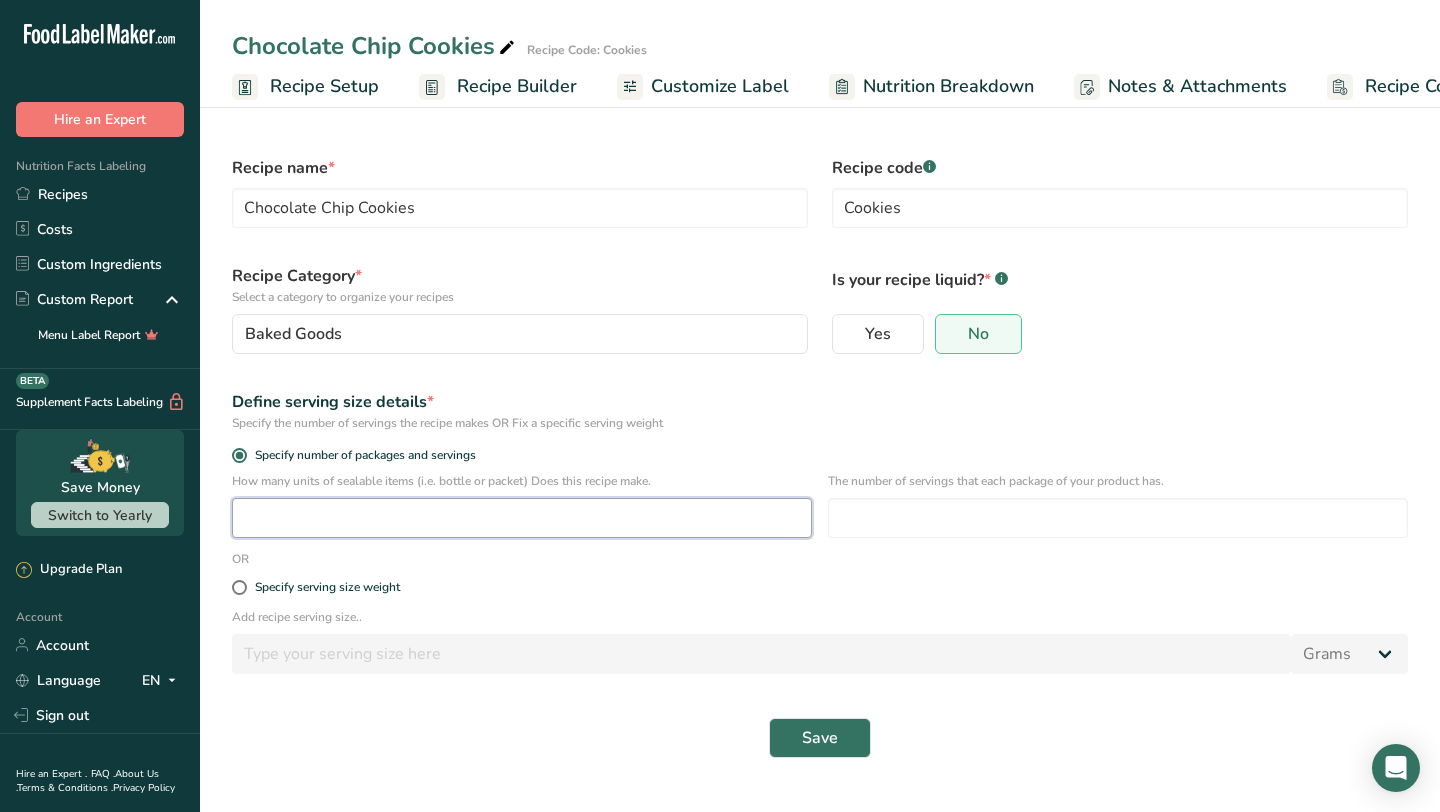 click at bounding box center [522, 518] 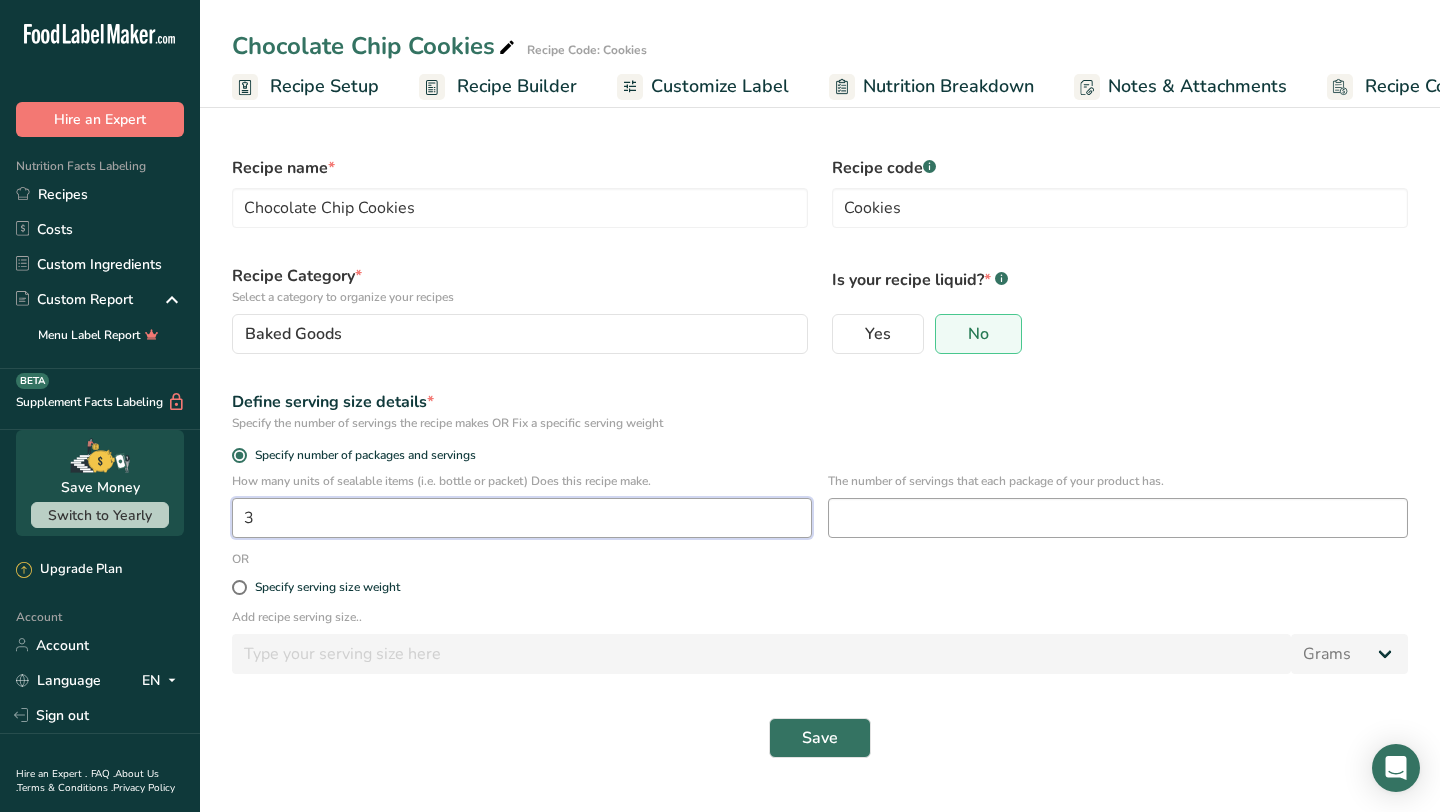 type on "3" 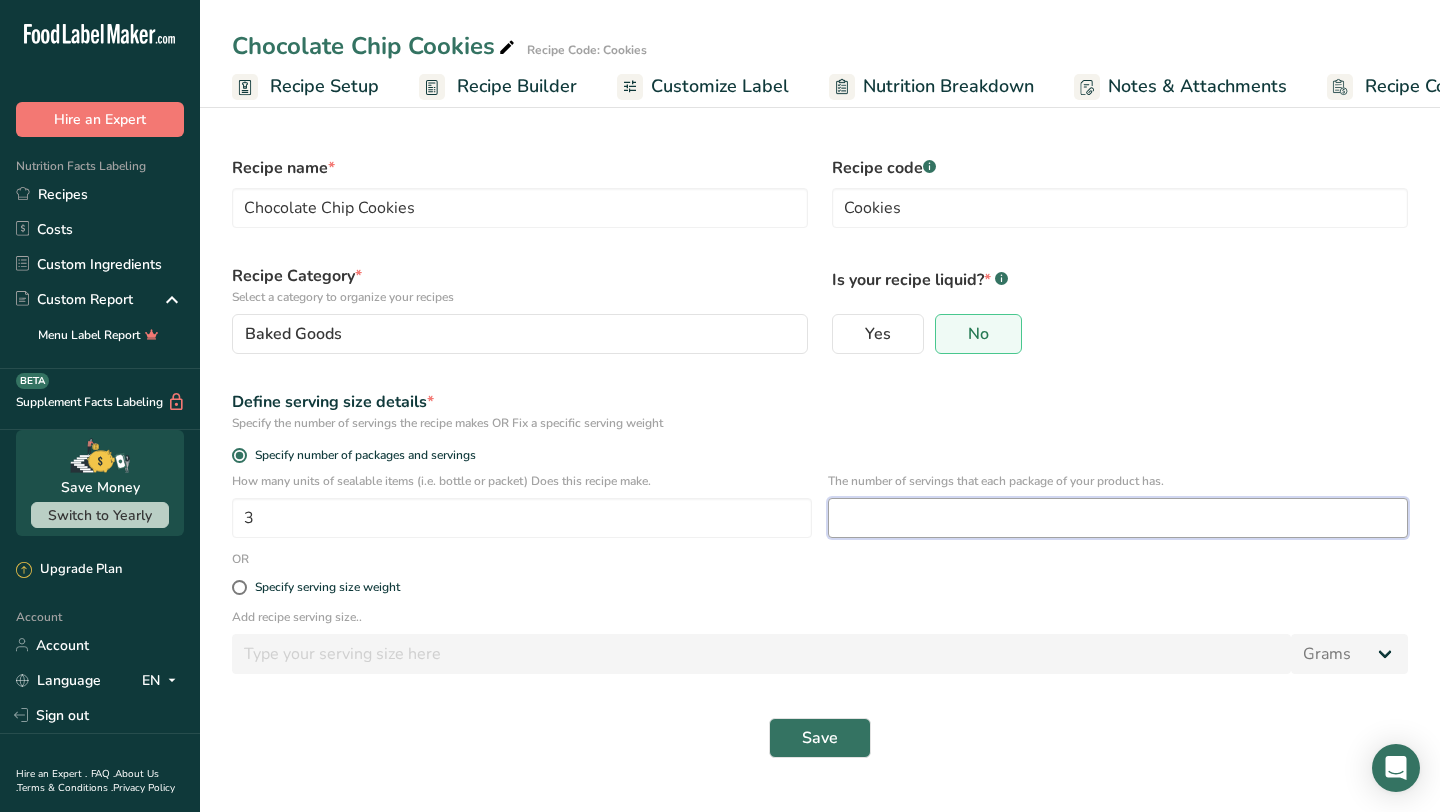 click at bounding box center [1118, 518] 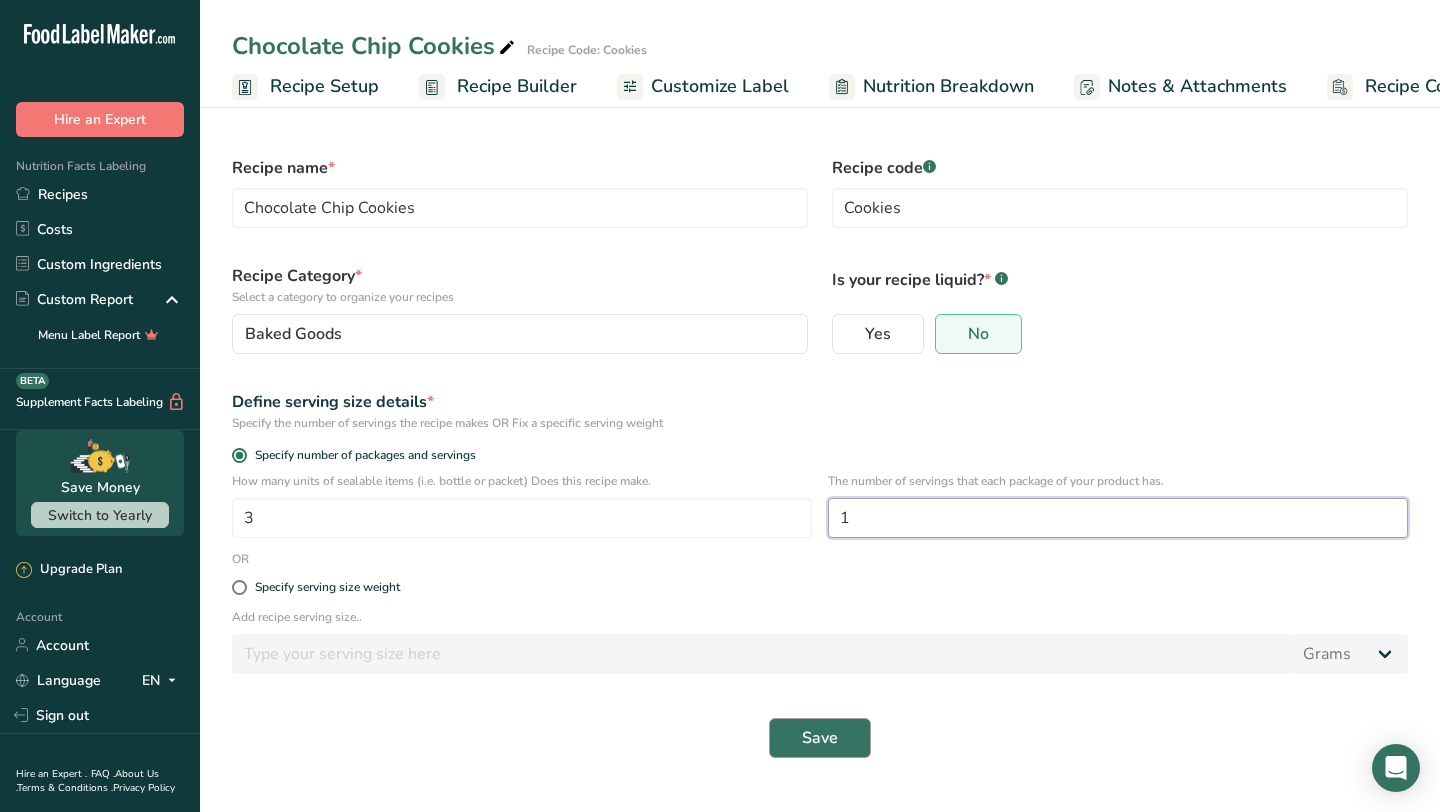 type on "1" 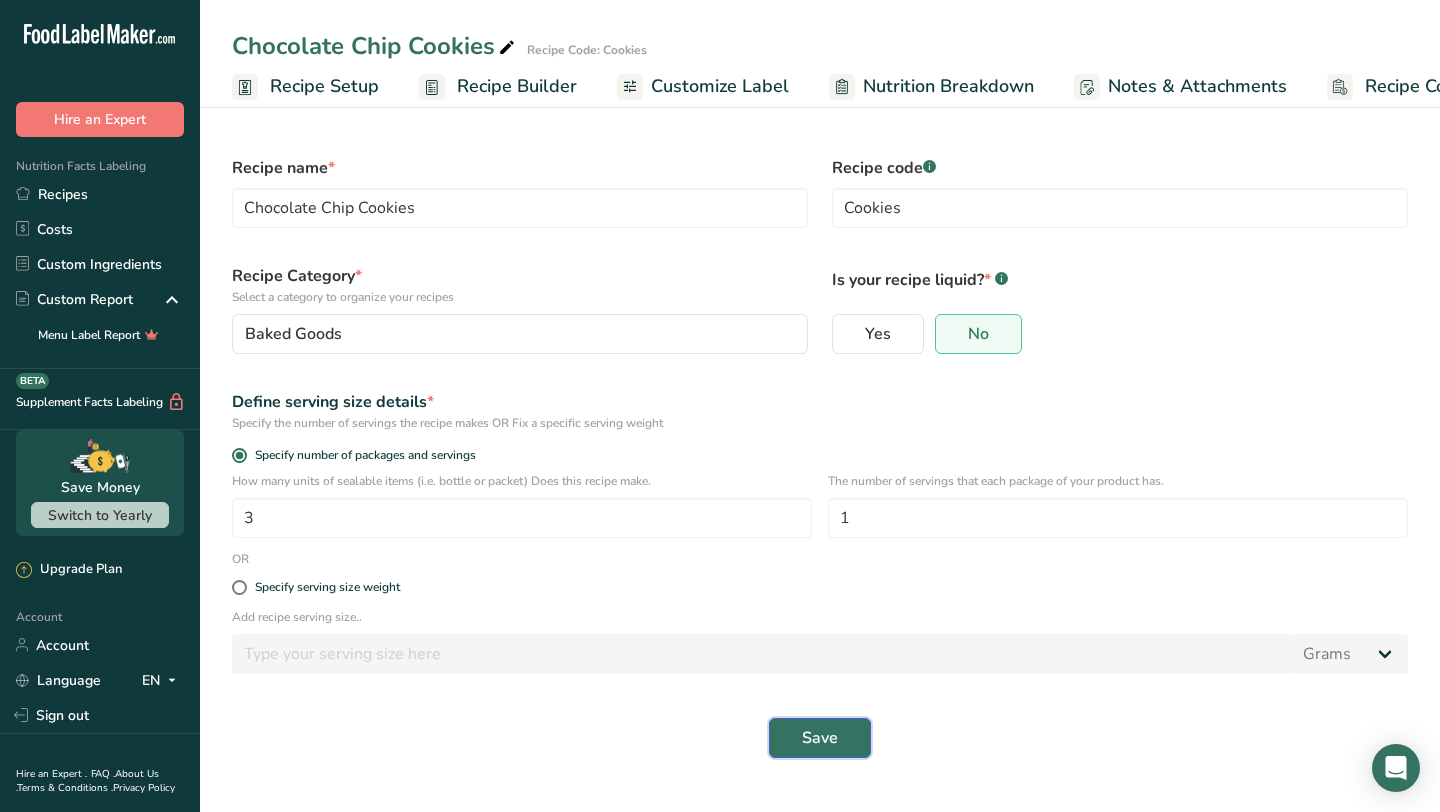click on "Save" at bounding box center (820, 738) 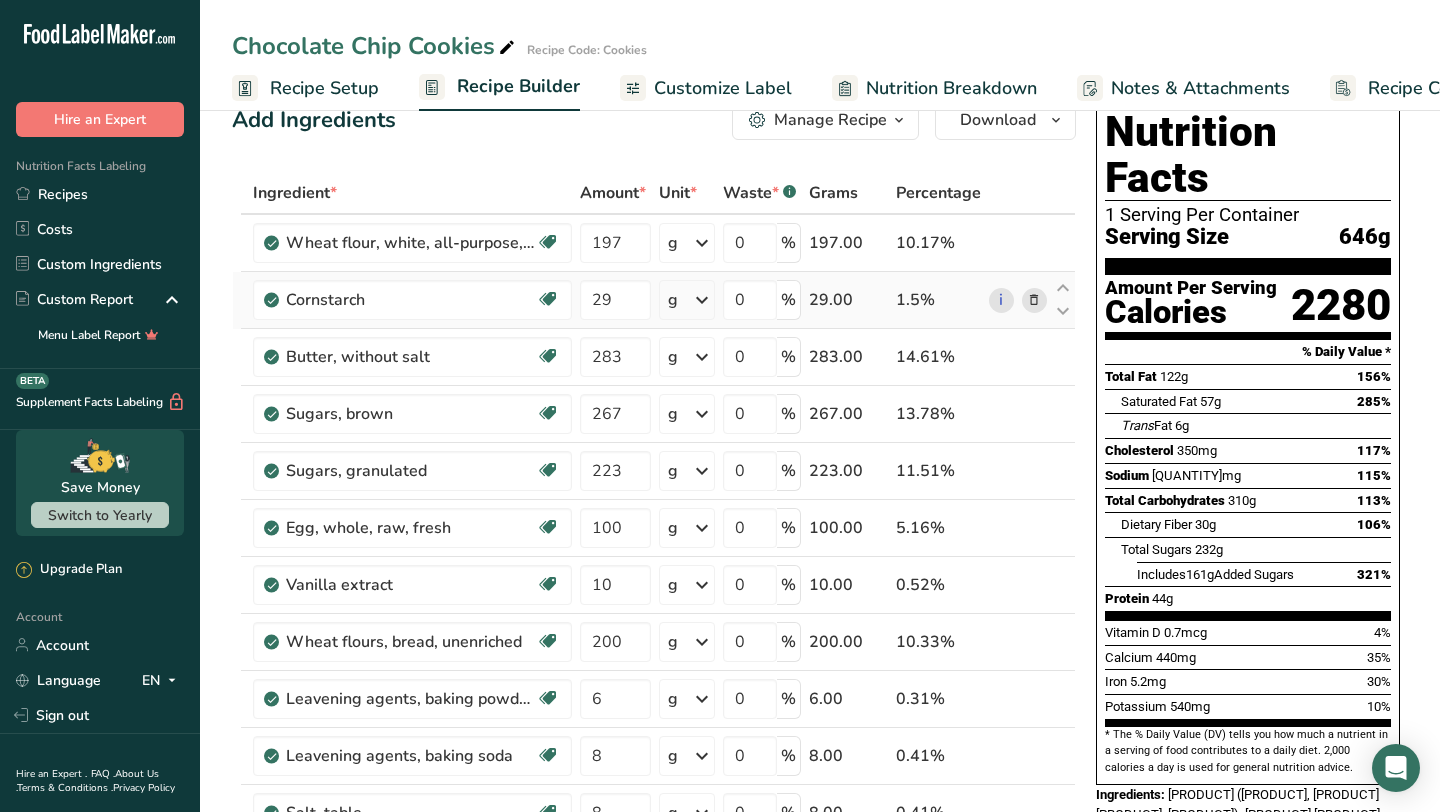 scroll, scrollTop: 0, scrollLeft: 0, axis: both 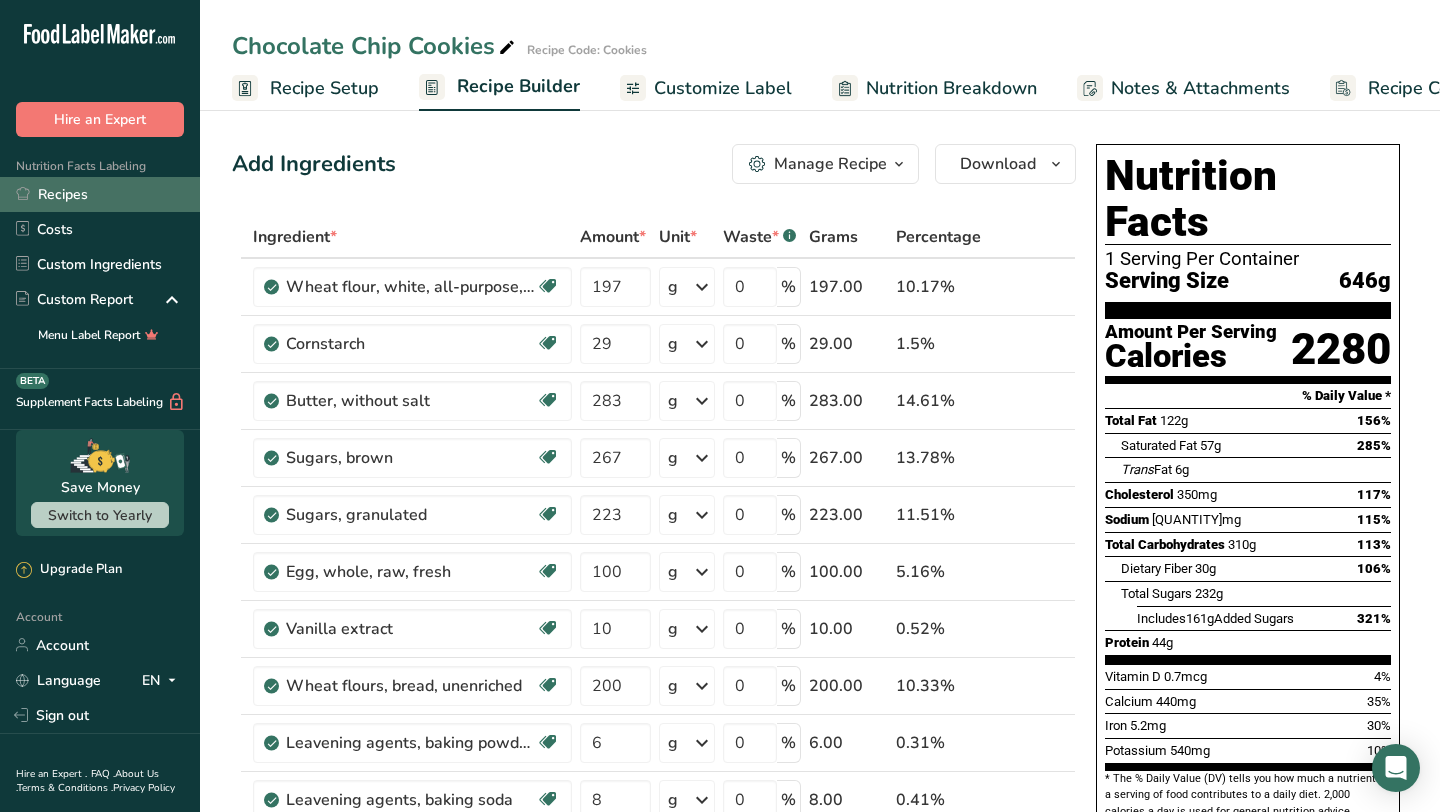 click on "Recipes" at bounding box center (100, 194) 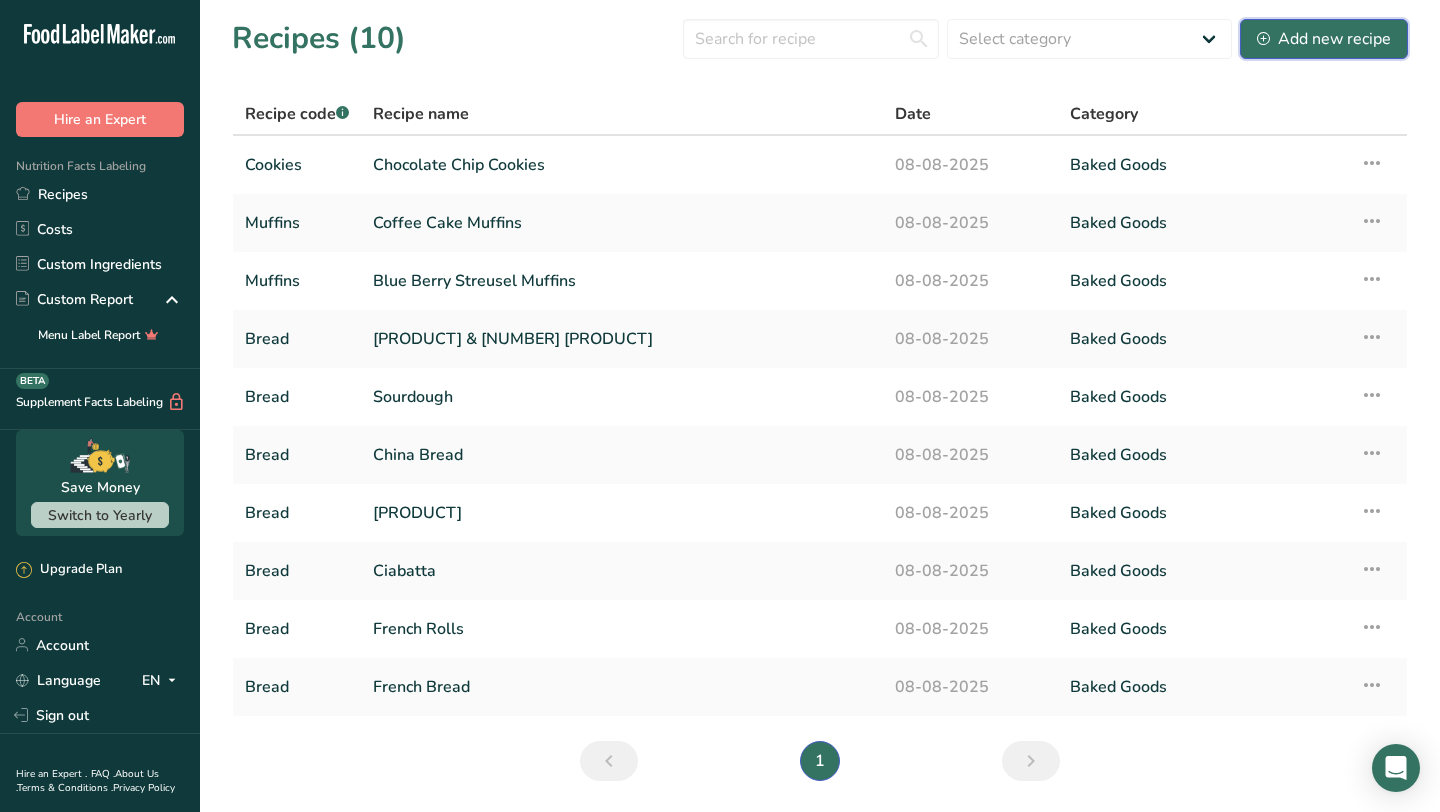 click on "Add new recipe" at bounding box center [1324, 39] 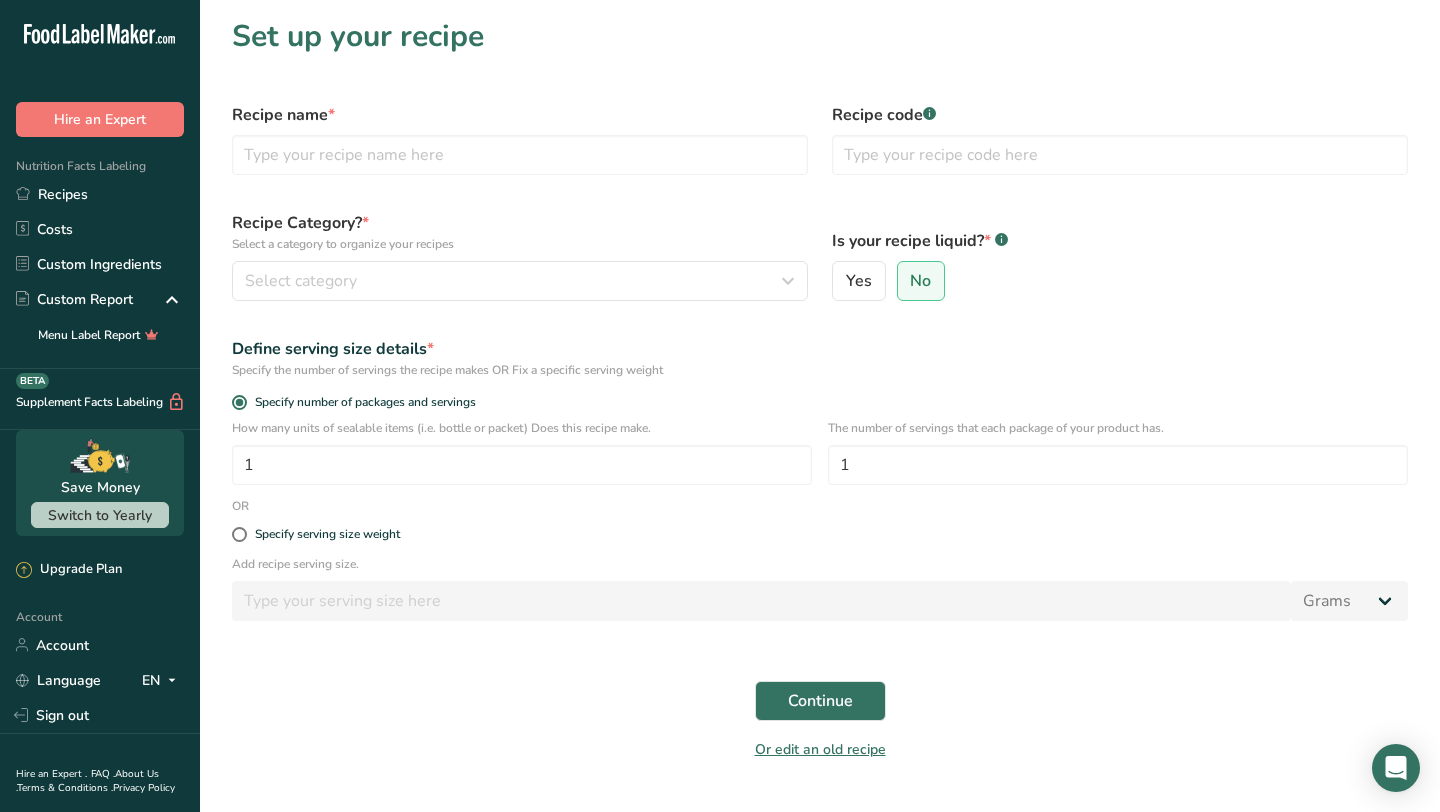 scroll, scrollTop: 14, scrollLeft: 0, axis: vertical 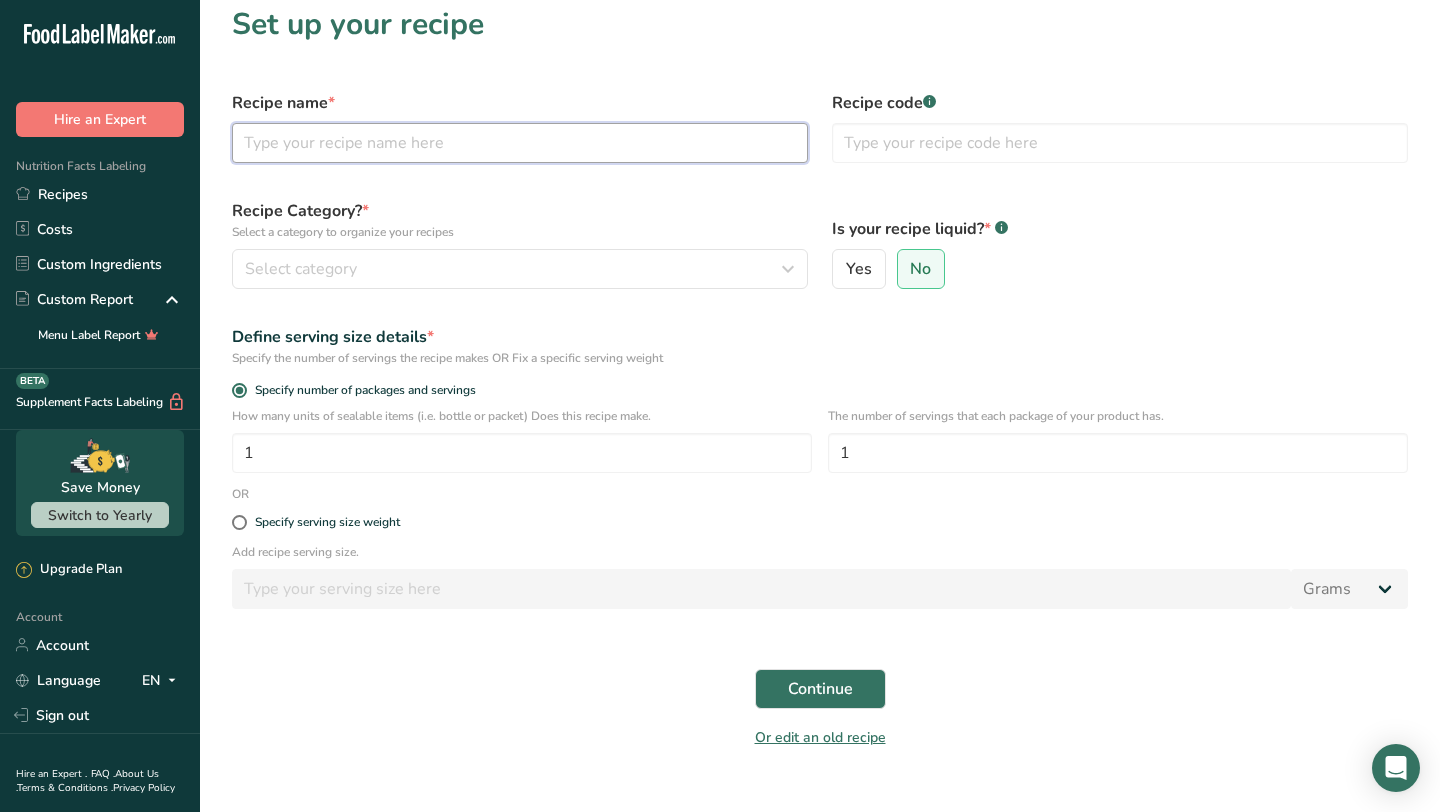 click at bounding box center (520, 143) 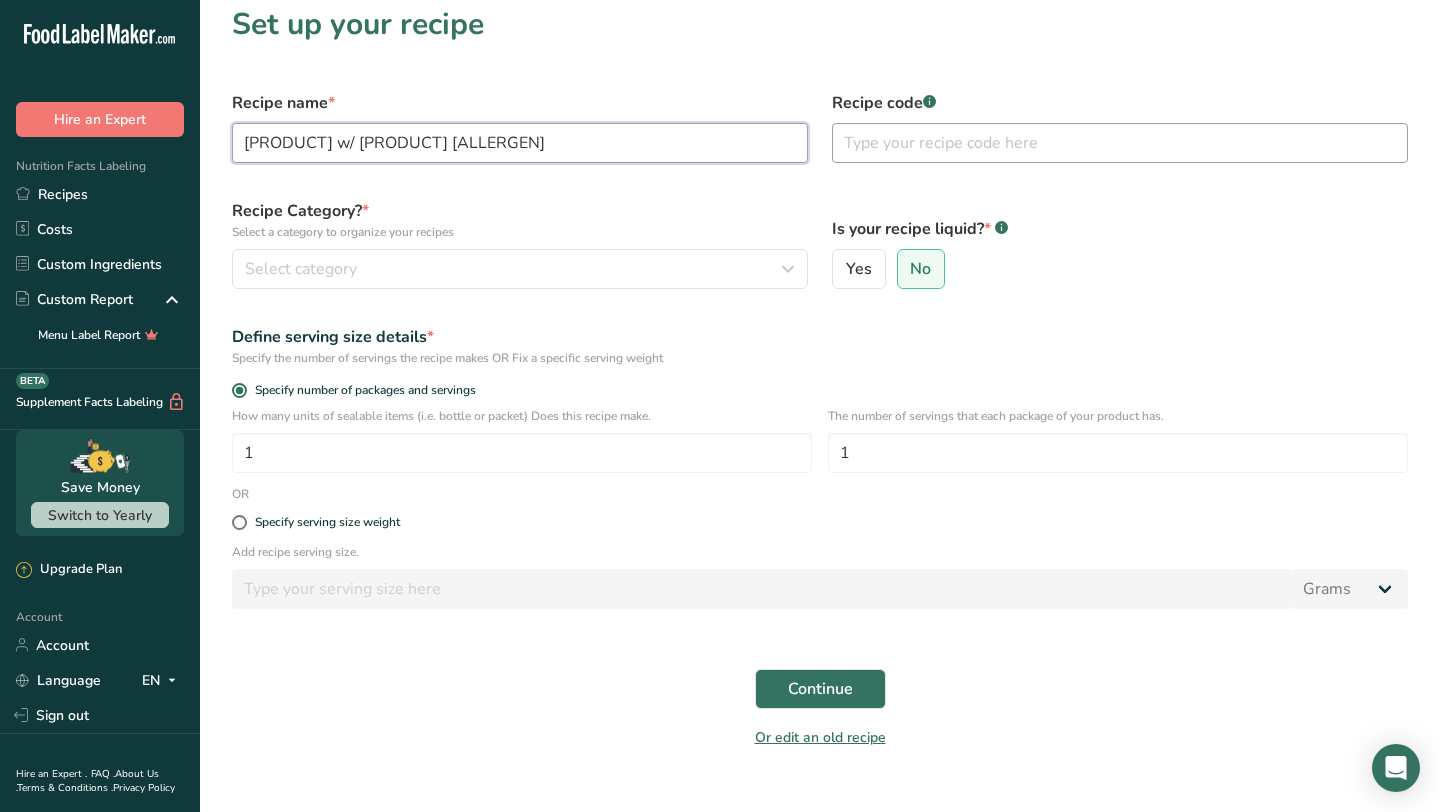 type on "Lemon Bread w/ Roasted Pecans" 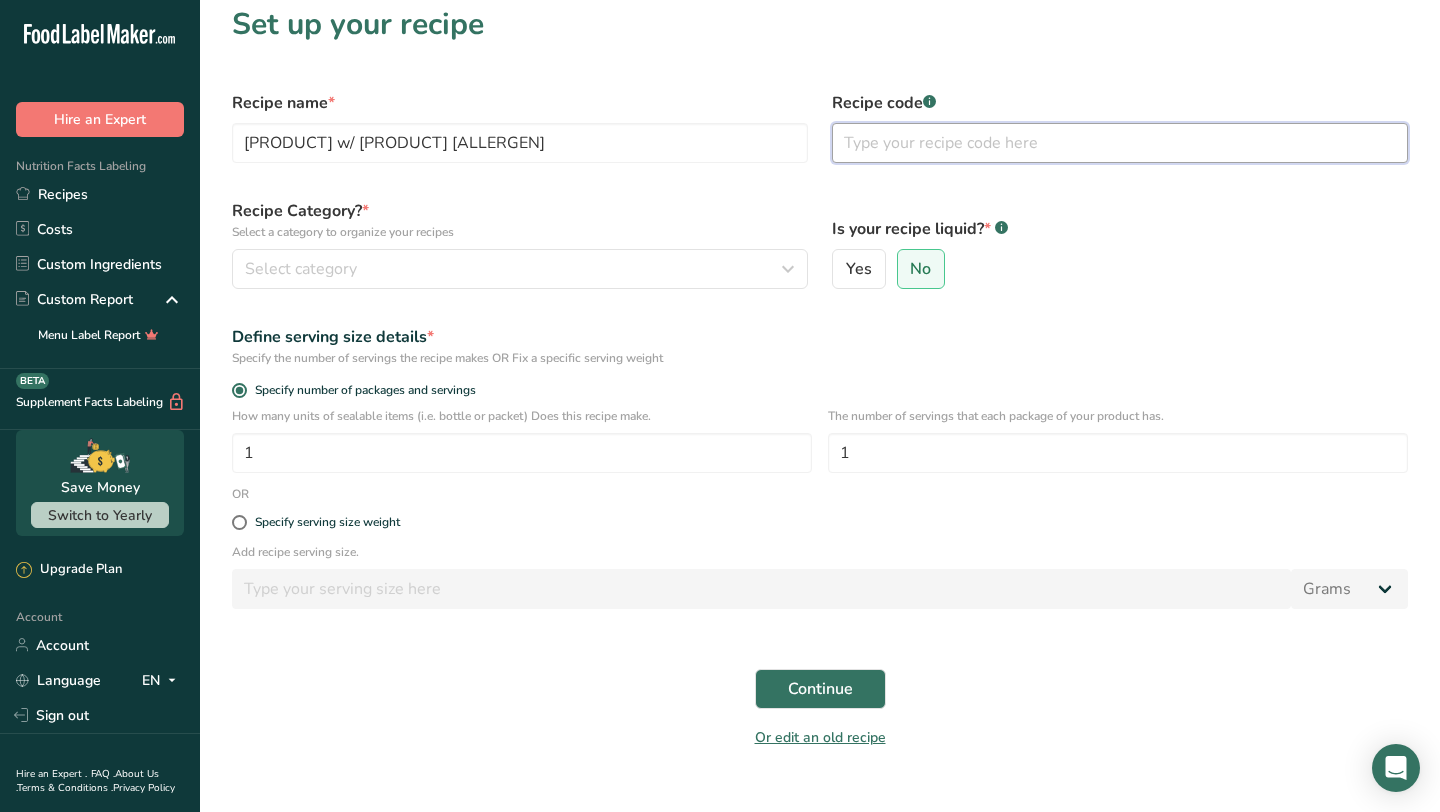 click at bounding box center [1120, 143] 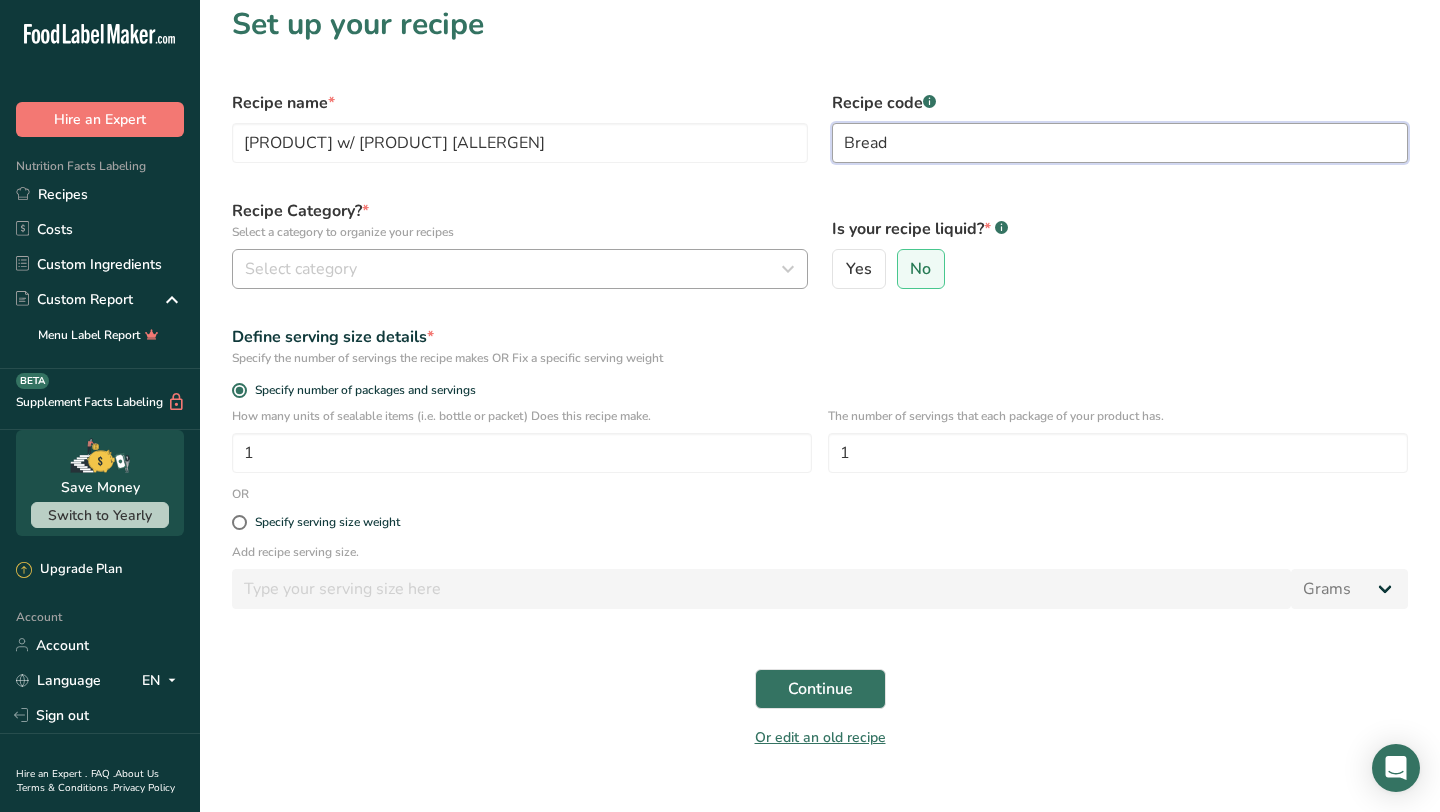 type on "Bread" 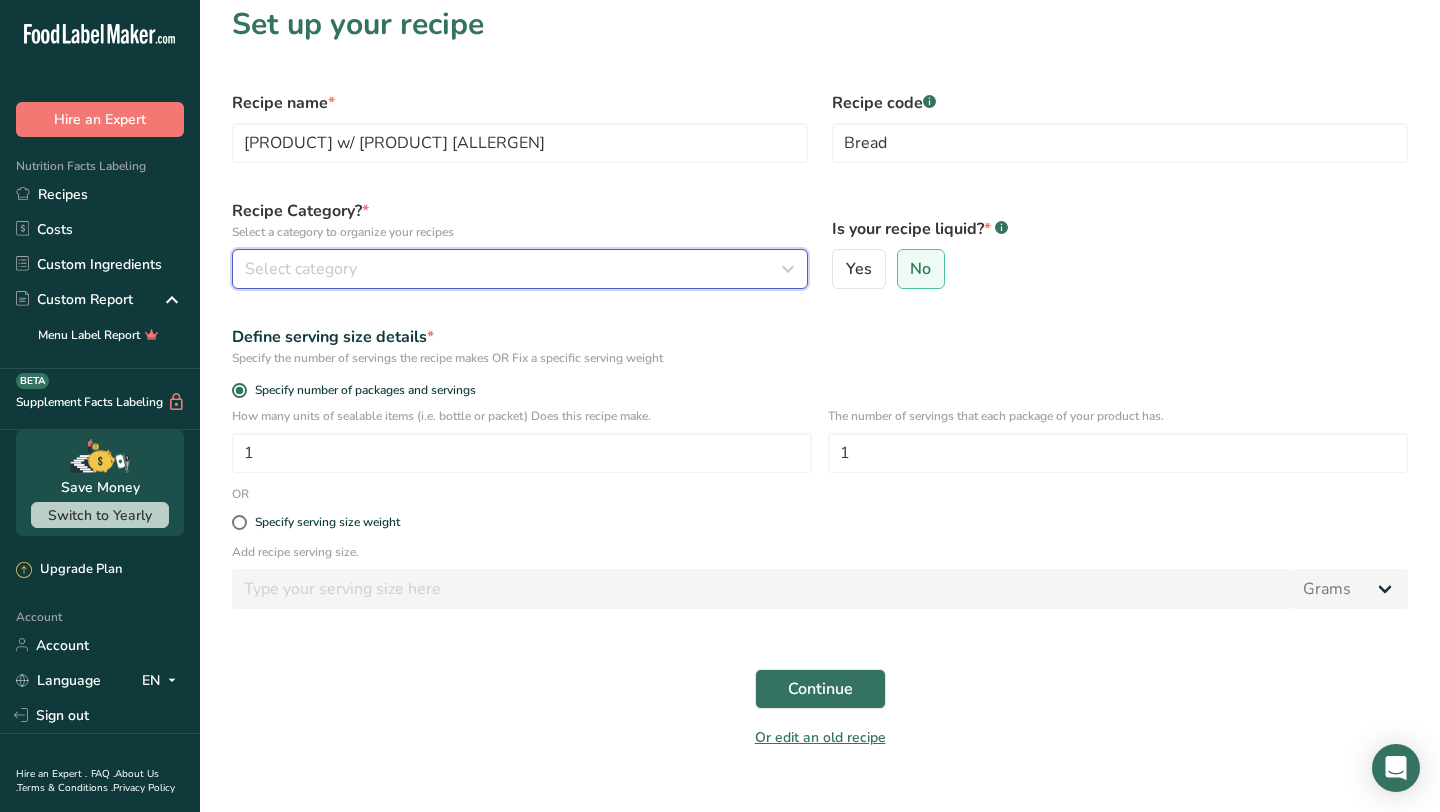 click on "Select category" at bounding box center [514, 269] 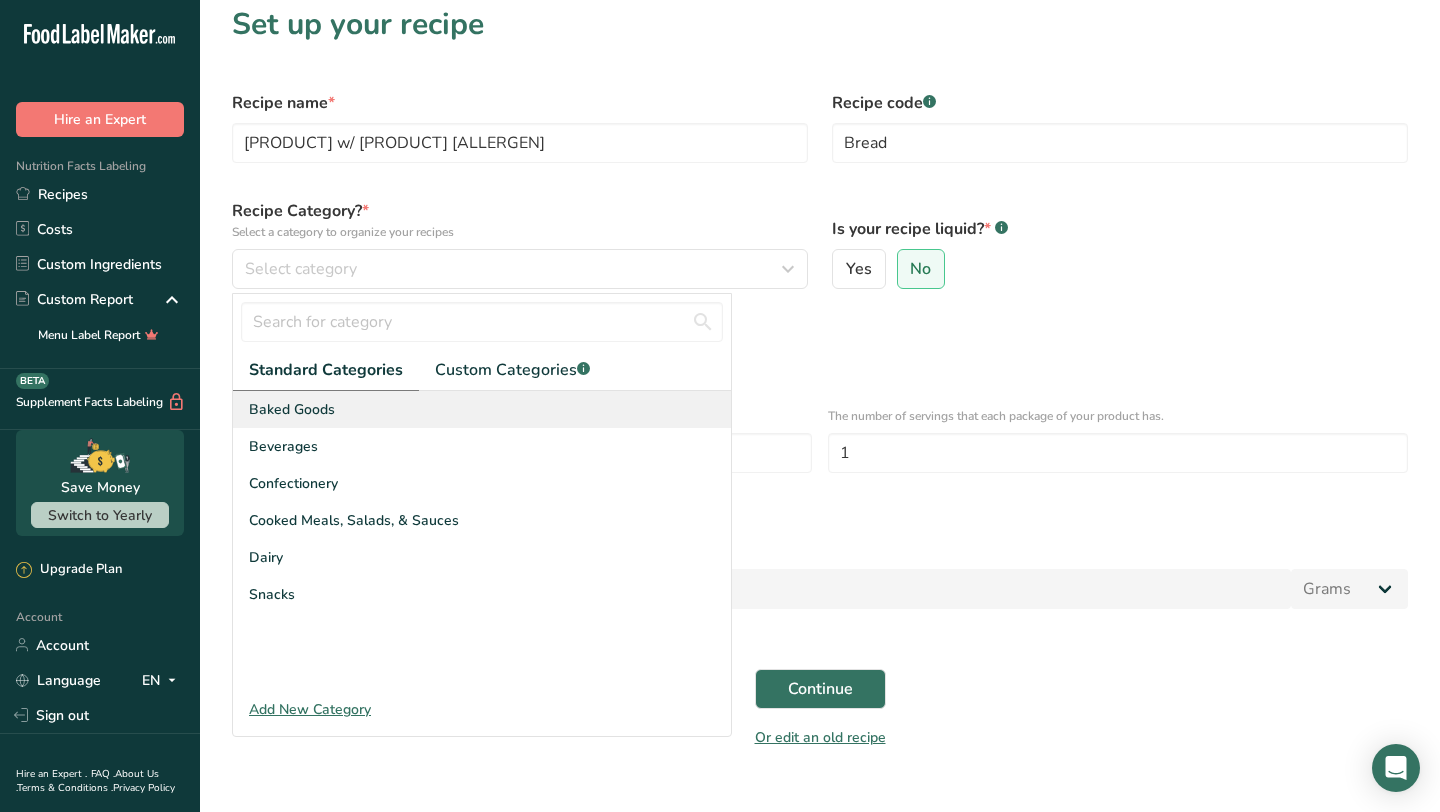 click on "Baked Goods" at bounding box center [482, 409] 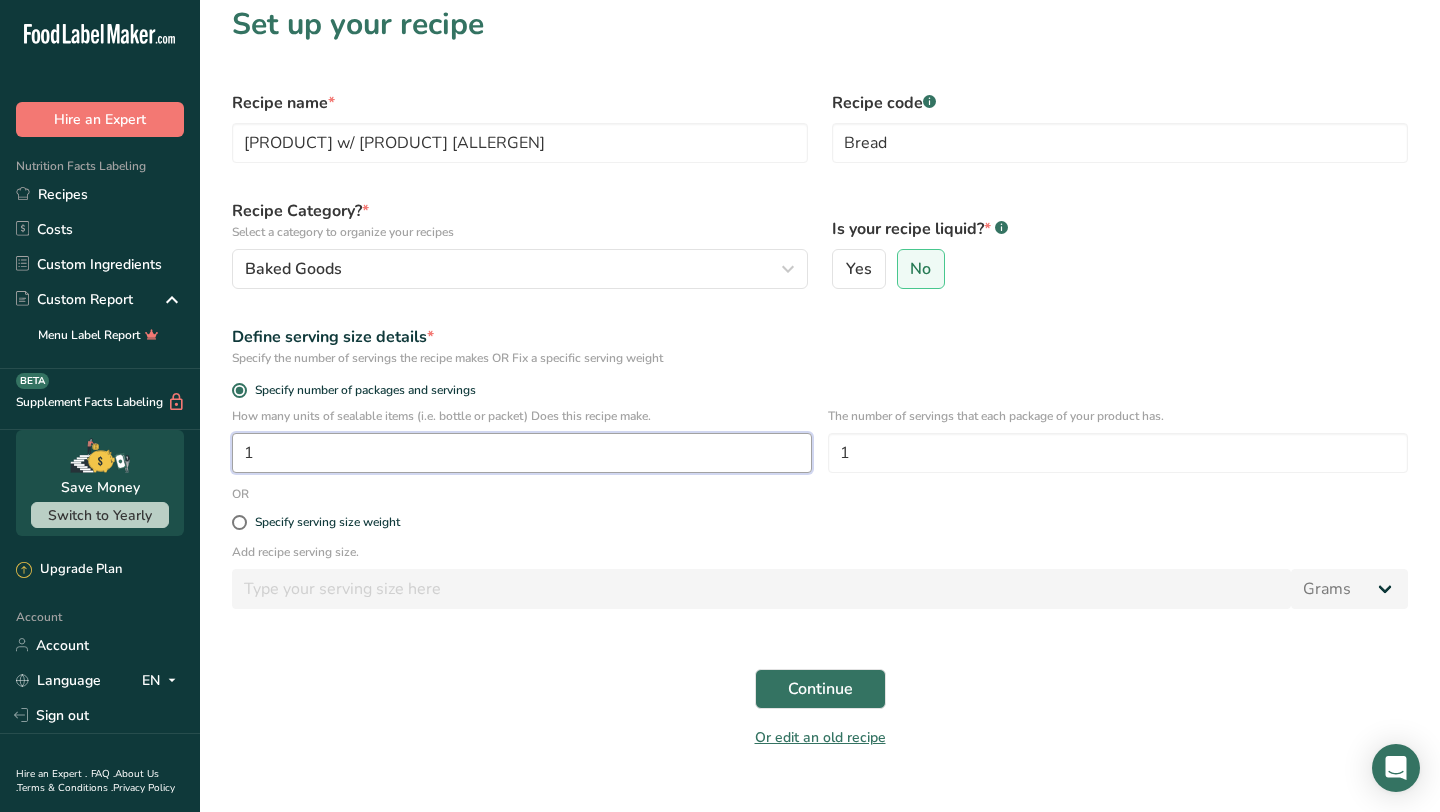 click on "1" at bounding box center (522, 453) 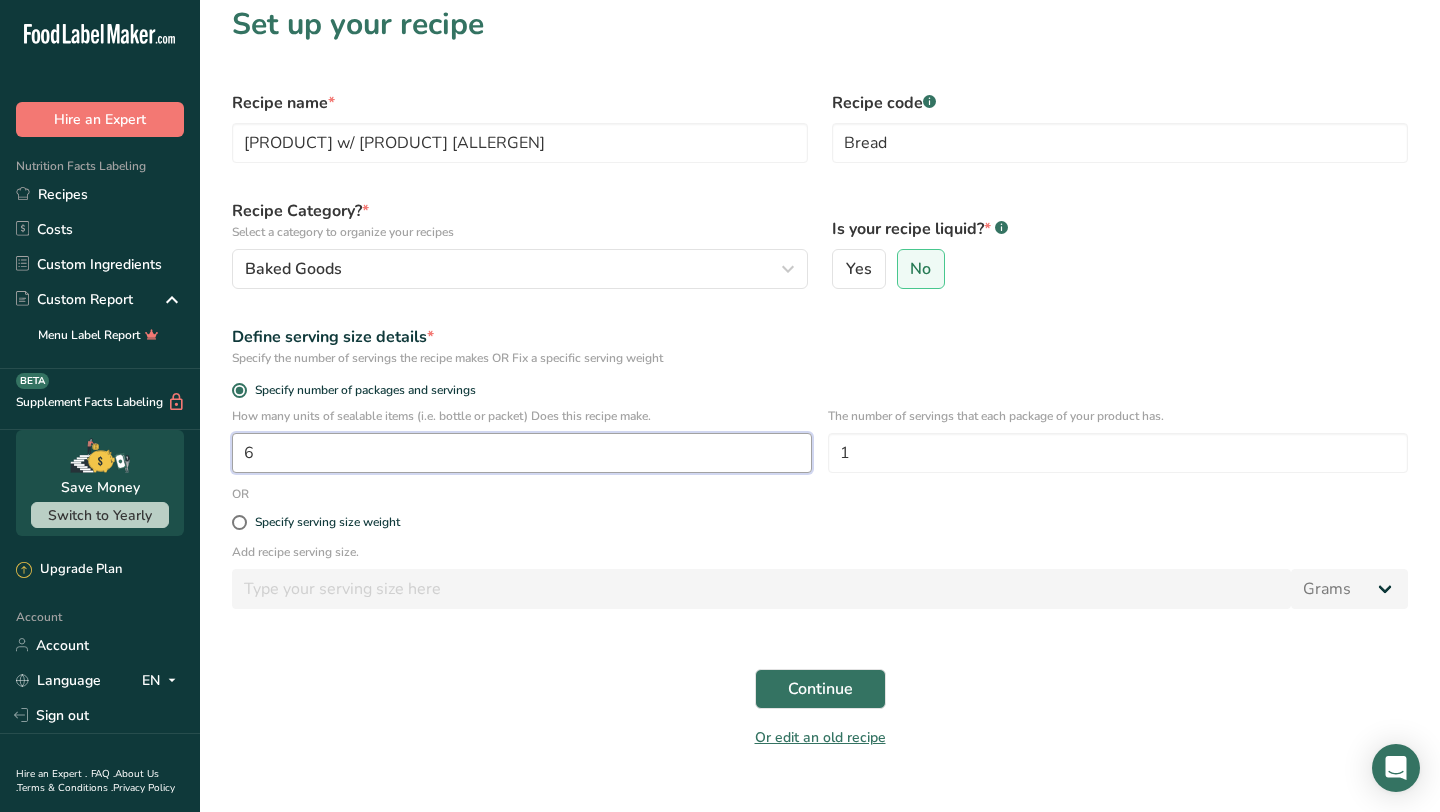 type on "1" 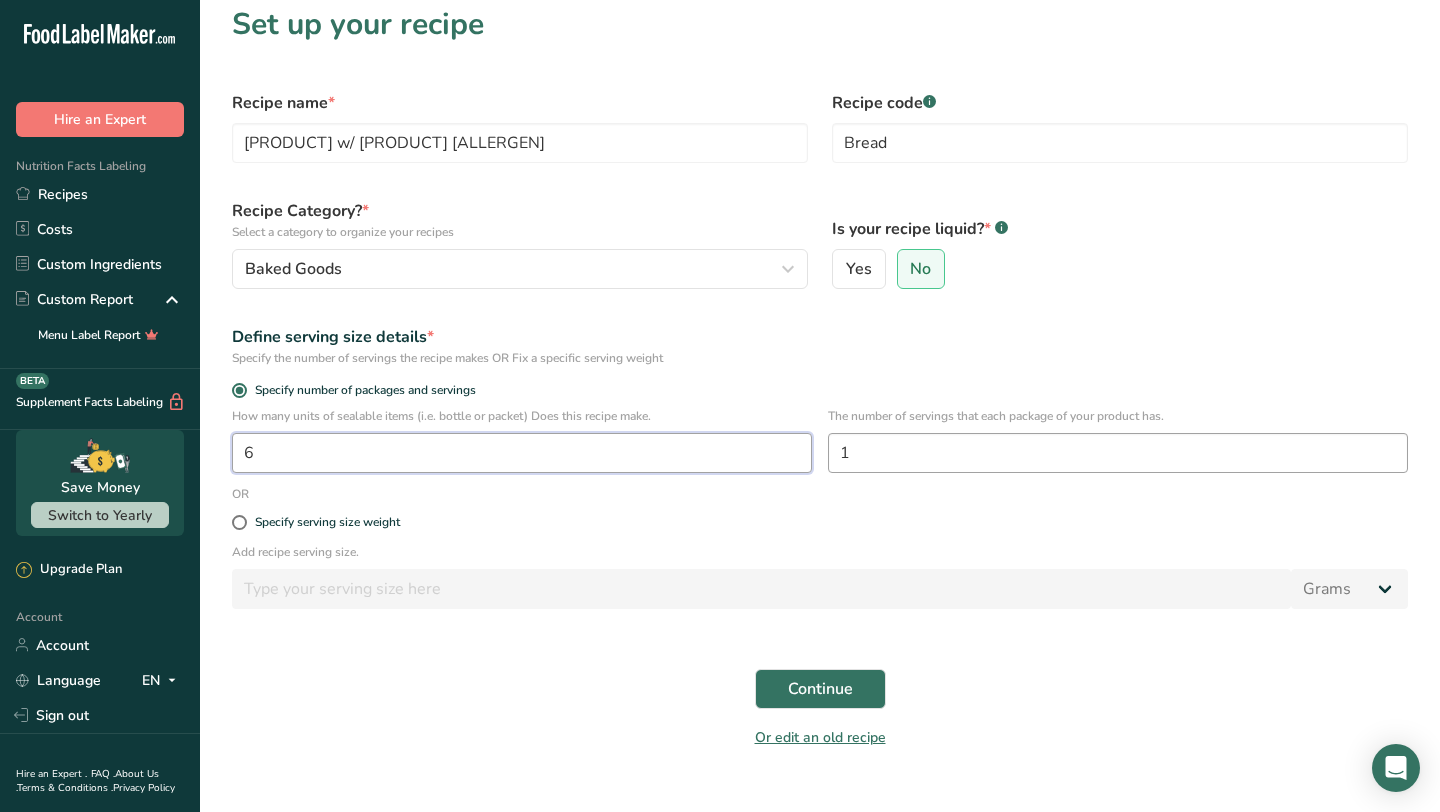 type on "6" 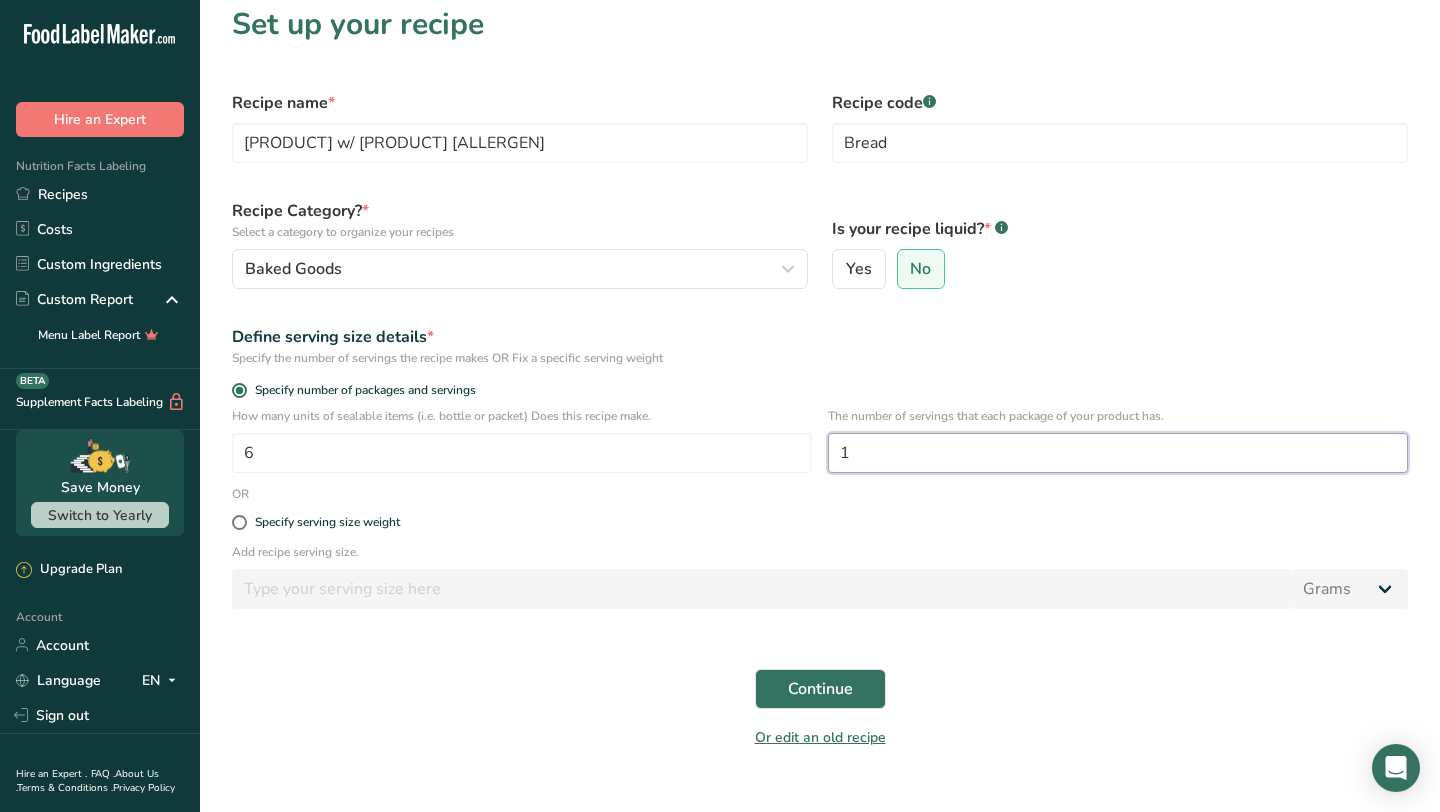 click on "1" at bounding box center [1118, 453] 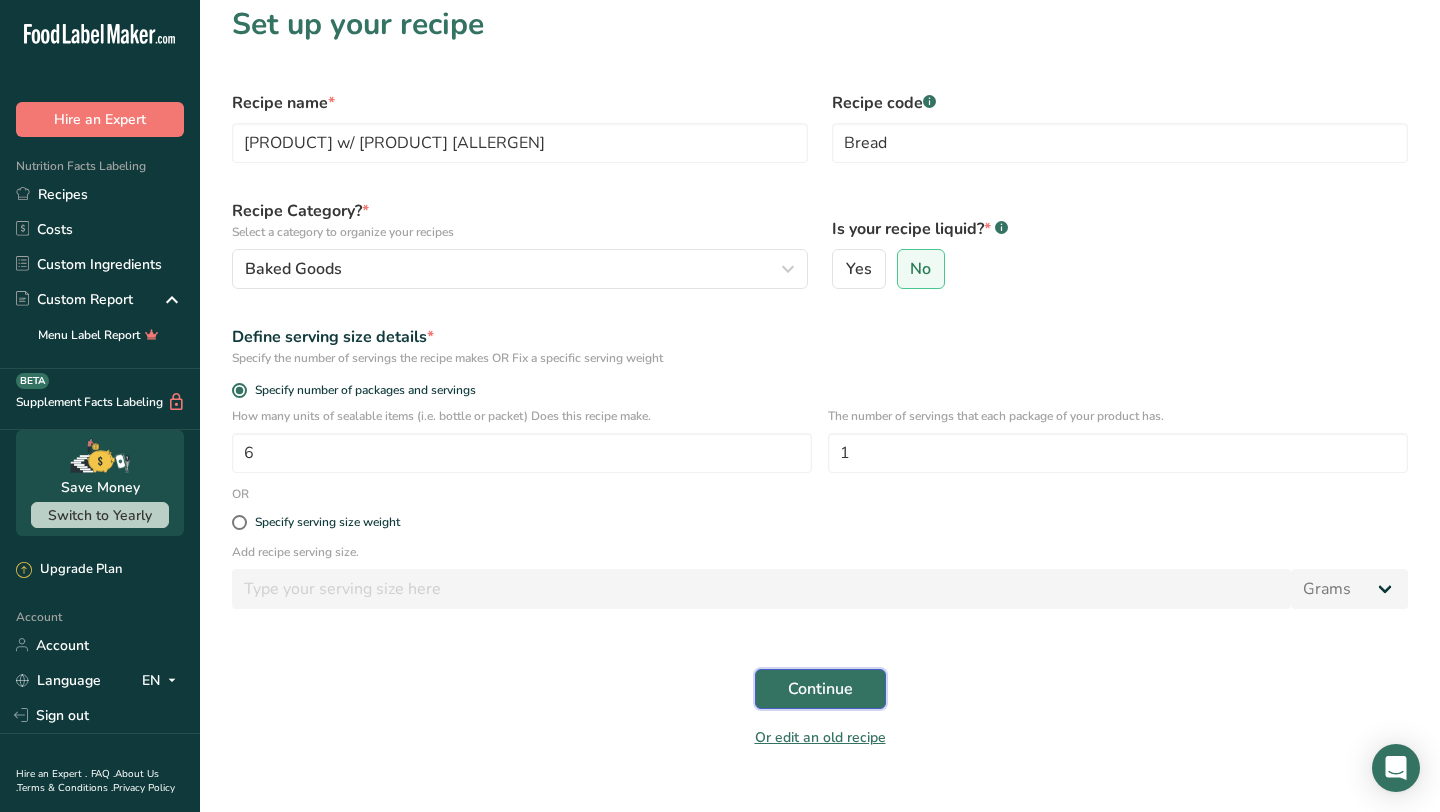click on "Continue" at bounding box center (820, 689) 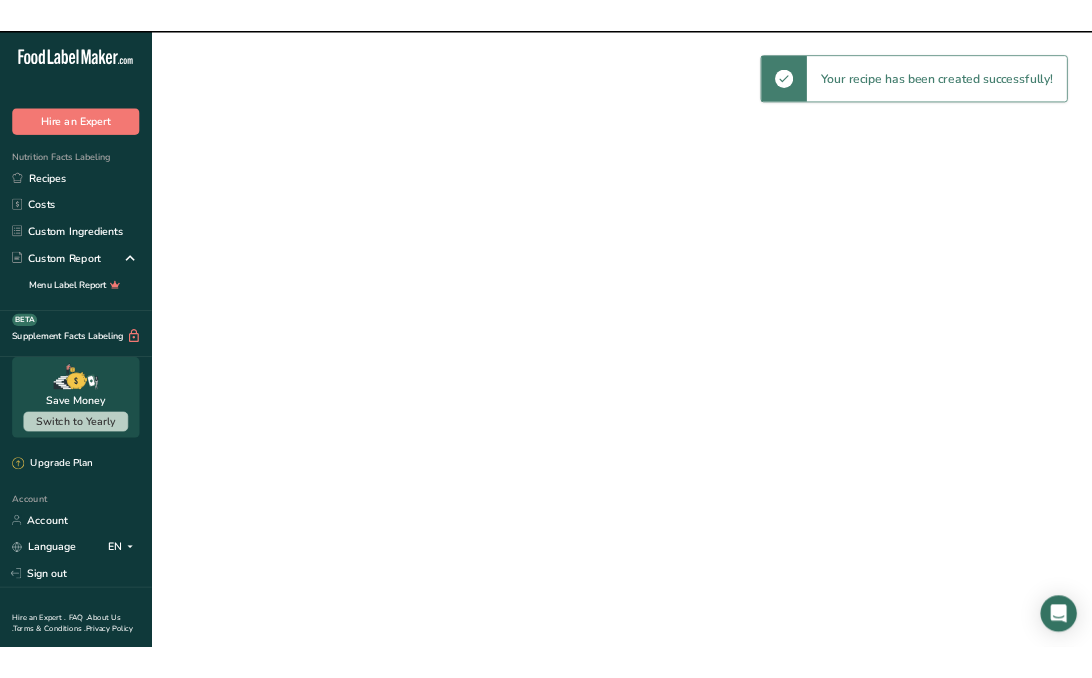 scroll, scrollTop: 0, scrollLeft: 0, axis: both 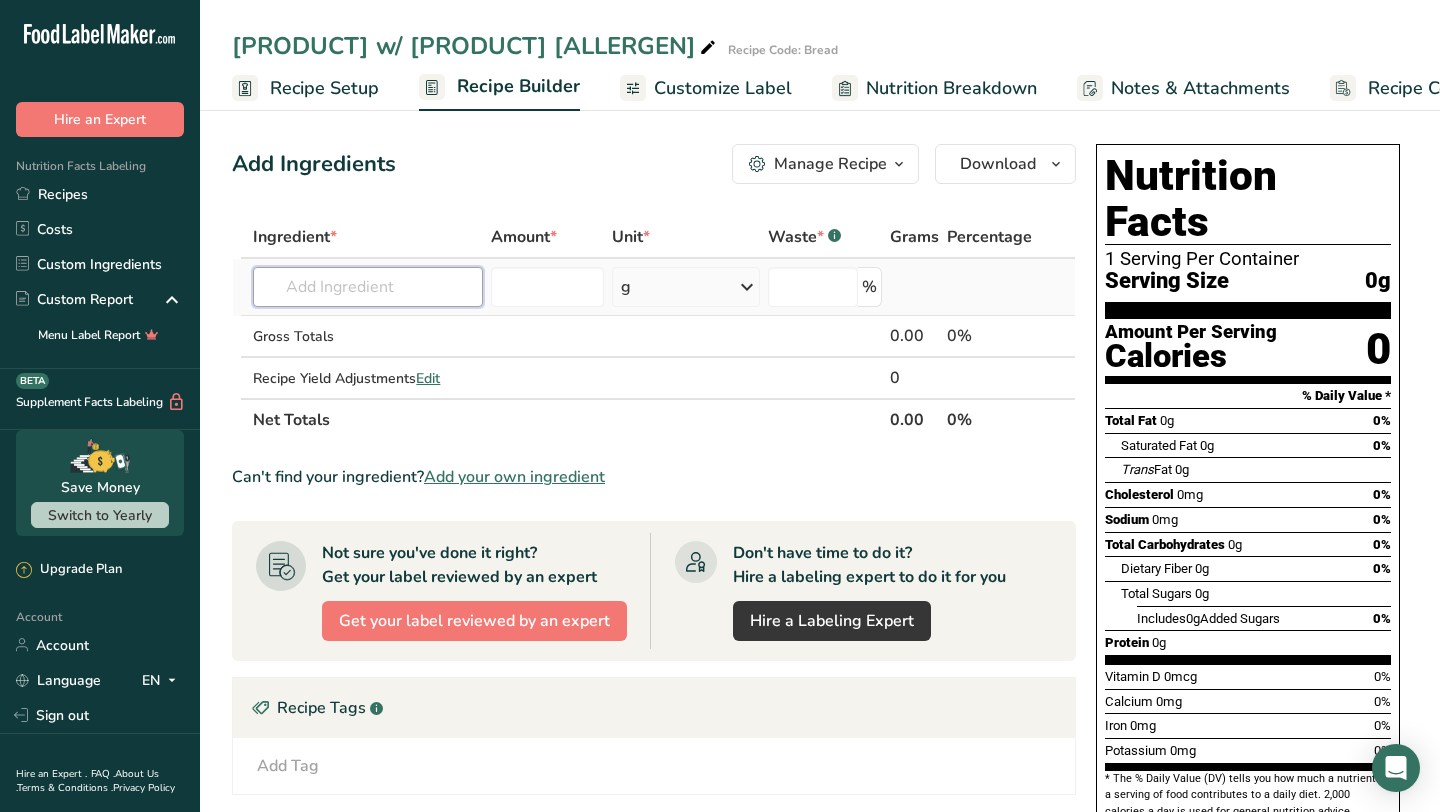 click at bounding box center [368, 287] 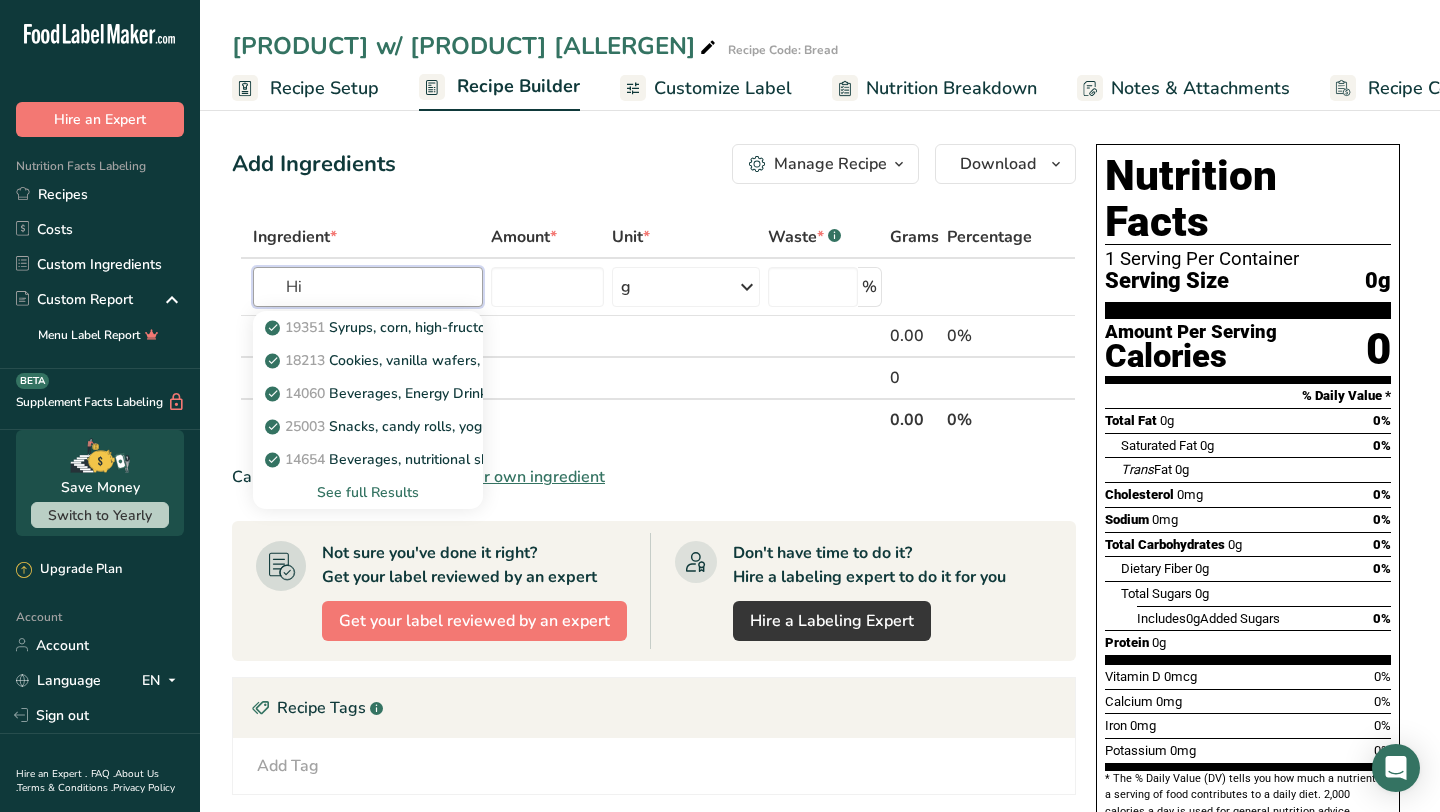 type on "H" 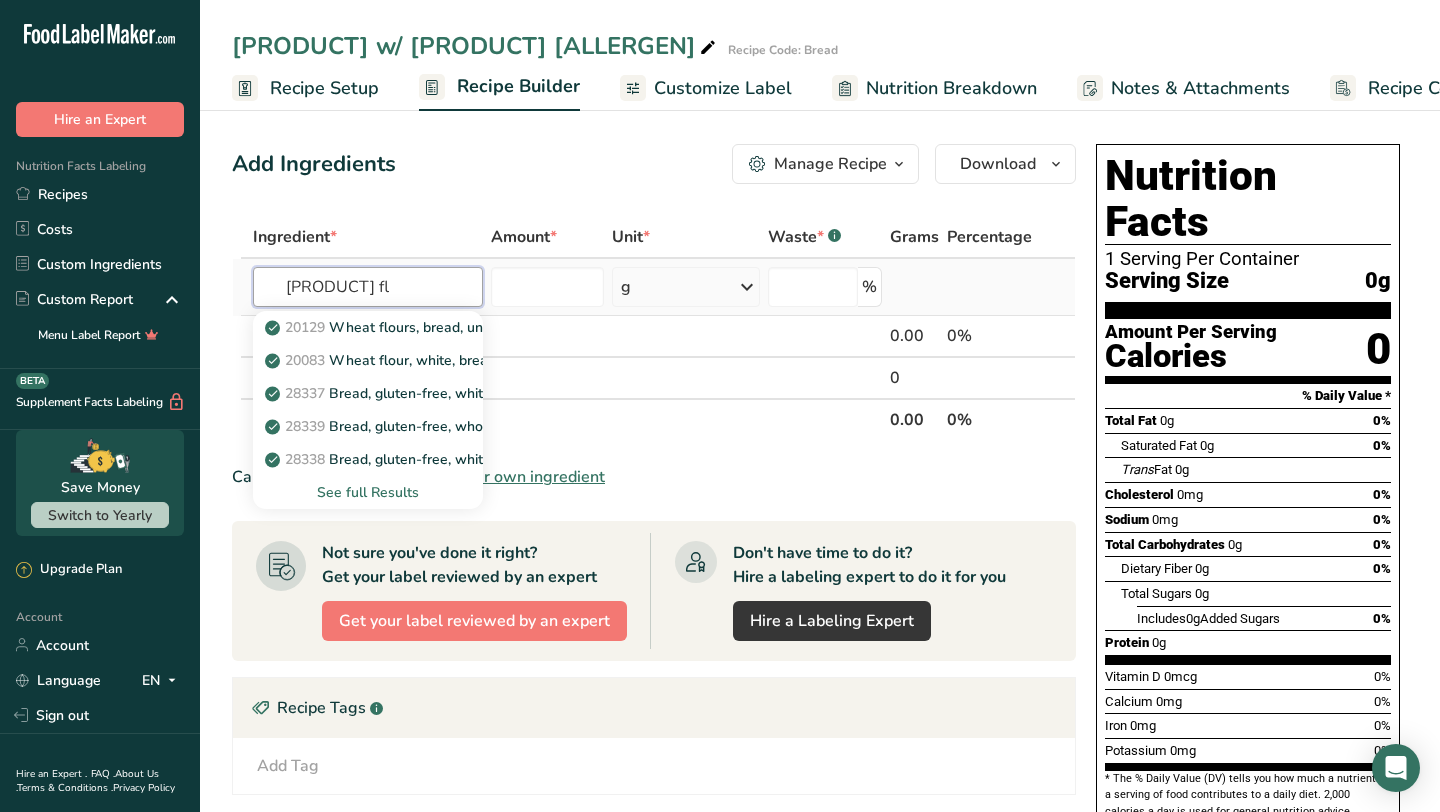 type on "bread fl" 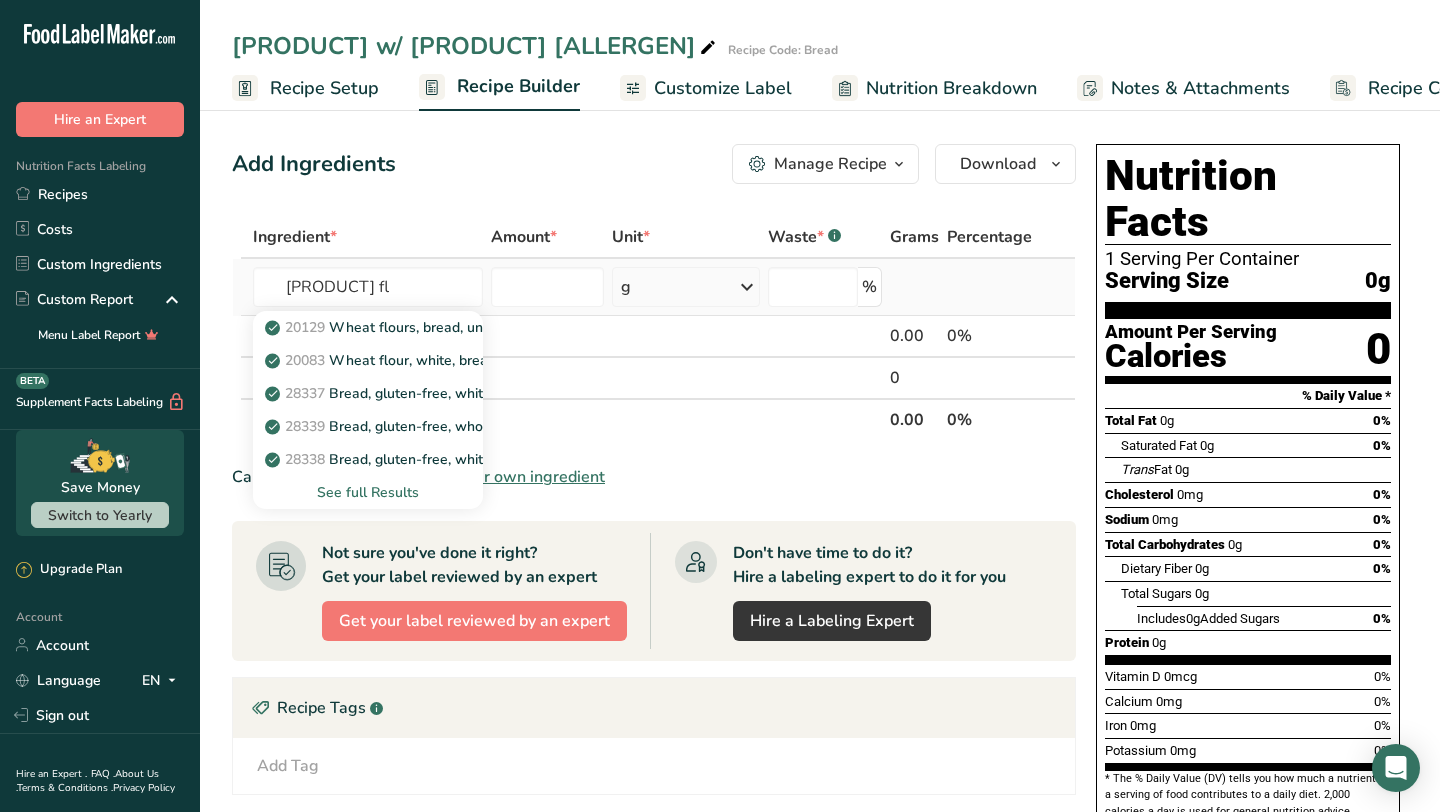 type 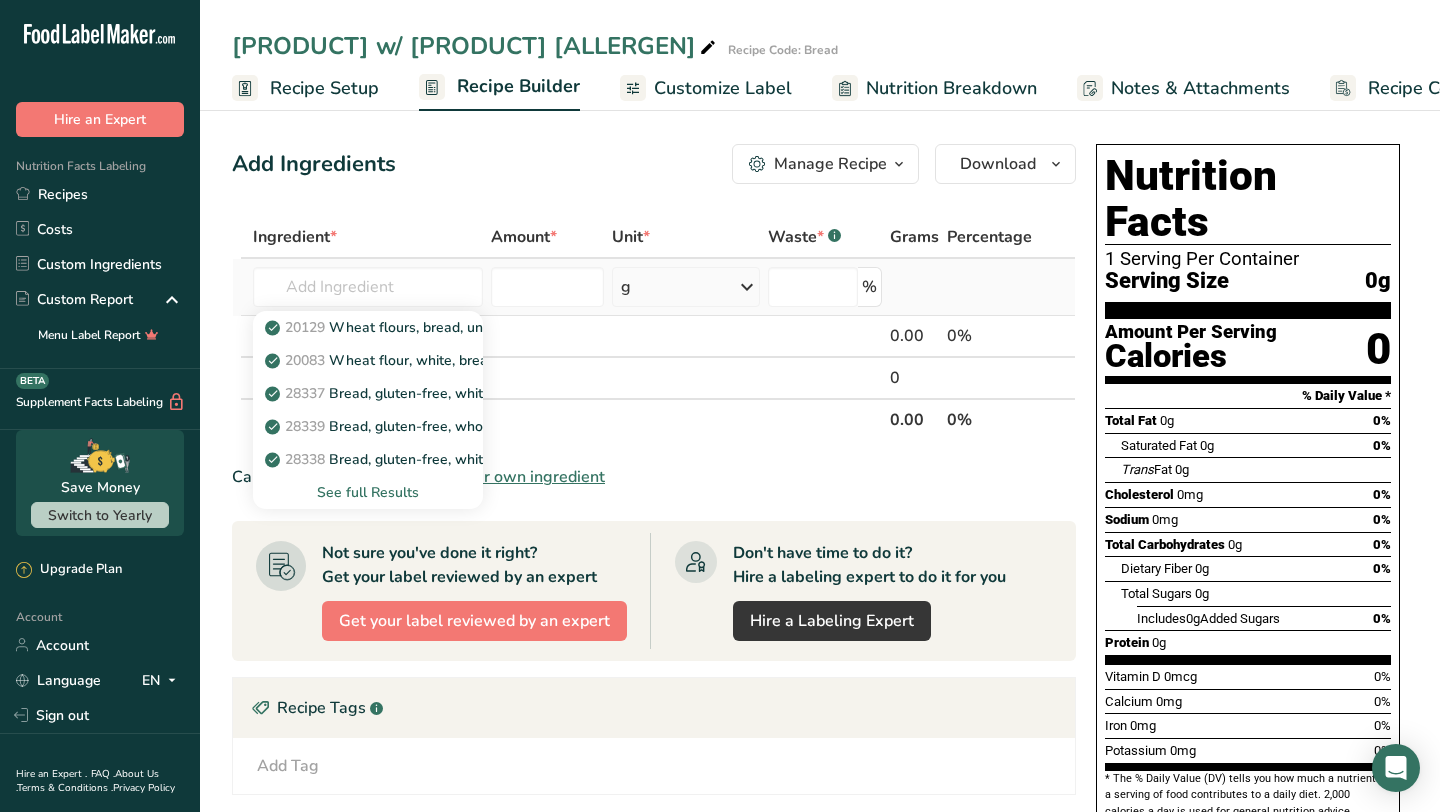 click on "See full Results" at bounding box center (368, 492) 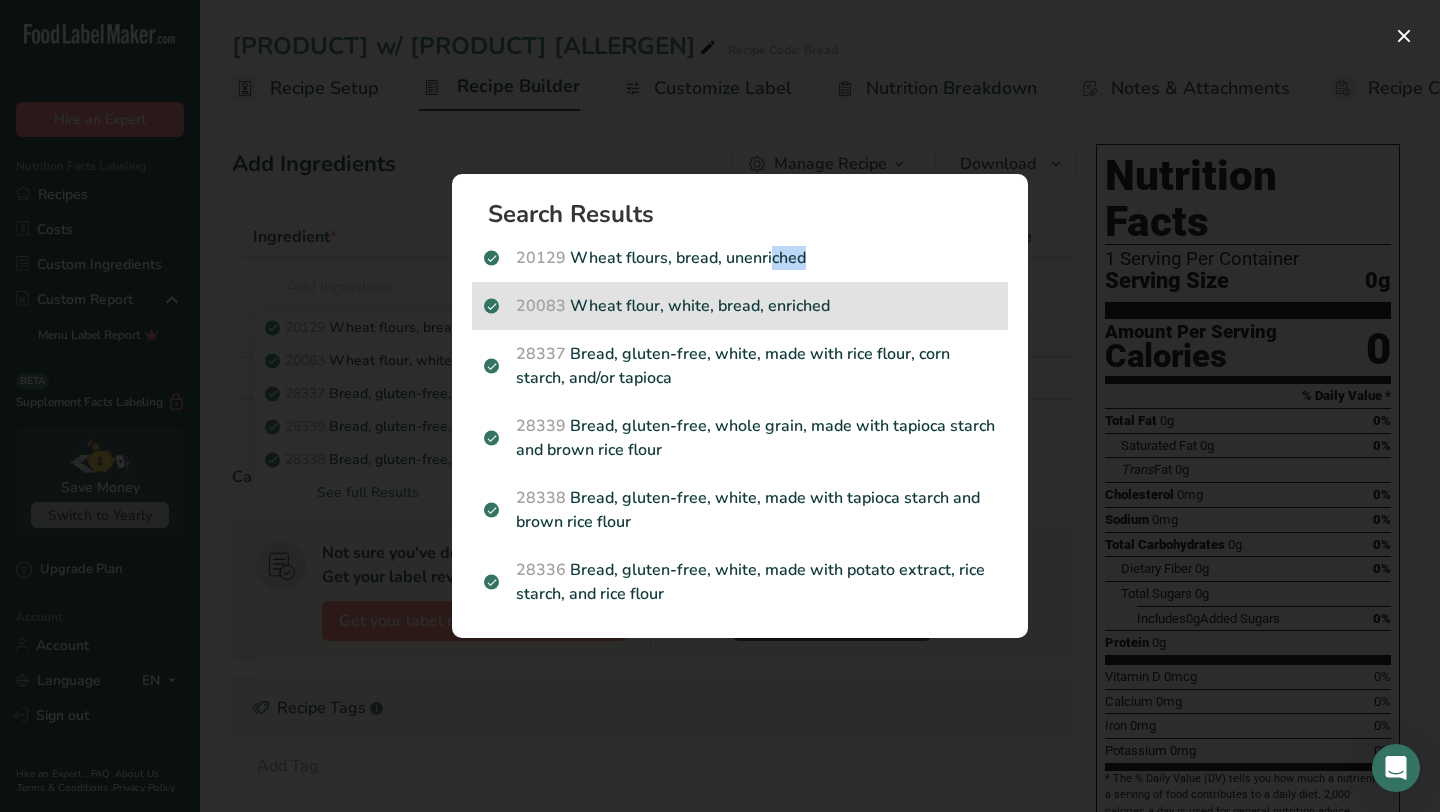 drag, startPoint x: 680, startPoint y: 256, endPoint x: 690, endPoint y: 288, distance: 33.526108 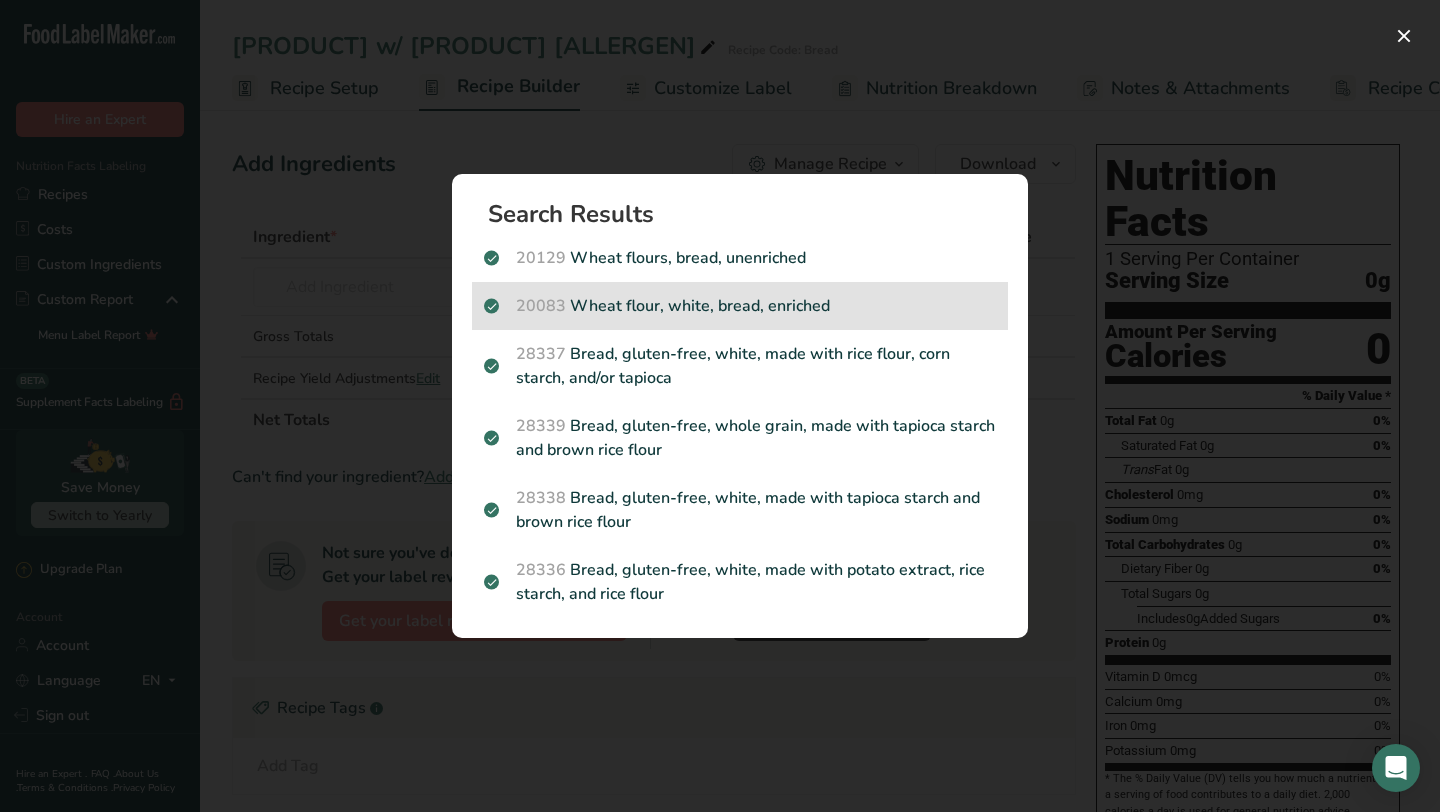 click on "20083
Wheat flour, white, bread, enriched" at bounding box center (740, 306) 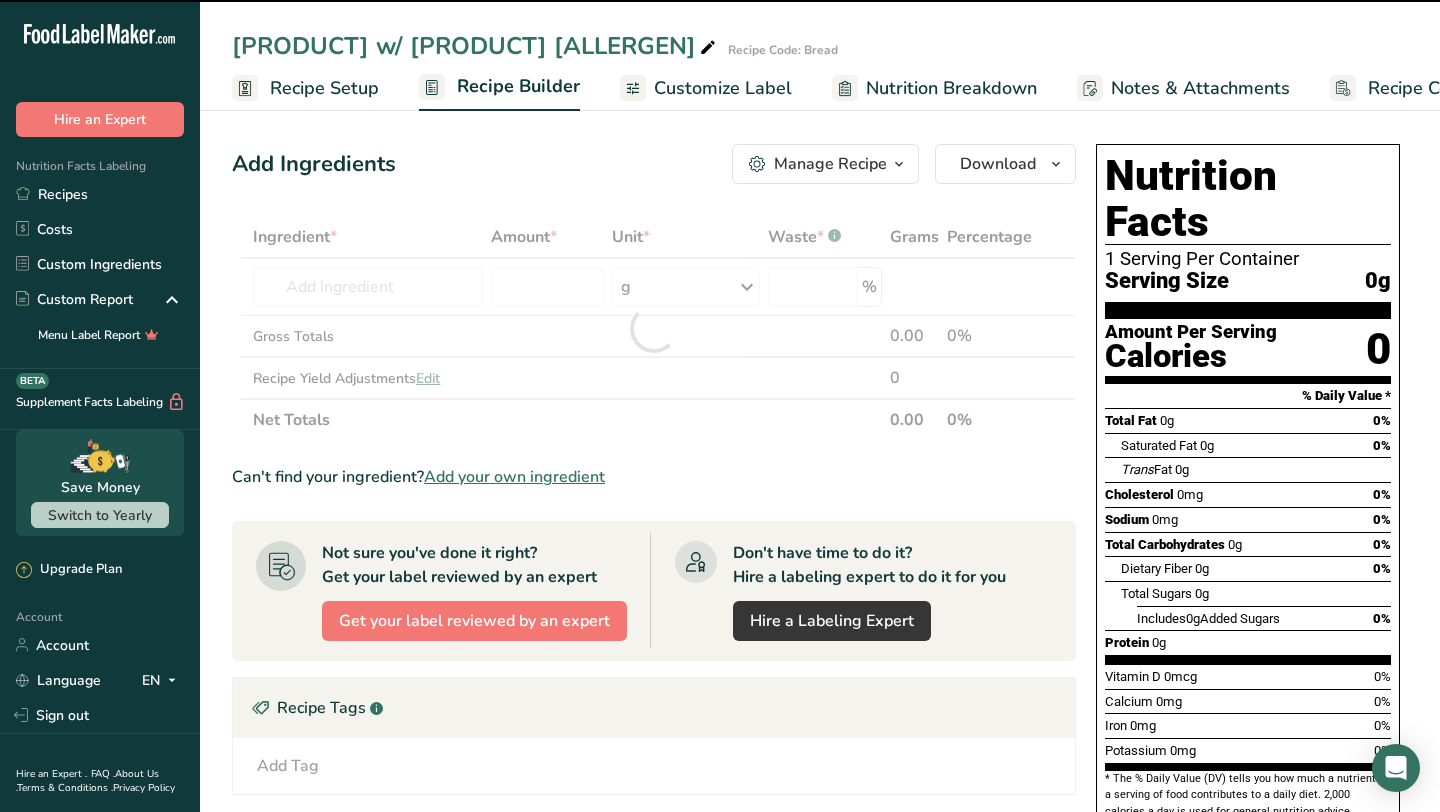 type on "0" 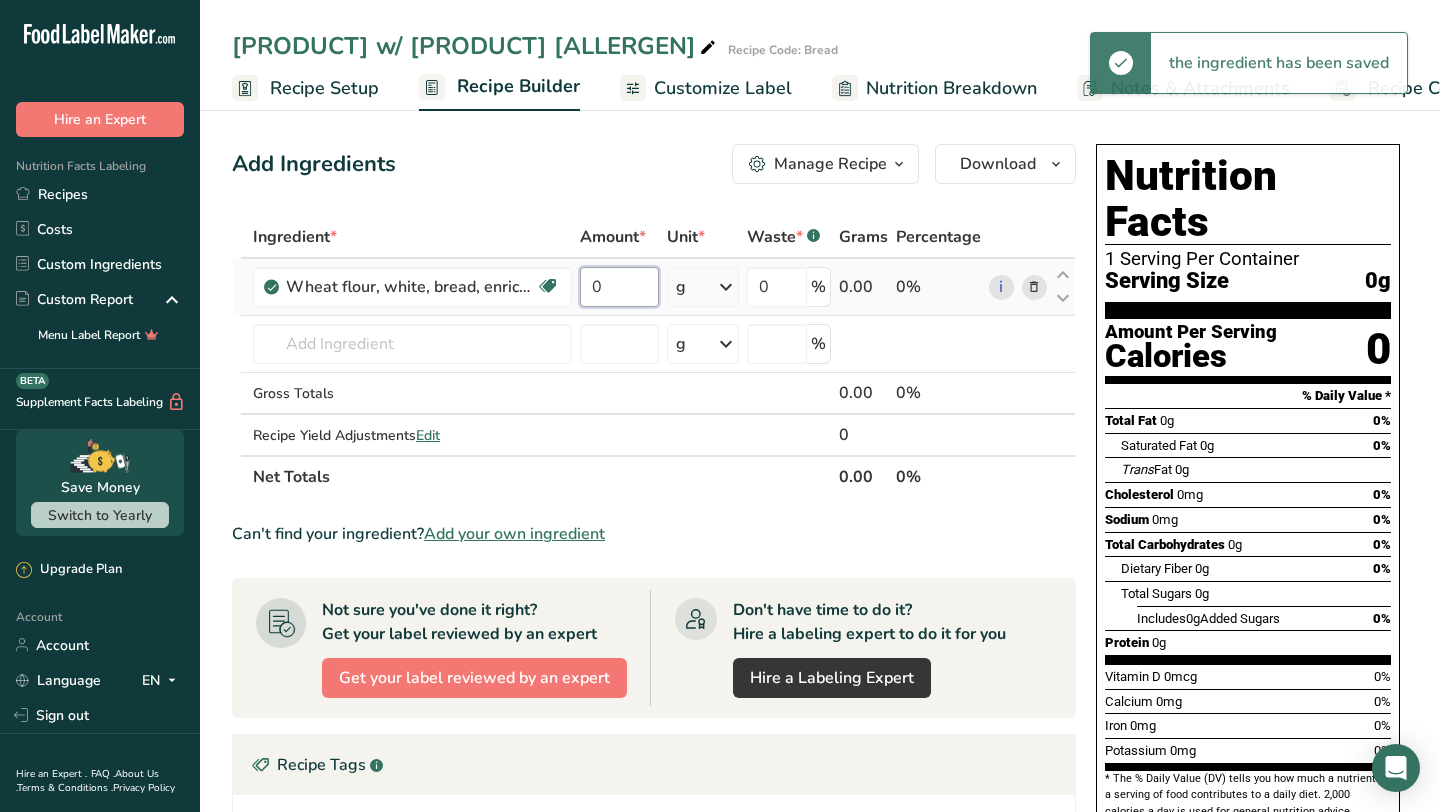 click on "0" at bounding box center (619, 287) 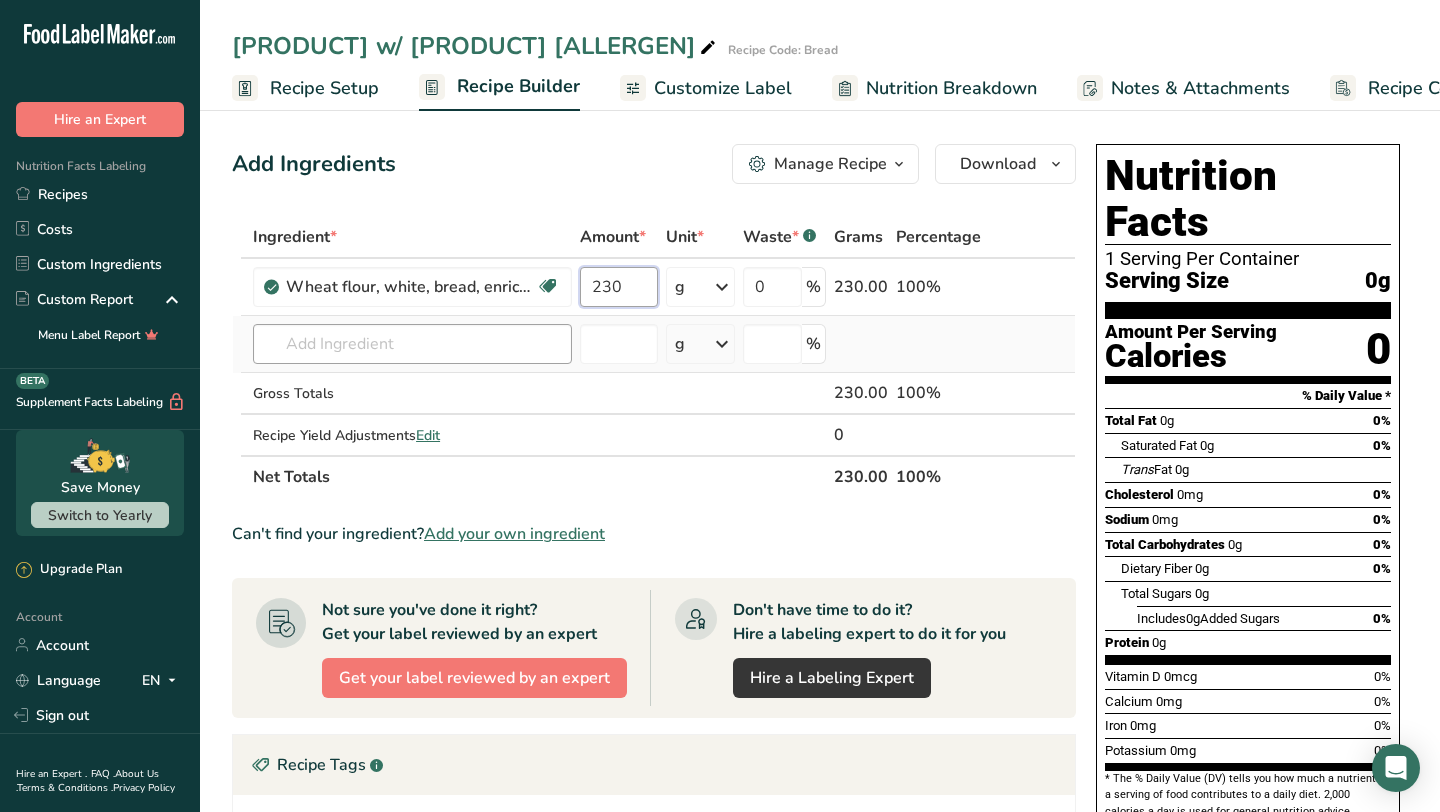 type on "230" 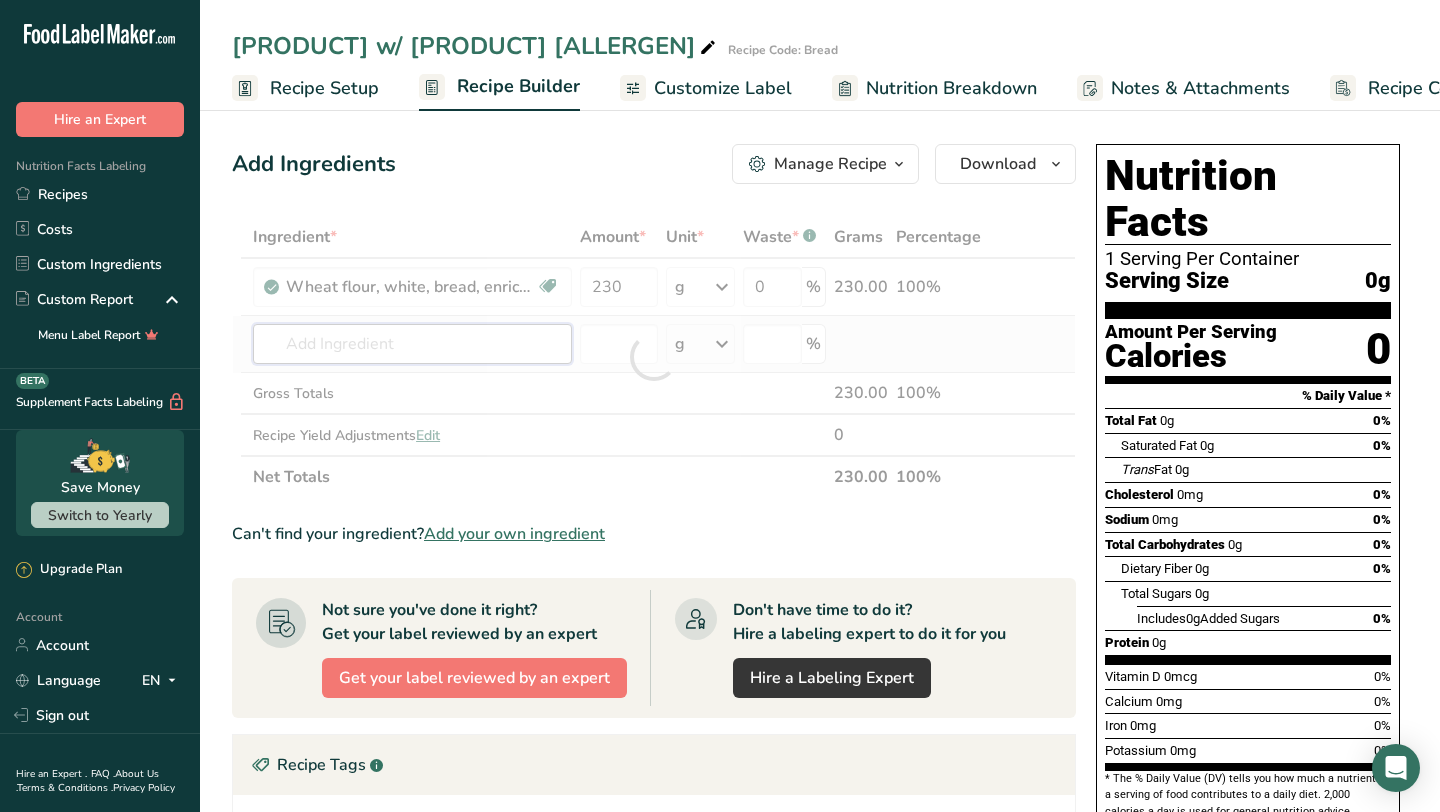click on "Ingredient *
Amount *
Unit *
Waste *   .a-a{fill:#347362;}.b-a{fill:#fff;}          Grams
Percentage
Wheat flour, white, bread, enriched
Dairy free
Vegan
Vegetarian
Soy free
230
g
Portions
1 cup
Weight Units
g
kg
mg
See more
Volume Units
l
Volume units require a density conversion. If you know your ingredient's density enter it below. Otherwise, click on "RIA" our AI Regulatory bot - she will be able to help you
lb/ft3
g/cm3
Confirm
mL
lb/ft3
g/cm3" at bounding box center [654, 357] 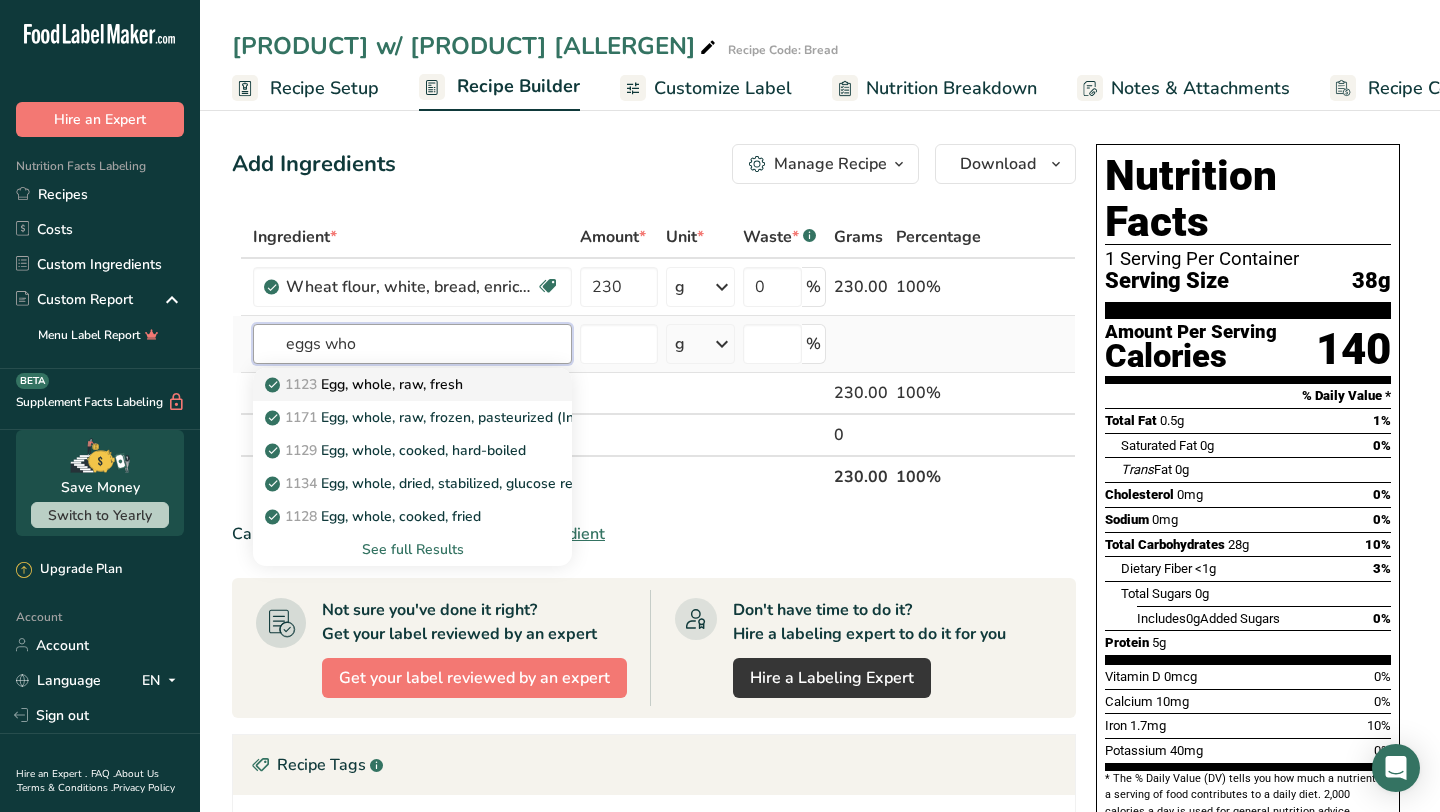 type on "eggs who" 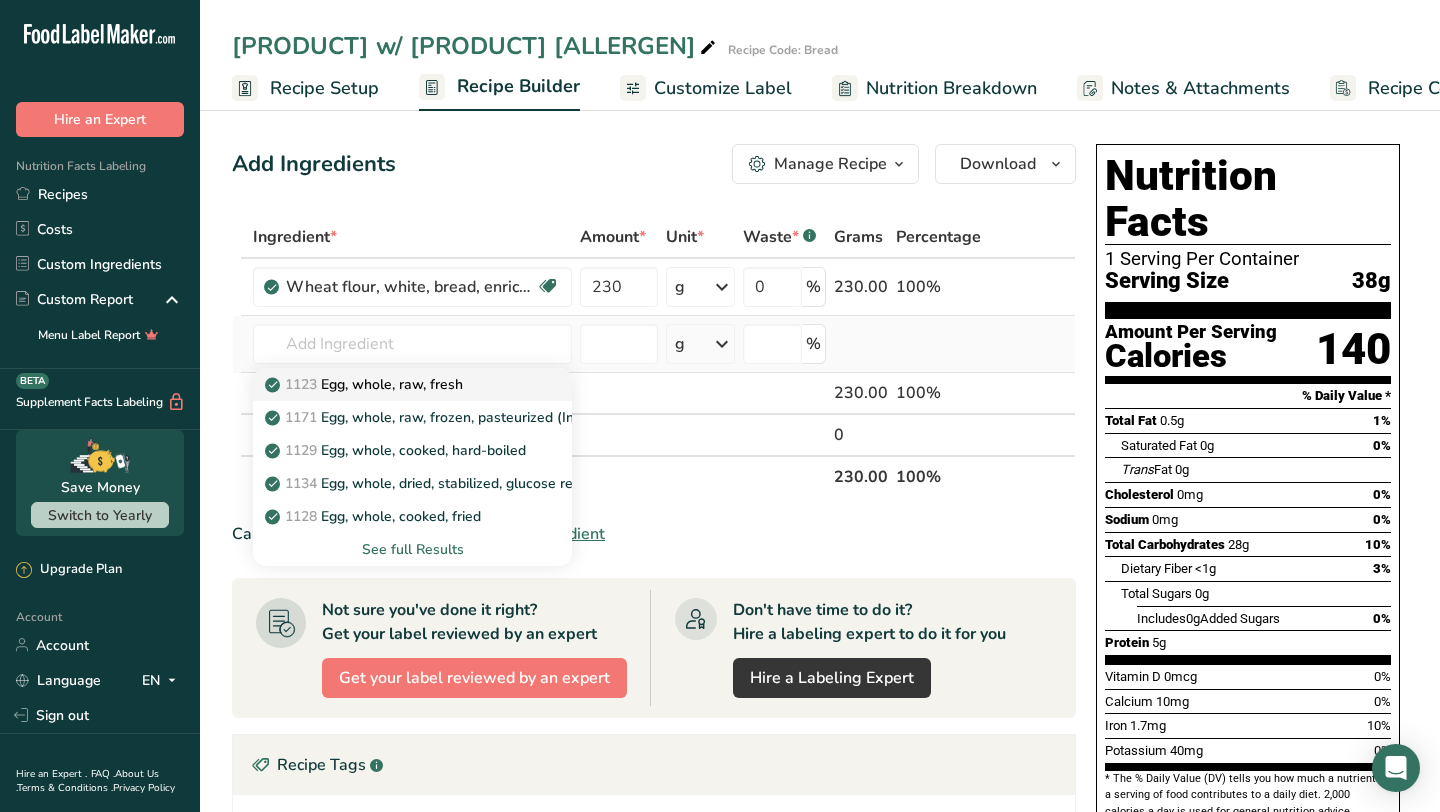 click on "1123
Egg, whole, raw, fresh" at bounding box center [396, 384] 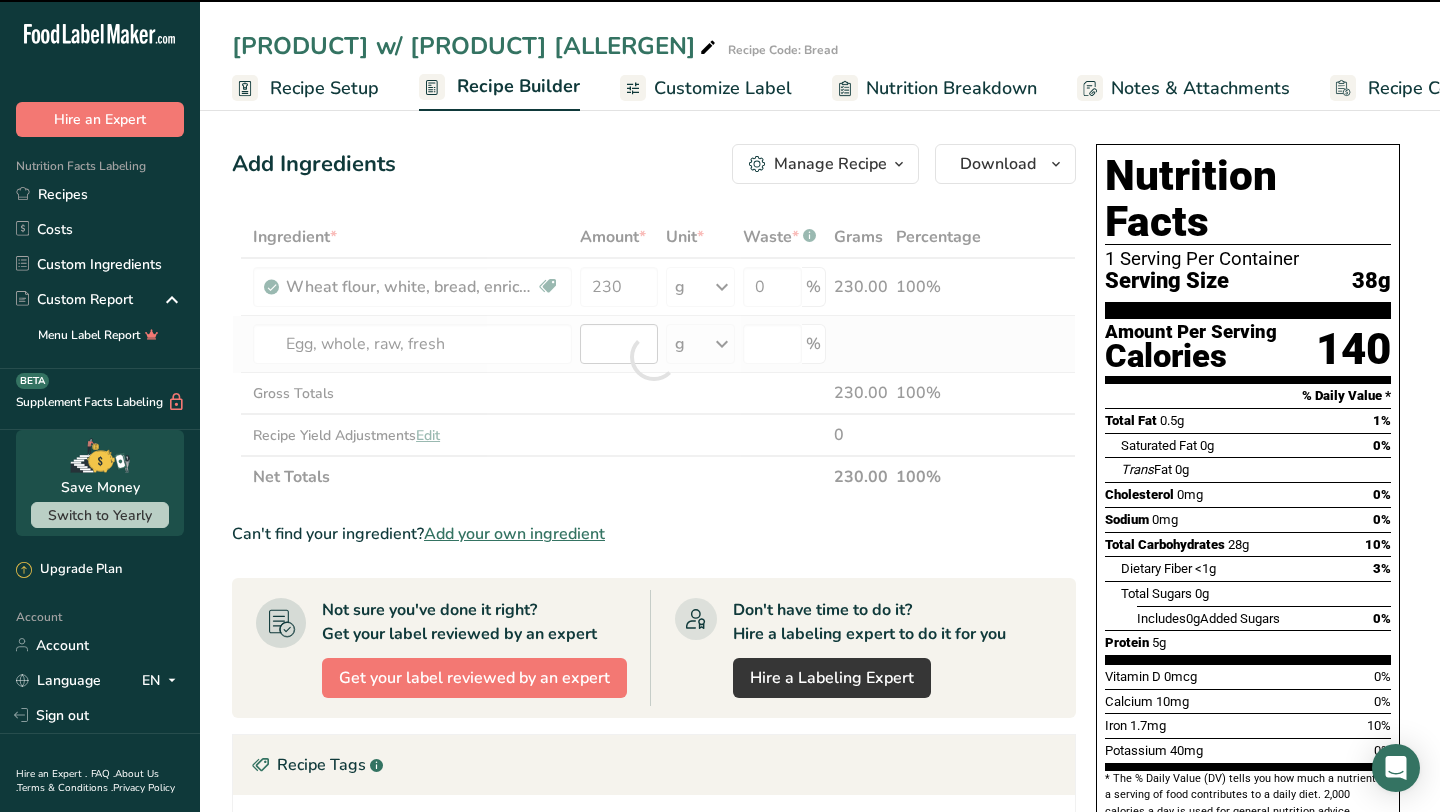 type on "0" 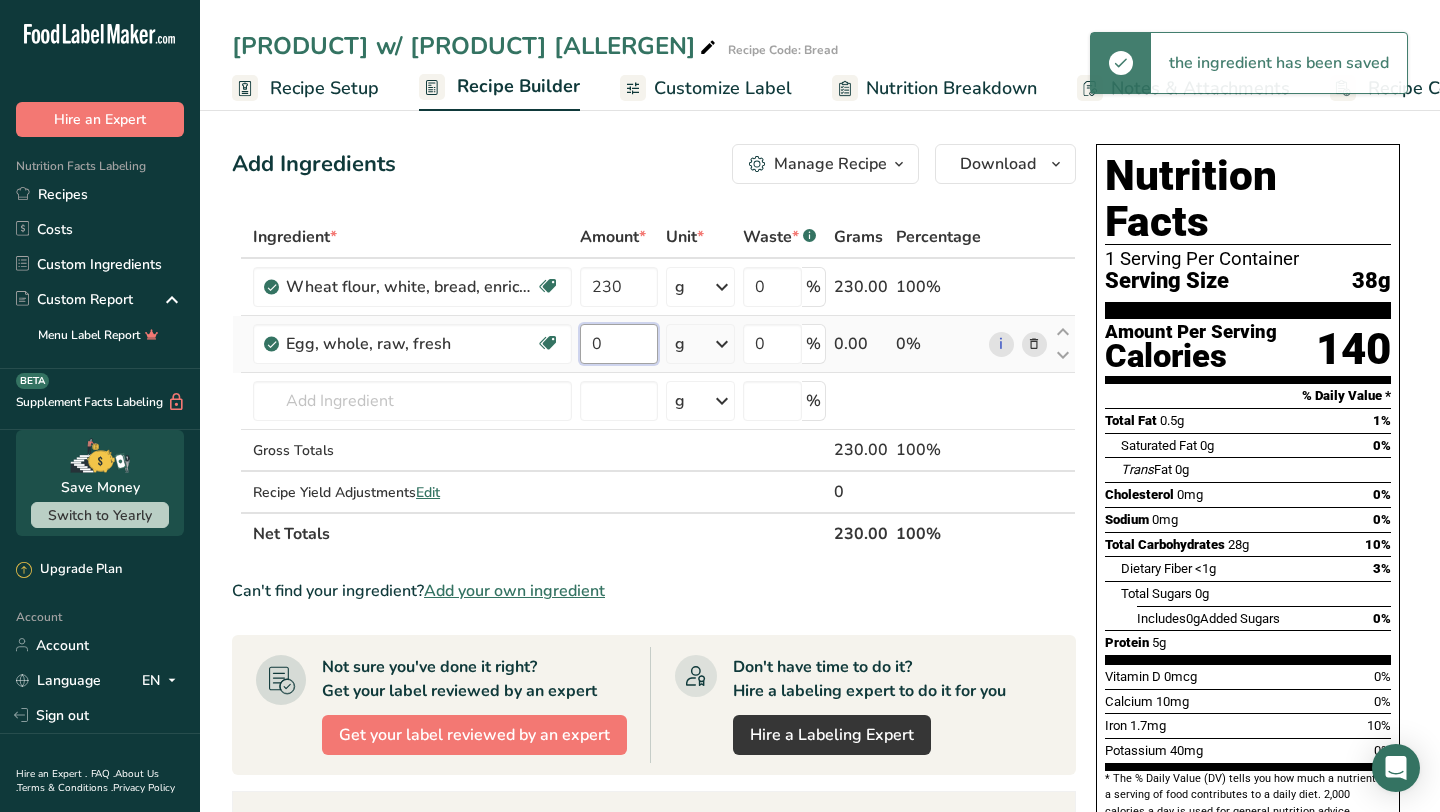 click on "0" at bounding box center [618, 344] 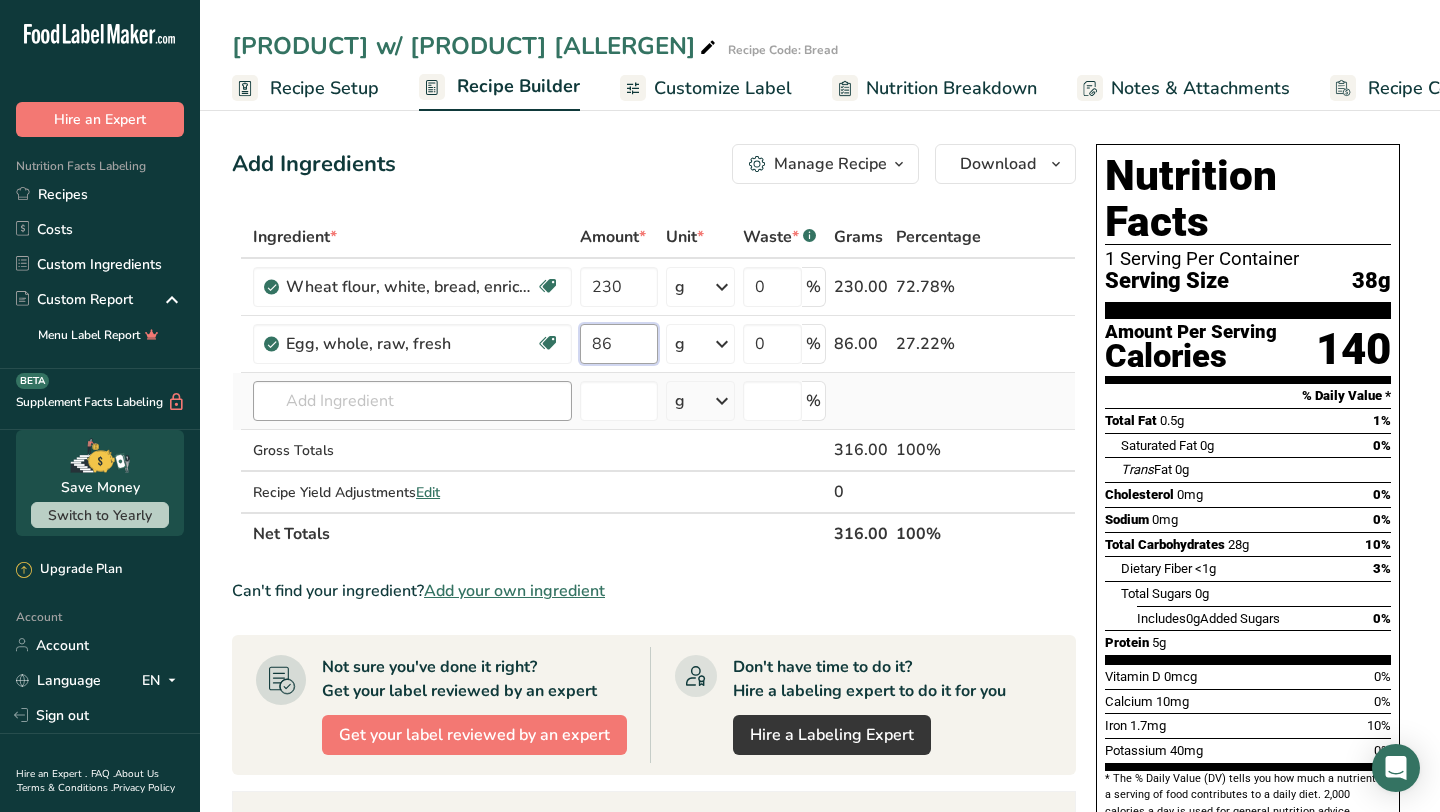 type on "86" 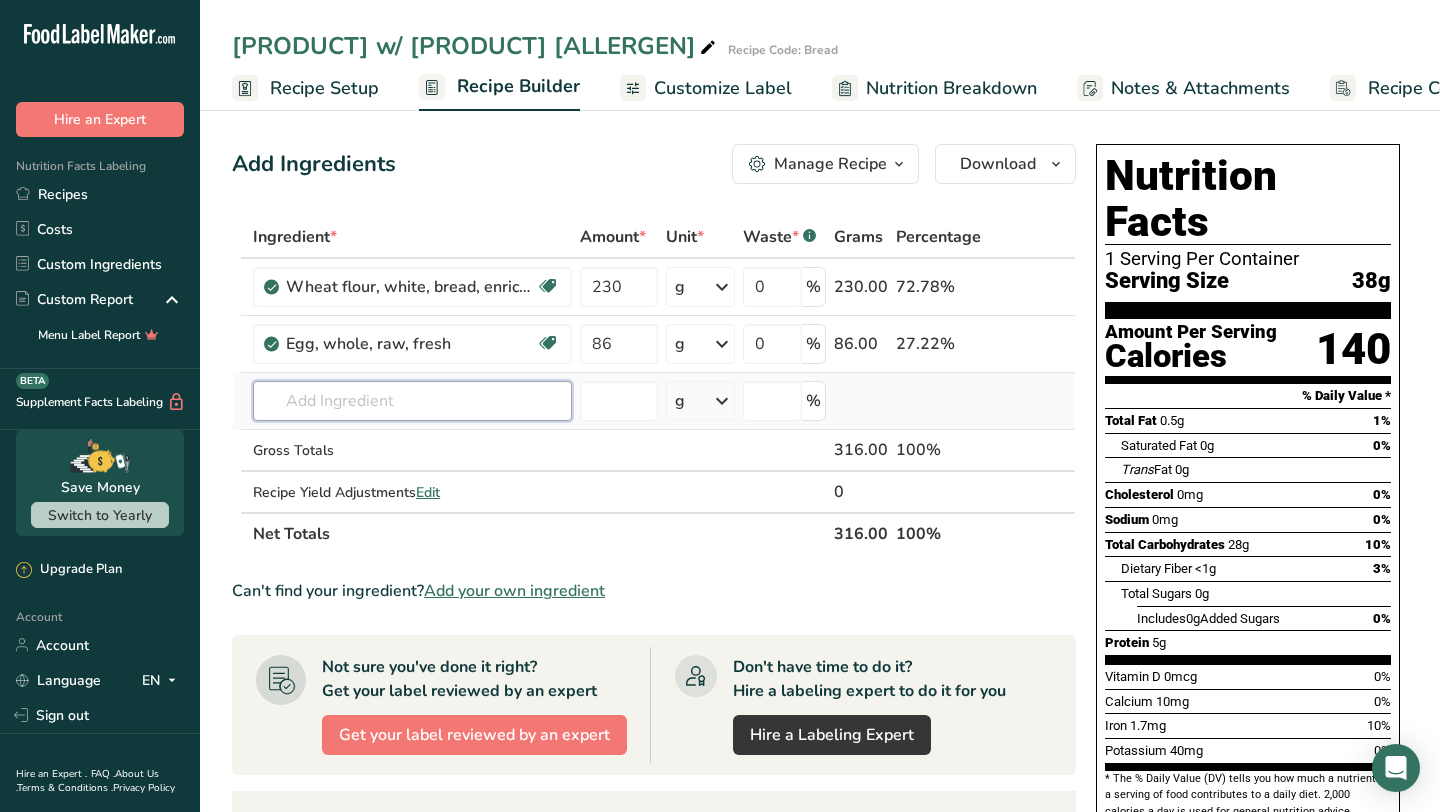 click on "Ingredient *
Amount *
Unit *
Waste *   .a-a{fill:#347362;}.b-a{fill:#fff;}          Grams
Percentage
Wheat flour, white, bread, enriched
Dairy free
Vegan
Vegetarian
Soy free
230
g
Portions
1 cup
Weight Units
g
kg
mg
See more
Volume Units
l
Volume units require a density conversion. If you know your ingredient's density enter it below. Otherwise, click on "RIA" our AI Regulatory bot - she will be able to help you
lb/ft3
g/cm3
Confirm
mL
lb/ft3
g/cm3" at bounding box center [654, 385] 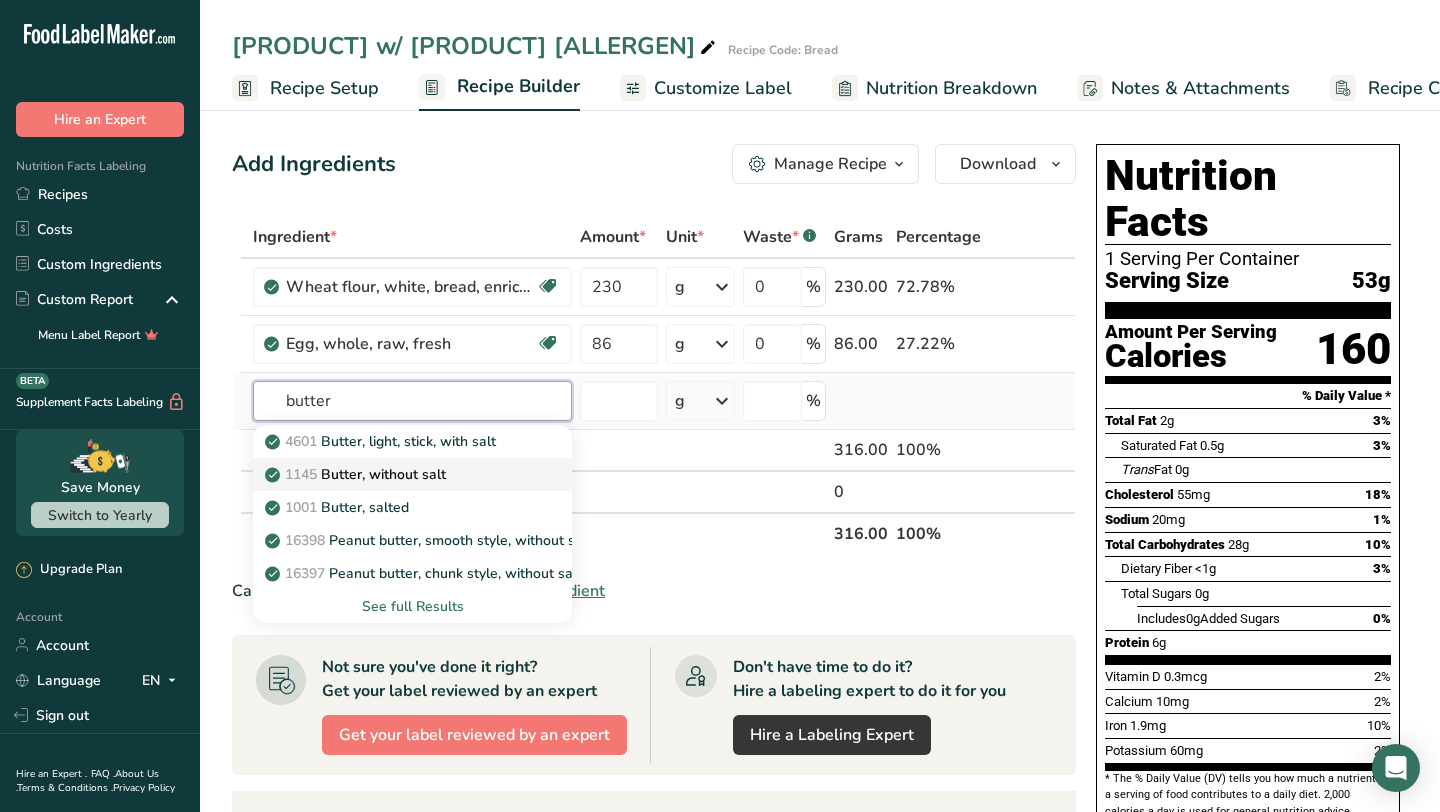 type on "butter" 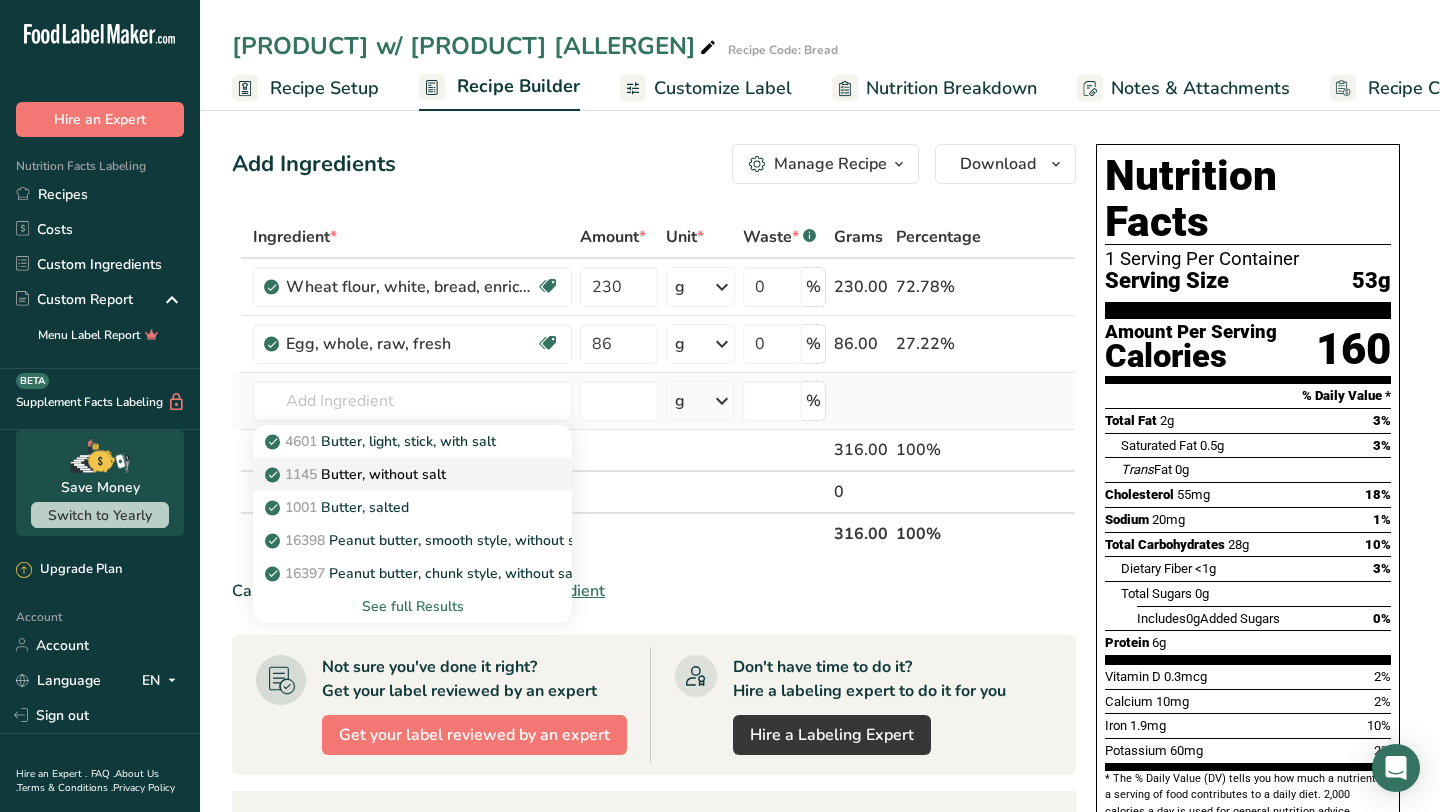 click on "1145
Butter, without salt" at bounding box center (396, 474) 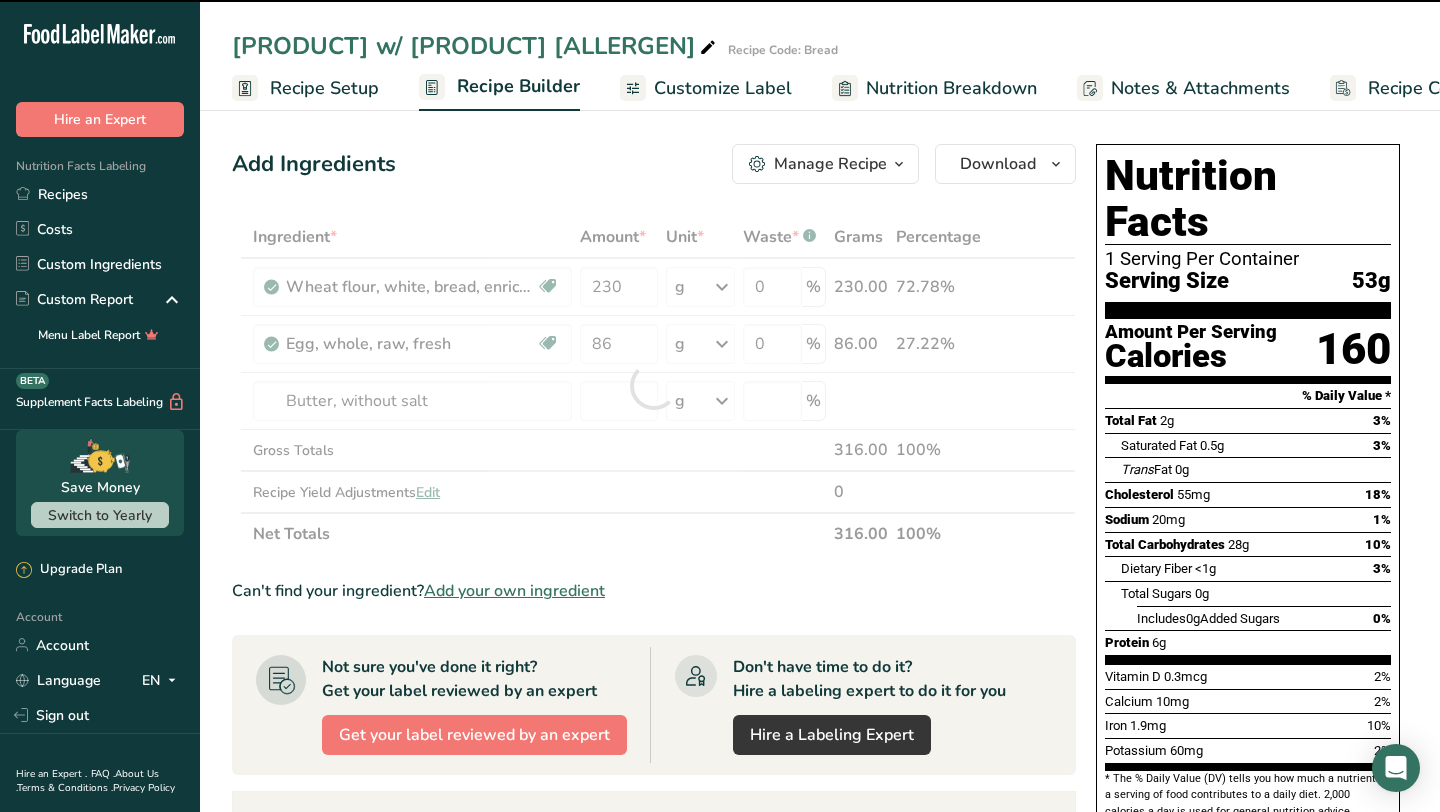 type on "0" 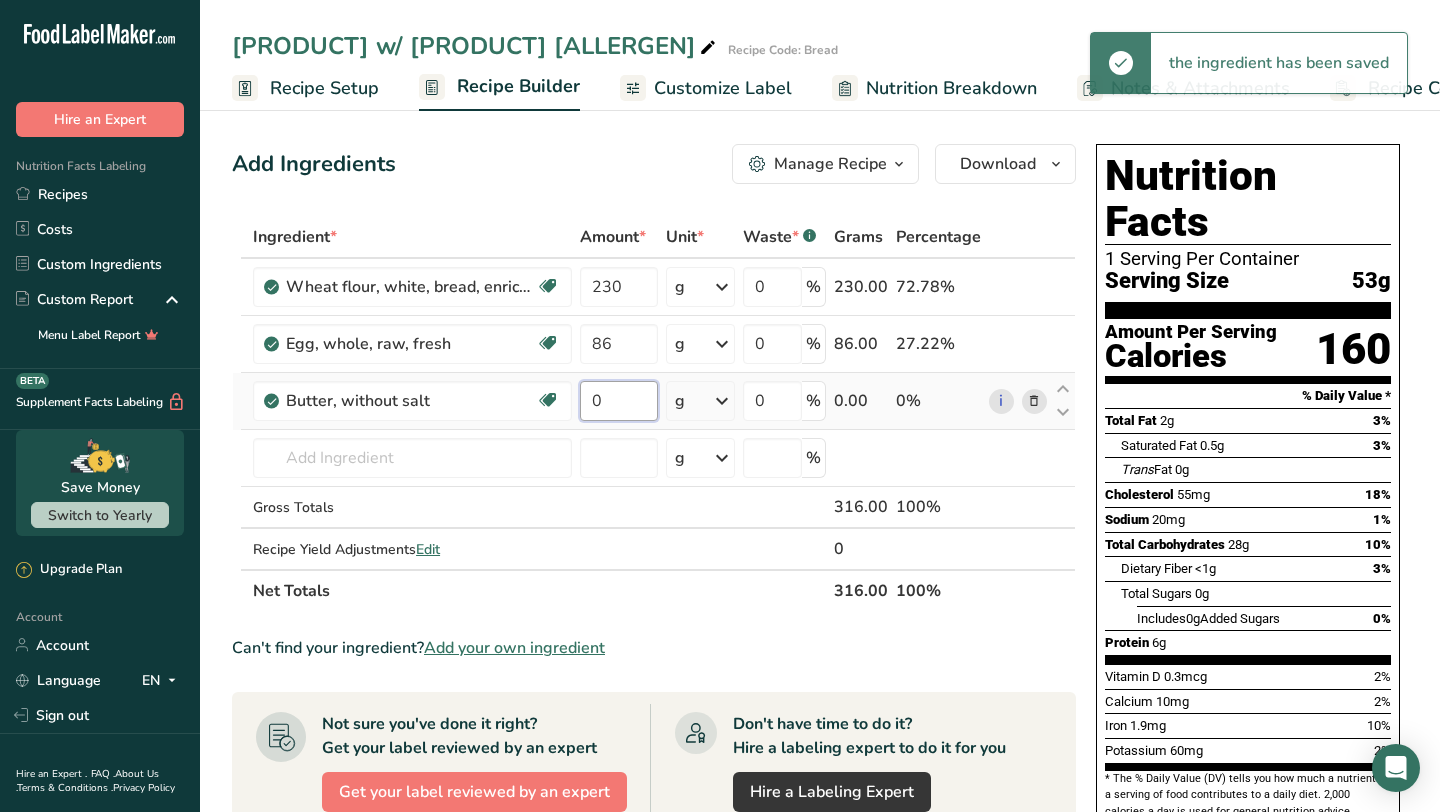 click on "0" at bounding box center [618, 401] 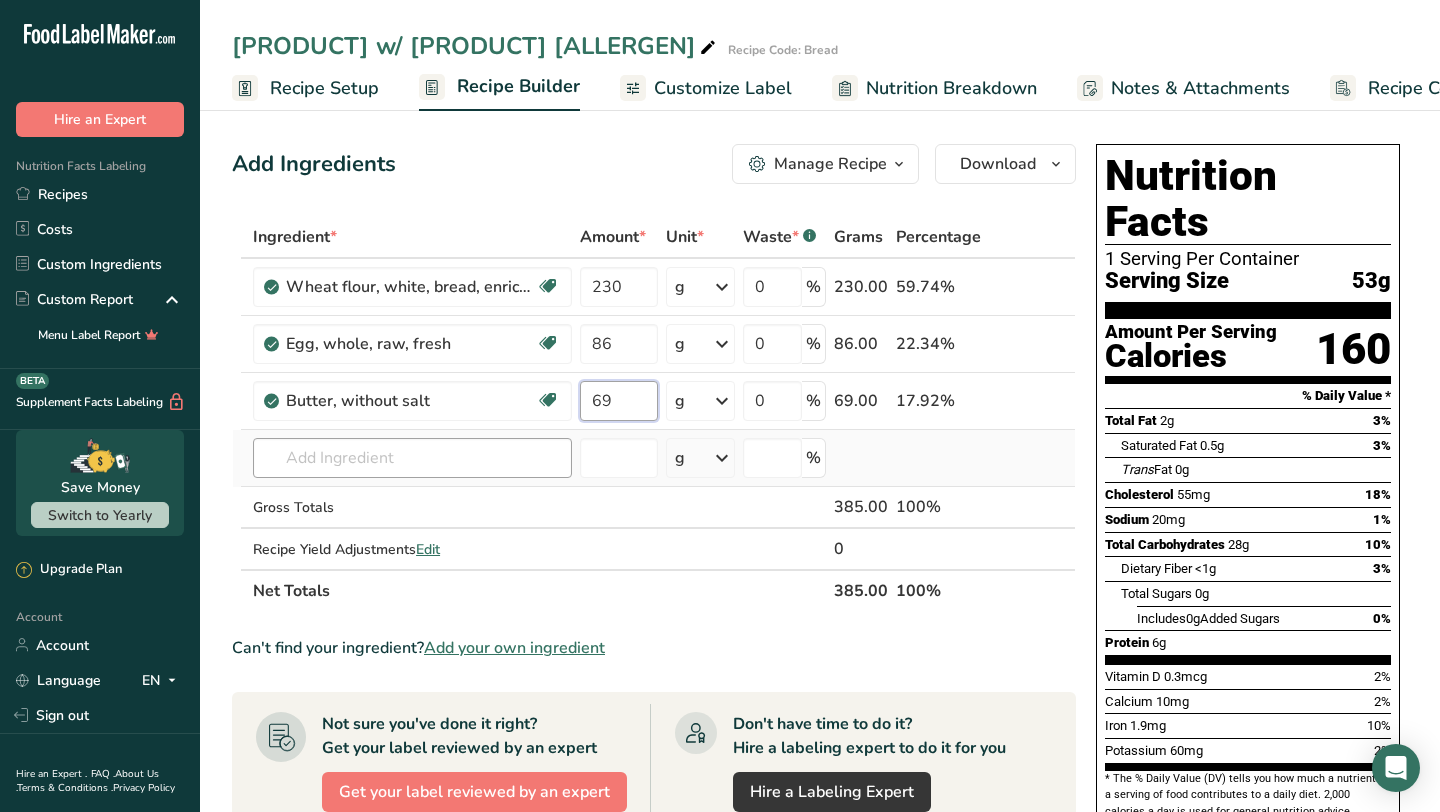 type on "69" 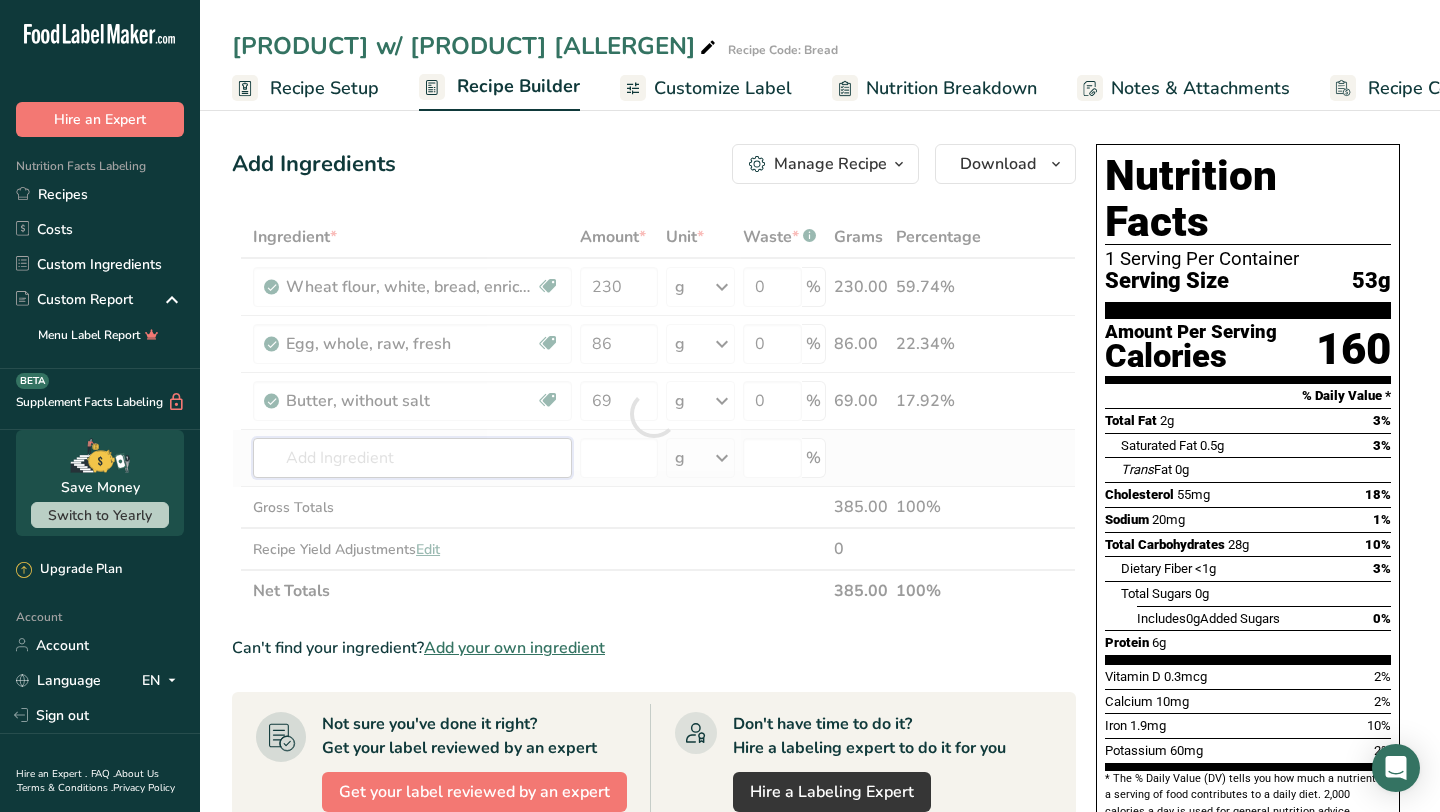 click on "Ingredient *
Amount *
Unit *
Waste *   .a-a{fill:#347362;}.b-a{fill:#fff;}          Grams
Percentage
Wheat flour, white, bread, enriched
Dairy free
Vegan
Vegetarian
Soy free
230
g
Portions
1 cup
Weight Units
g
kg
mg
See more
Volume Units
l
Volume units require a density conversion. If you know your ingredient's density enter it below. Otherwise, click on "RIA" our AI Regulatory bot - she will be able to help you
lb/ft3
g/cm3
Confirm
mL
lb/ft3
g/cm3" at bounding box center (654, 414) 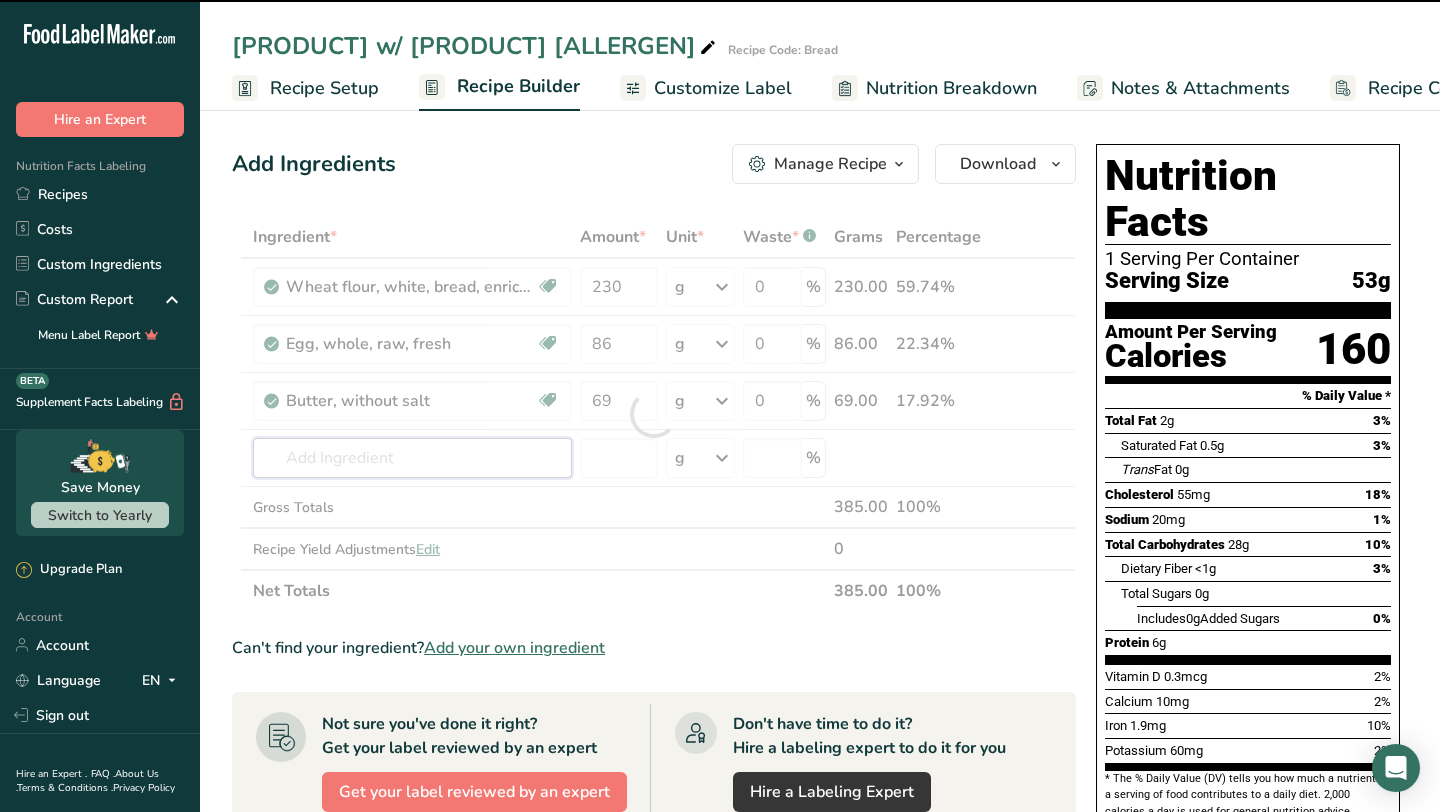 type on "l" 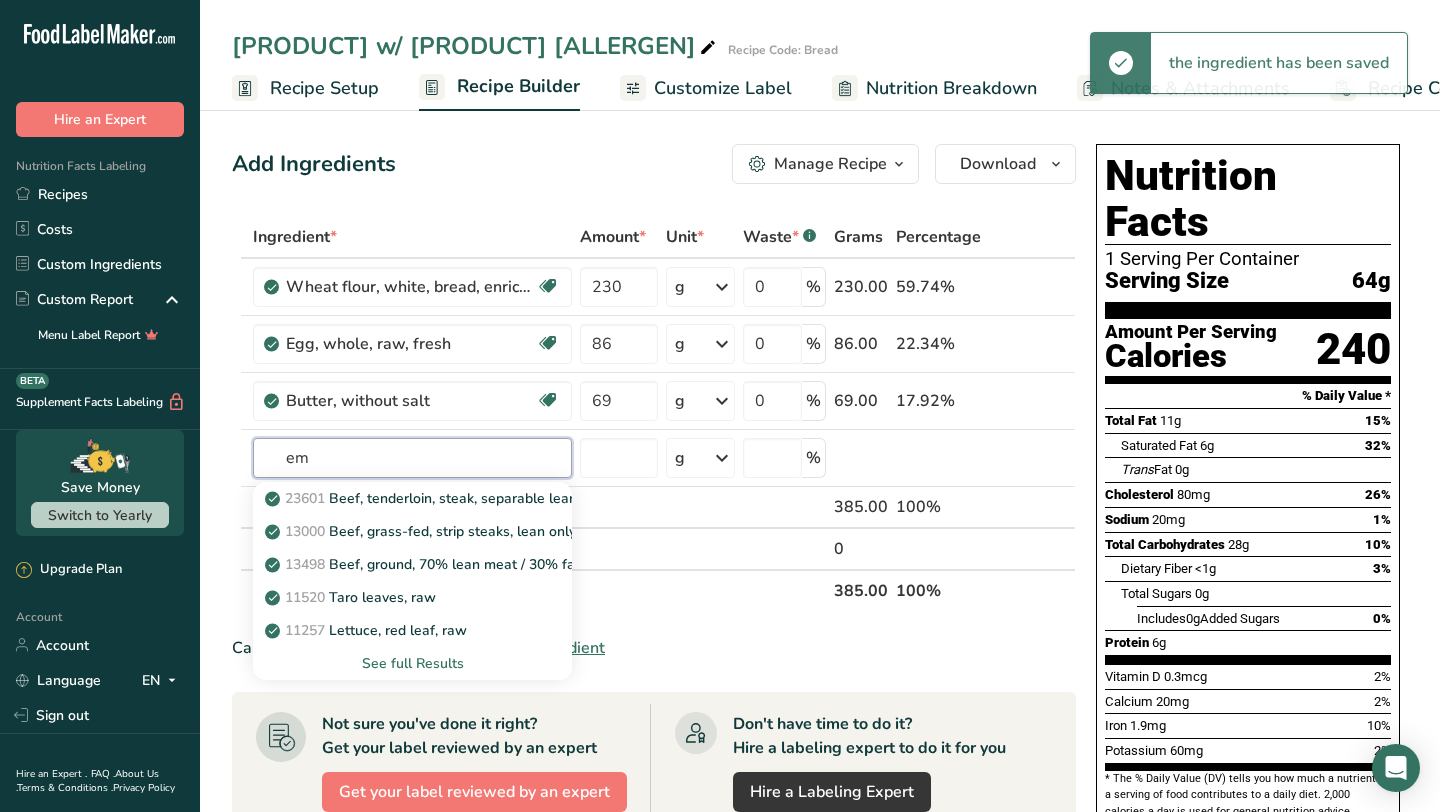 type on "e" 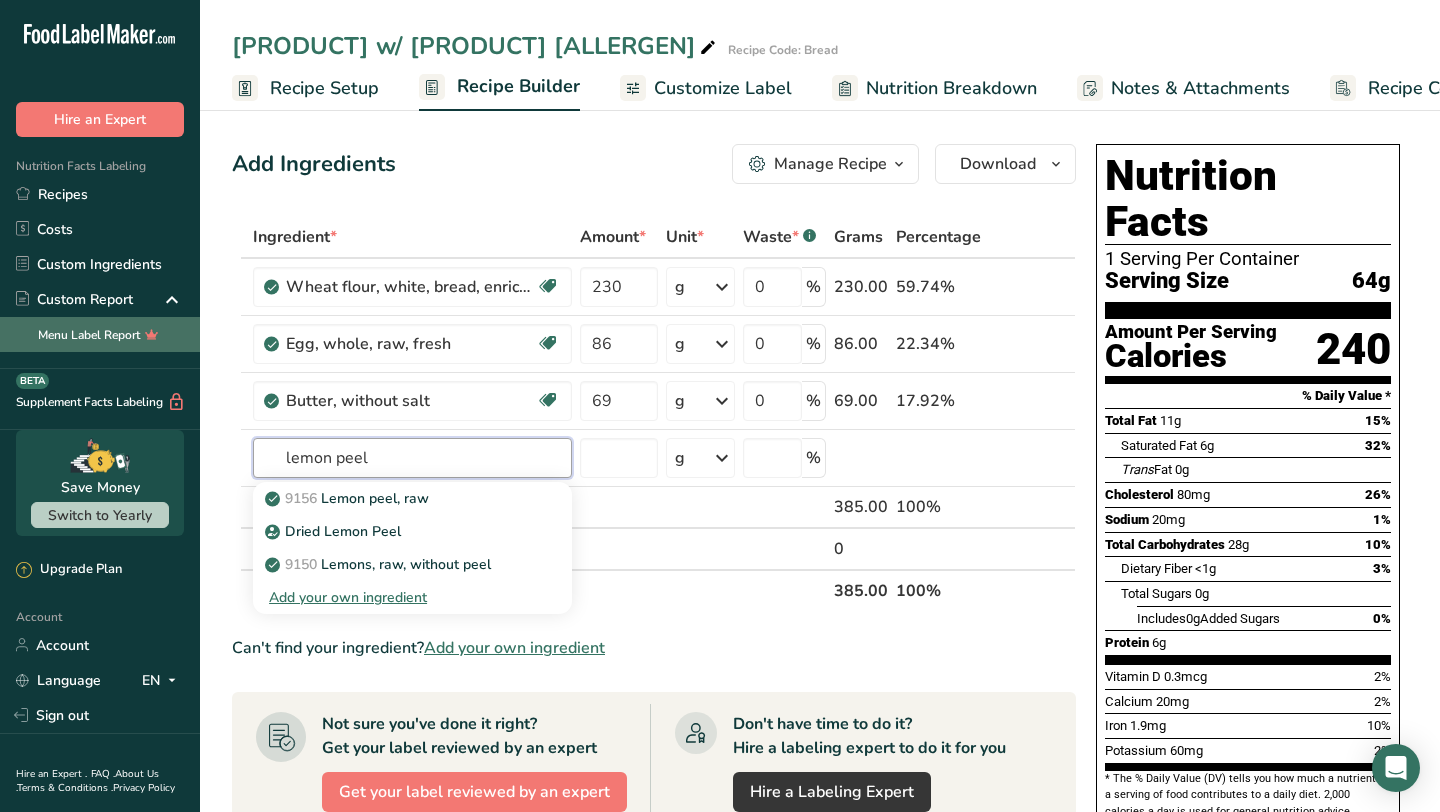 type on "lemon pee" 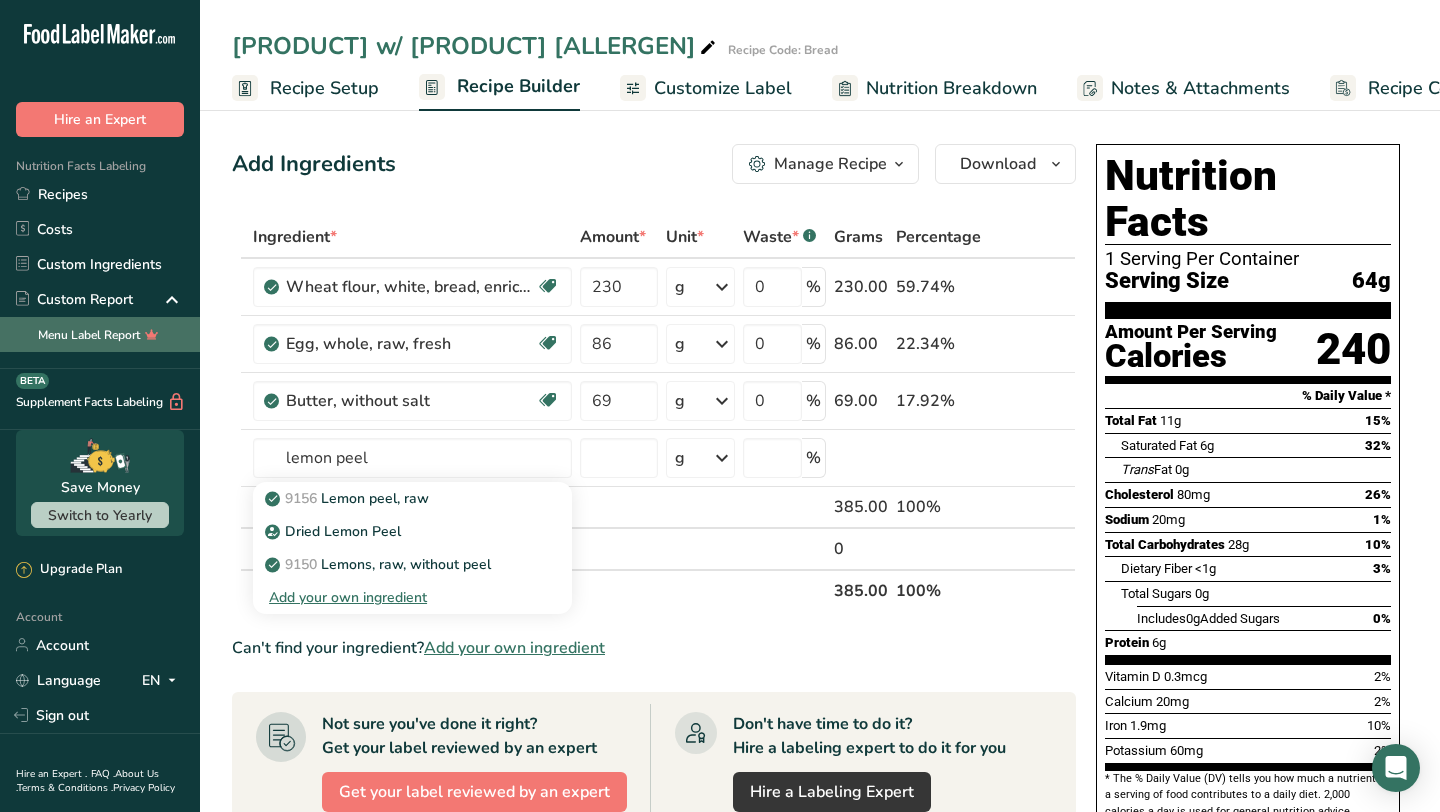 type 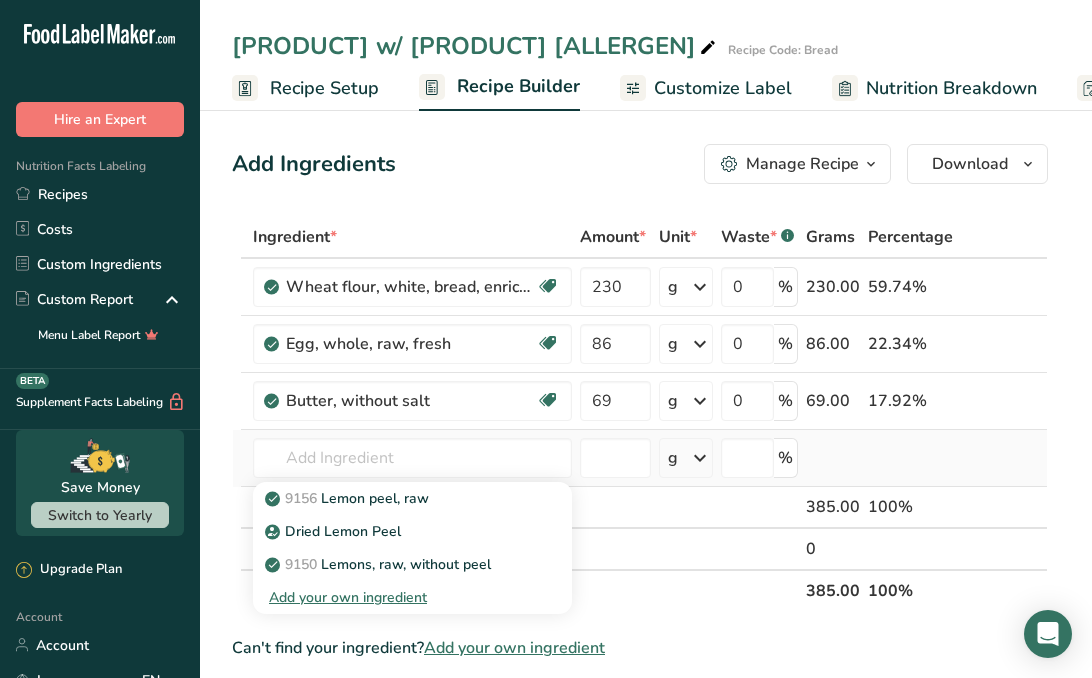 click on "Add your own ingredient" at bounding box center (412, 597) 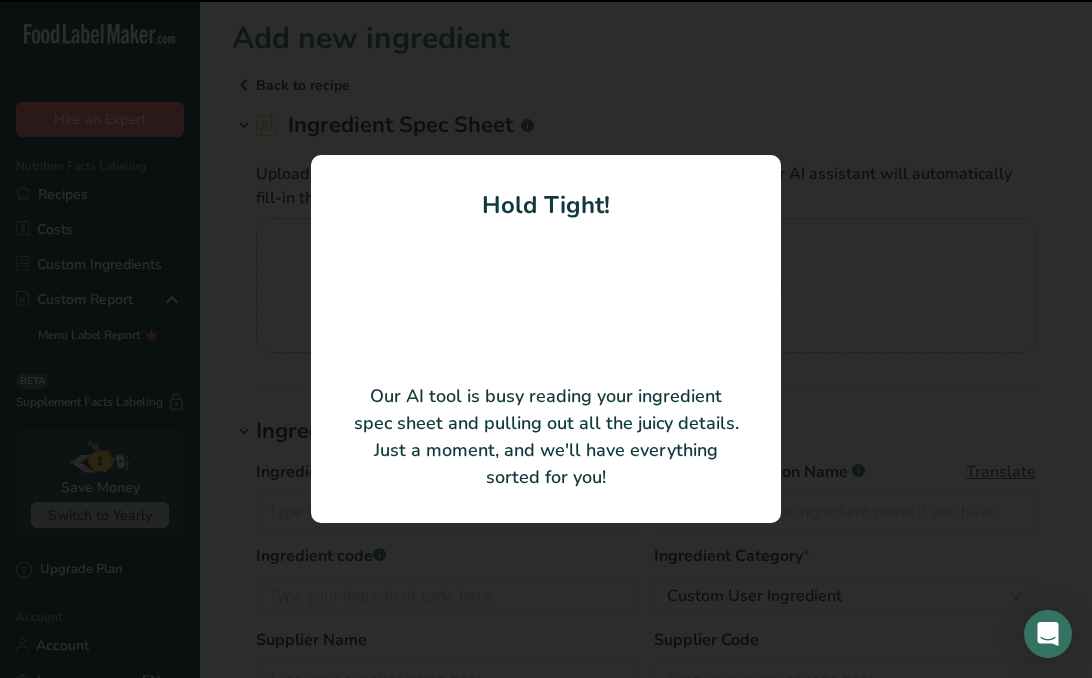 type 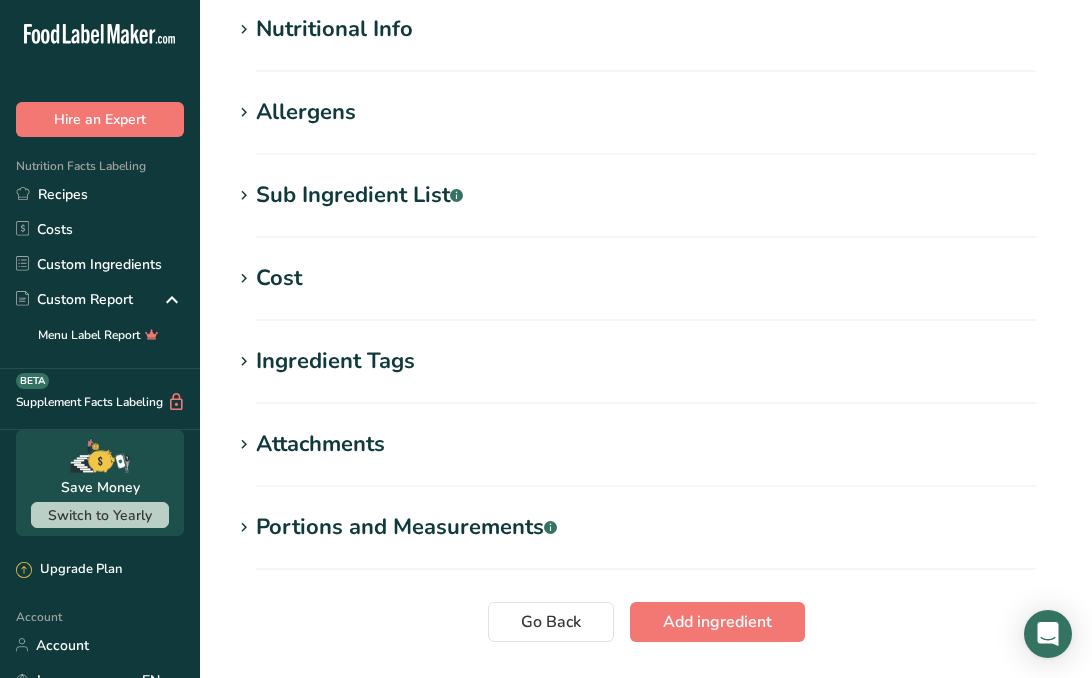 scroll, scrollTop: 692, scrollLeft: 0, axis: vertical 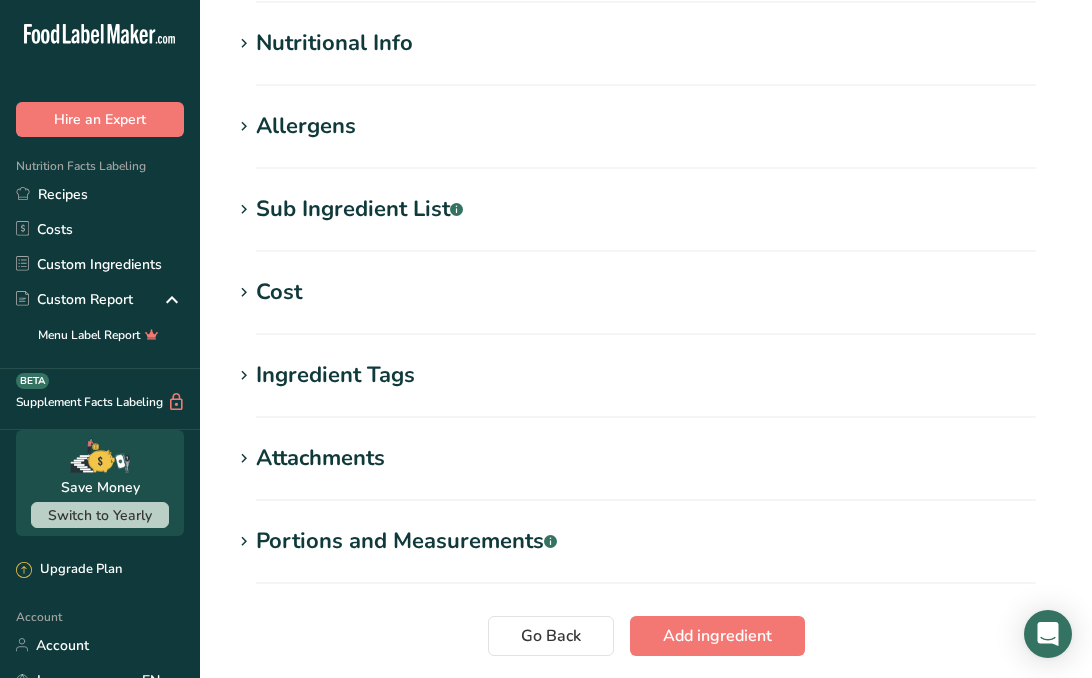 click on "Allergens" at bounding box center [646, 126] 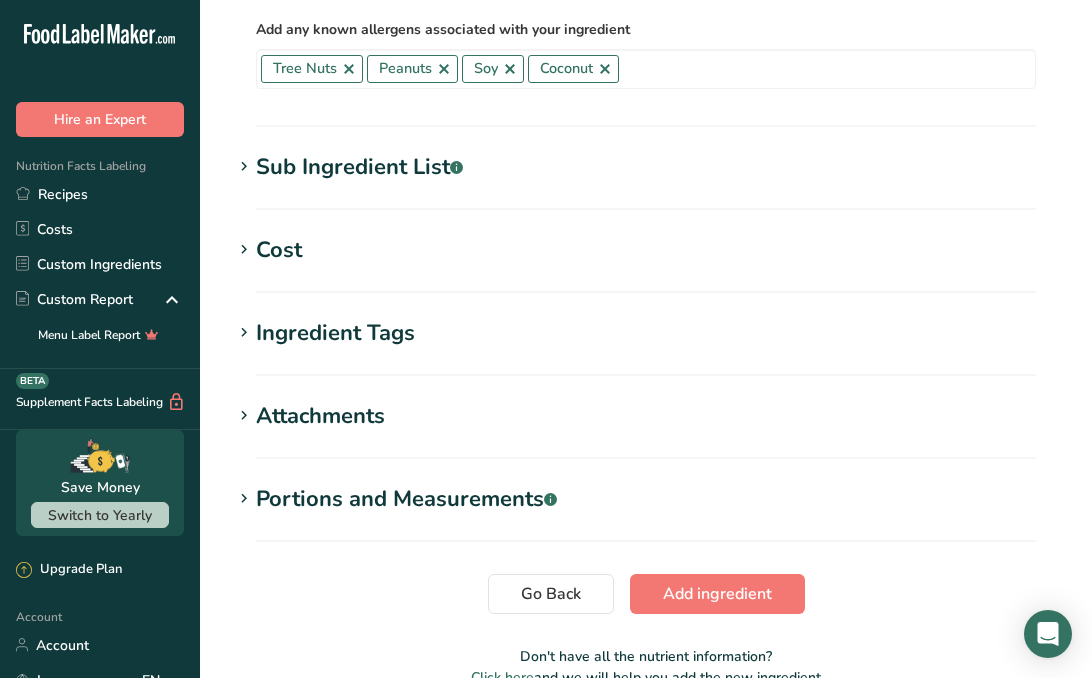 scroll, scrollTop: 831, scrollLeft: 0, axis: vertical 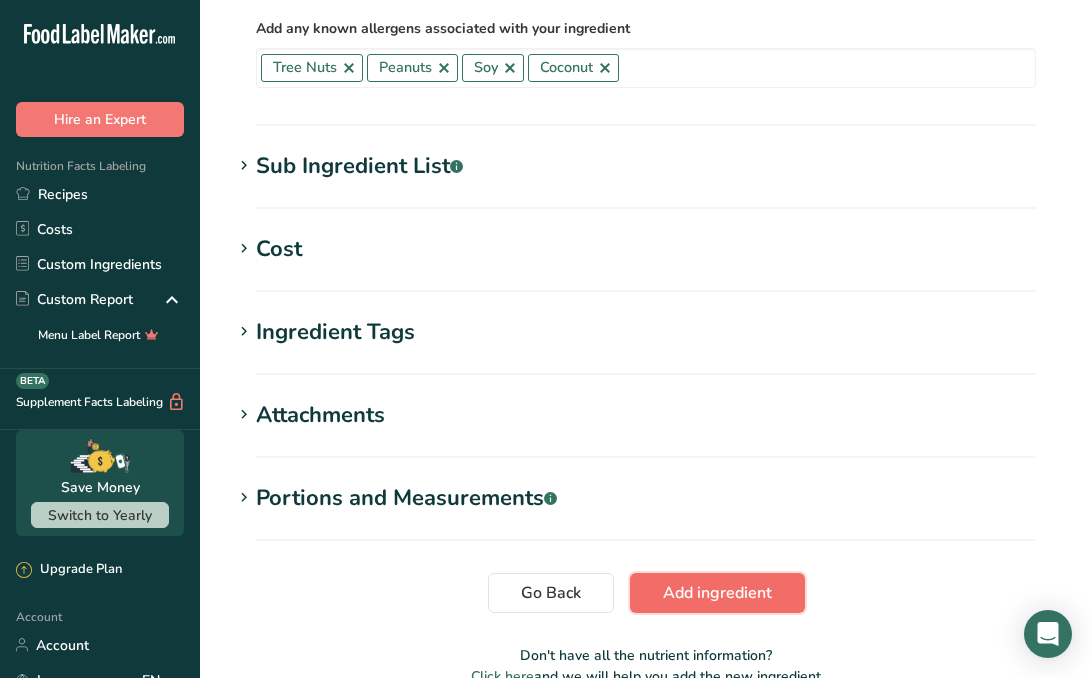 click on "Add ingredient" at bounding box center [717, 593] 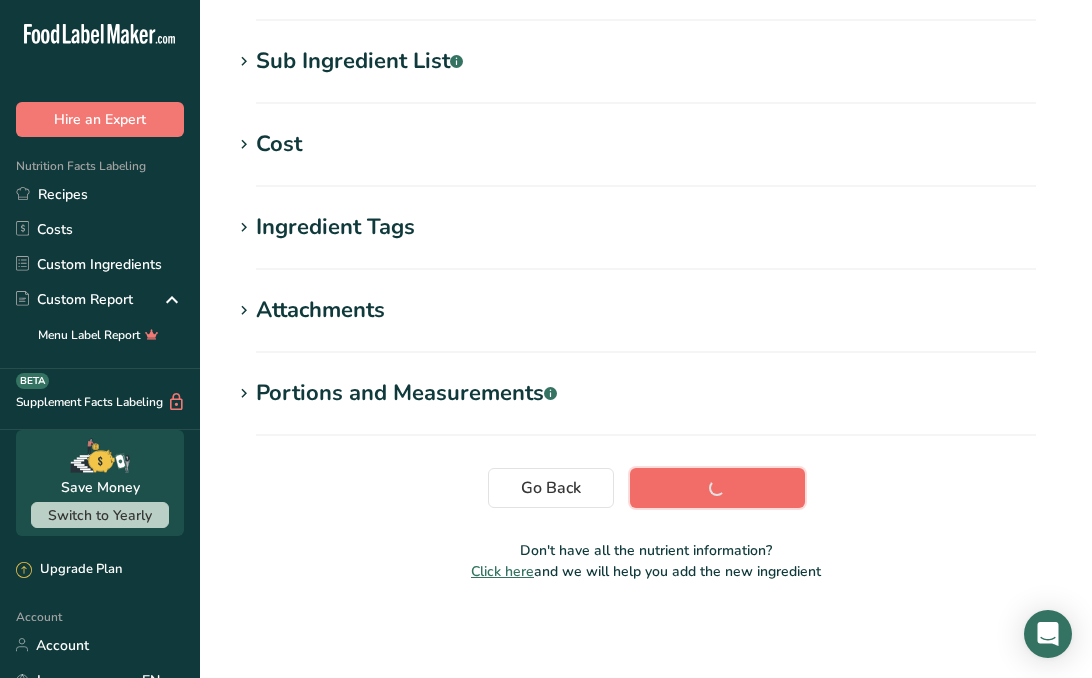 scroll, scrollTop: 387, scrollLeft: 0, axis: vertical 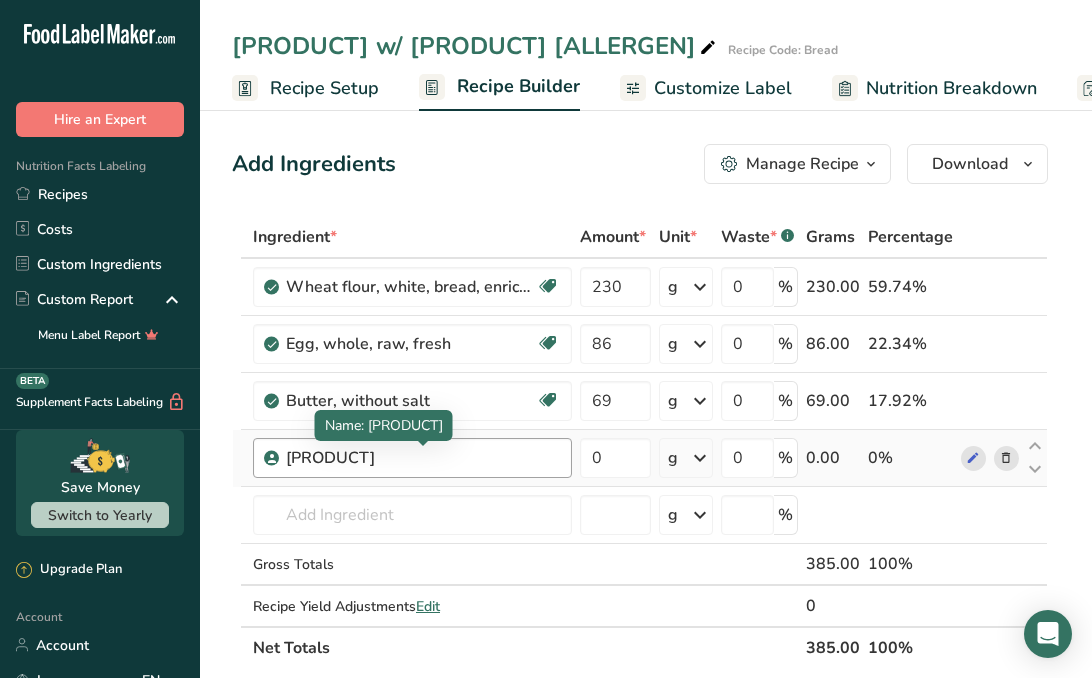 click on "Candied Sicilian Lemons" at bounding box center [411, 458] 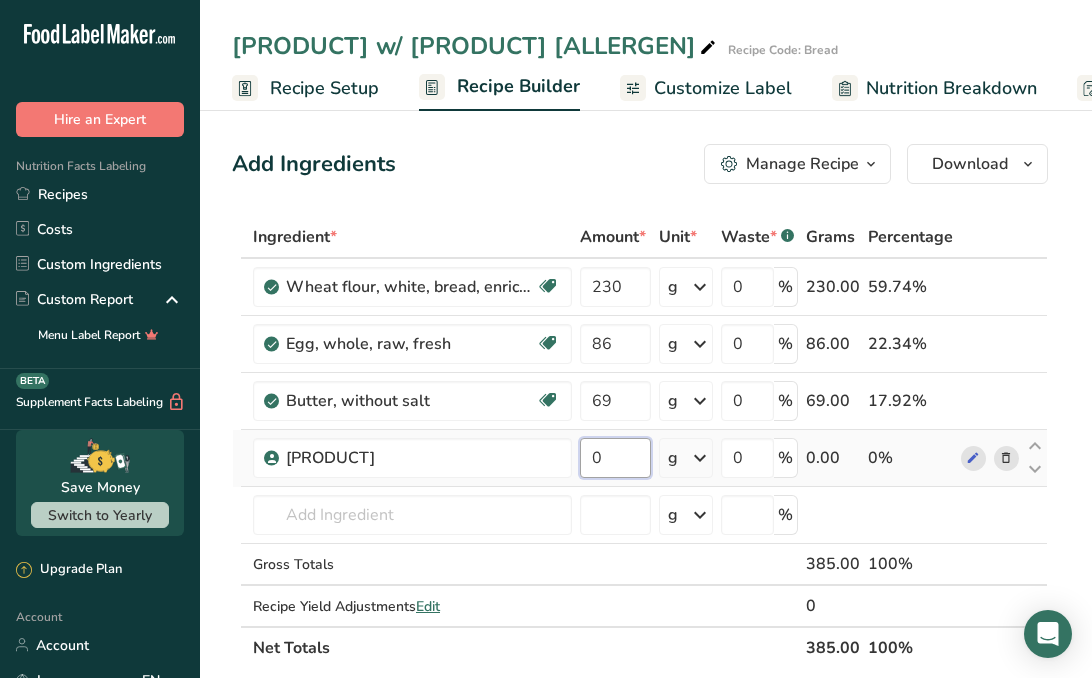 click on "0" at bounding box center [615, 458] 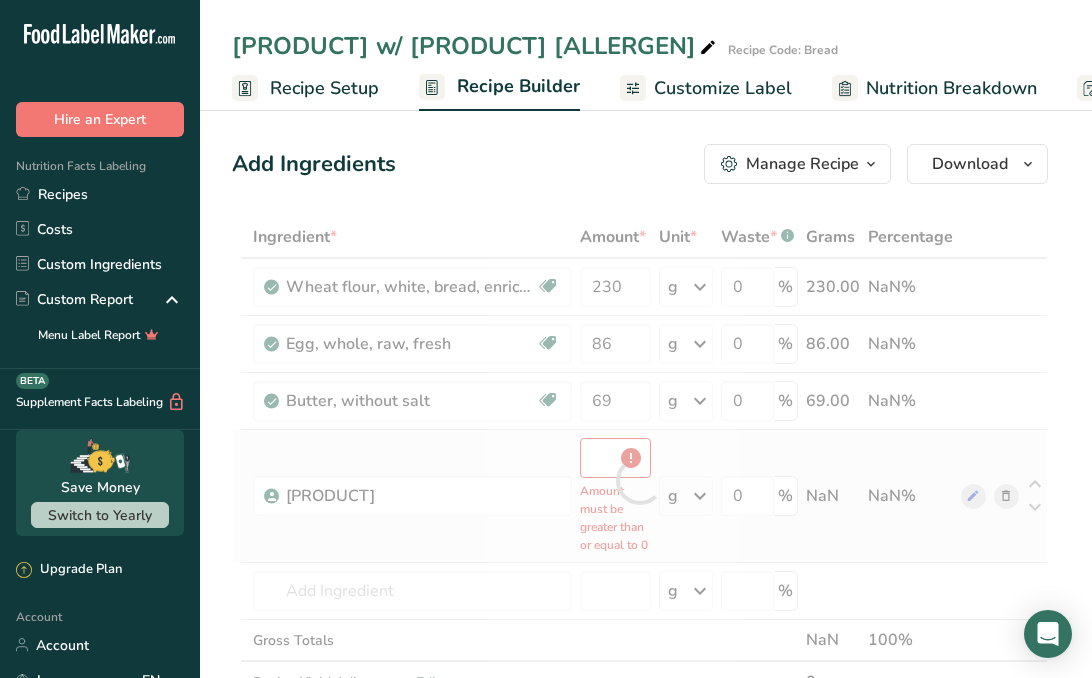 click on "Ingredient *
Amount *
Unit *
Waste *   .a-a{fill:#347362;}.b-a{fill:#fff;}          Grams
Percentage
Wheat flour, white, bread, enriched
Dairy free
Vegan
Vegetarian
Soy free
230
g
Portions
1 cup
Weight Units
g
kg
mg
See more
Volume Units
l
Volume units require a density conversion. If you know your ingredient's density enter it below. Otherwise, click on "RIA" our AI Regulatory bot - she will be able to help you
lb/ft3
g/cm3
Confirm
mL
lb/ft3
g/cm3" at bounding box center (640, 480) 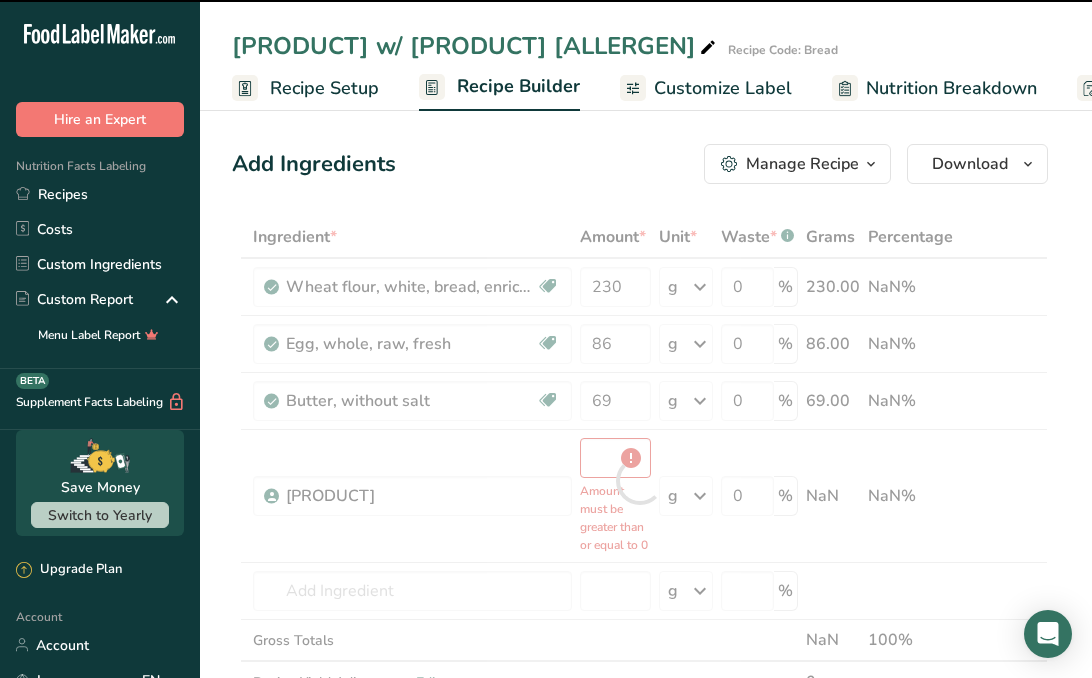 type on "0" 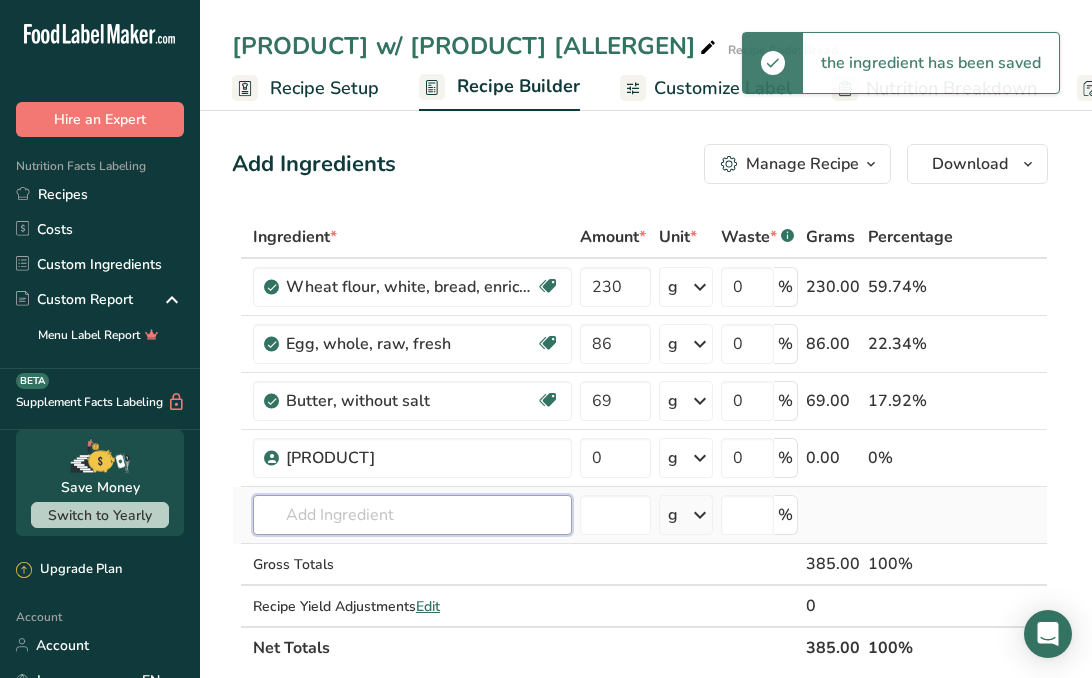 click at bounding box center (412, 515) 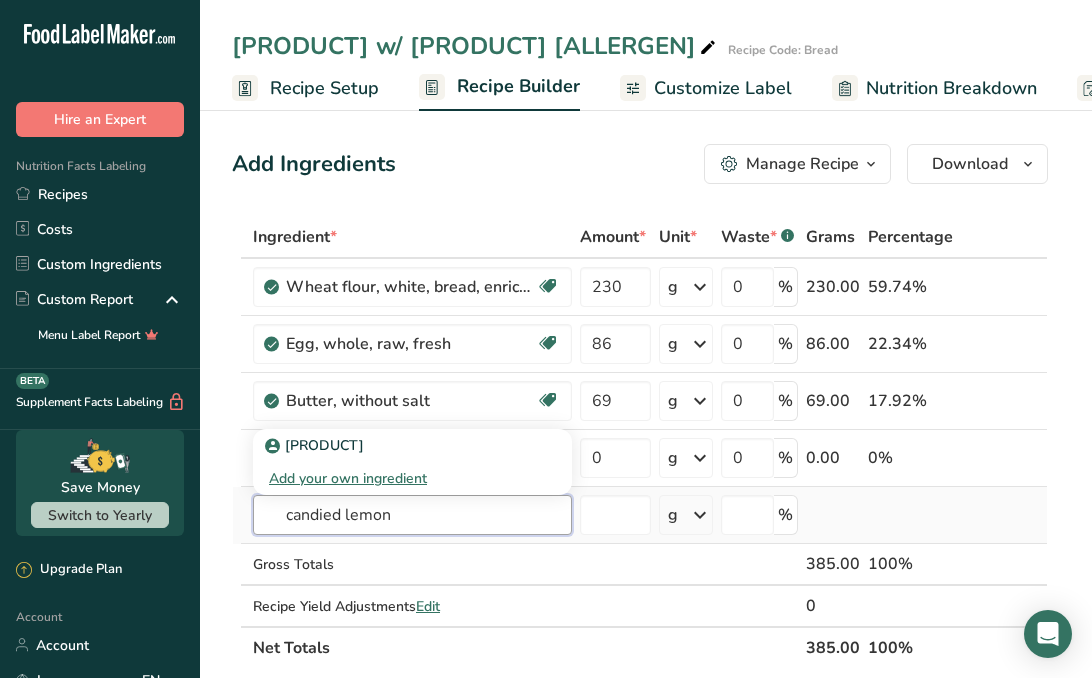 type on "candied lemon" 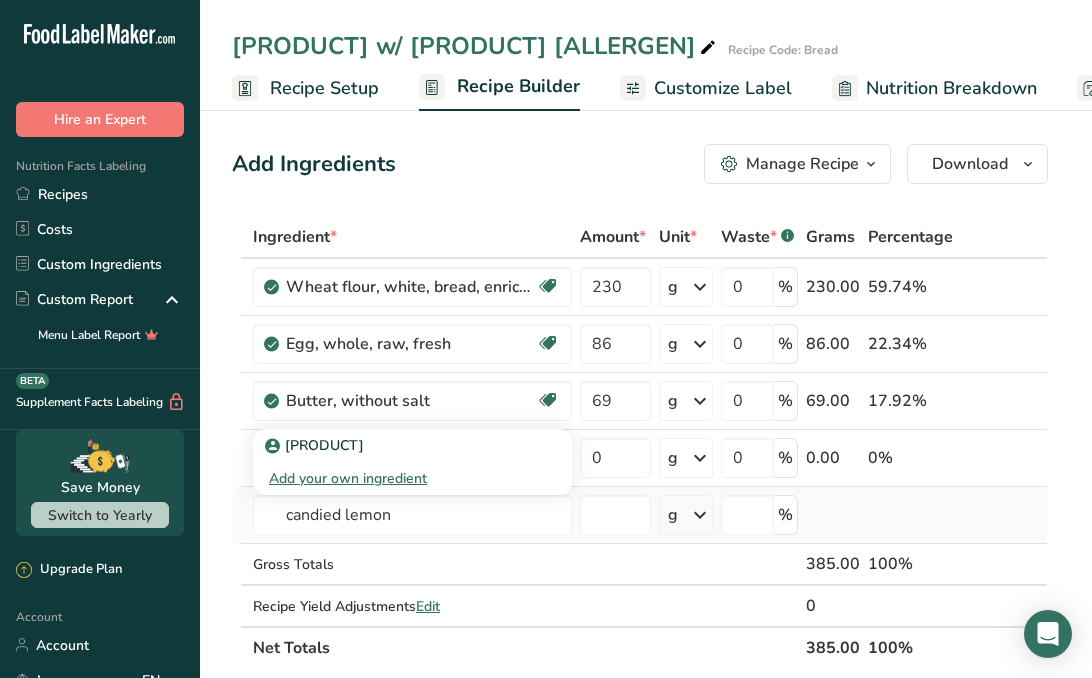 type 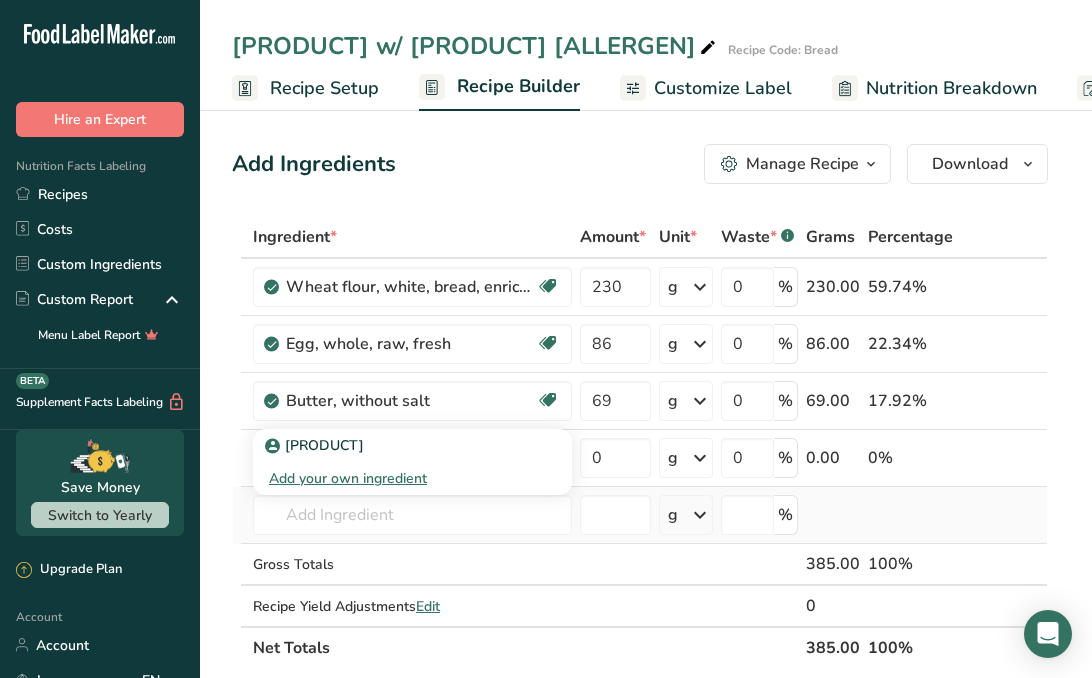 click on "Add your own ingredient" at bounding box center (412, 478) 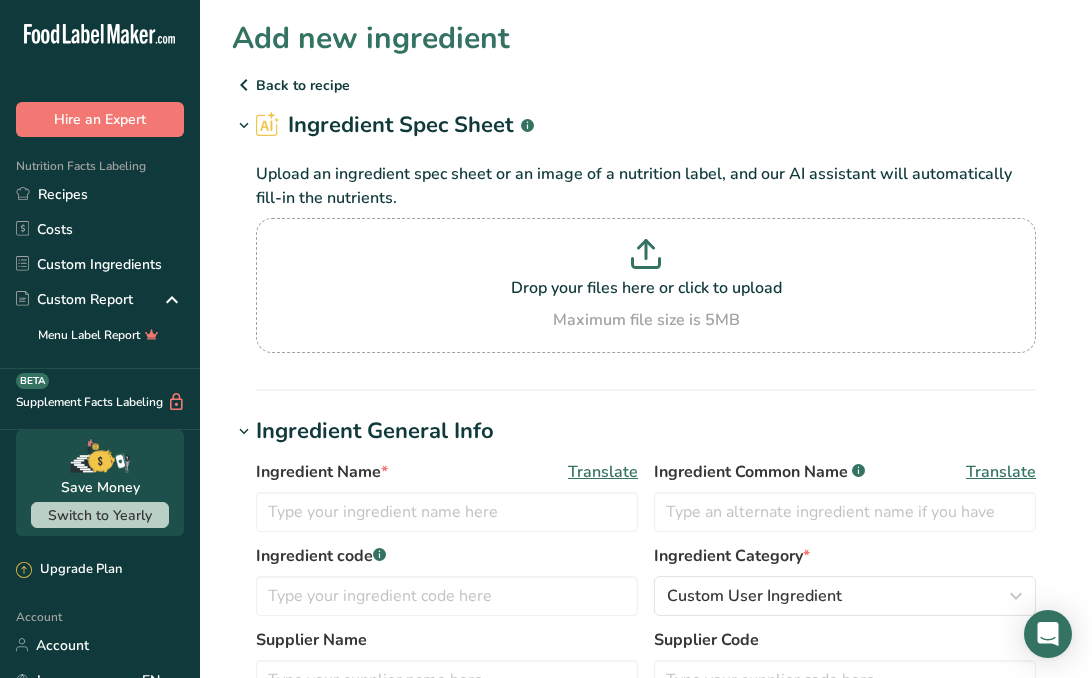 scroll, scrollTop: 107, scrollLeft: 0, axis: vertical 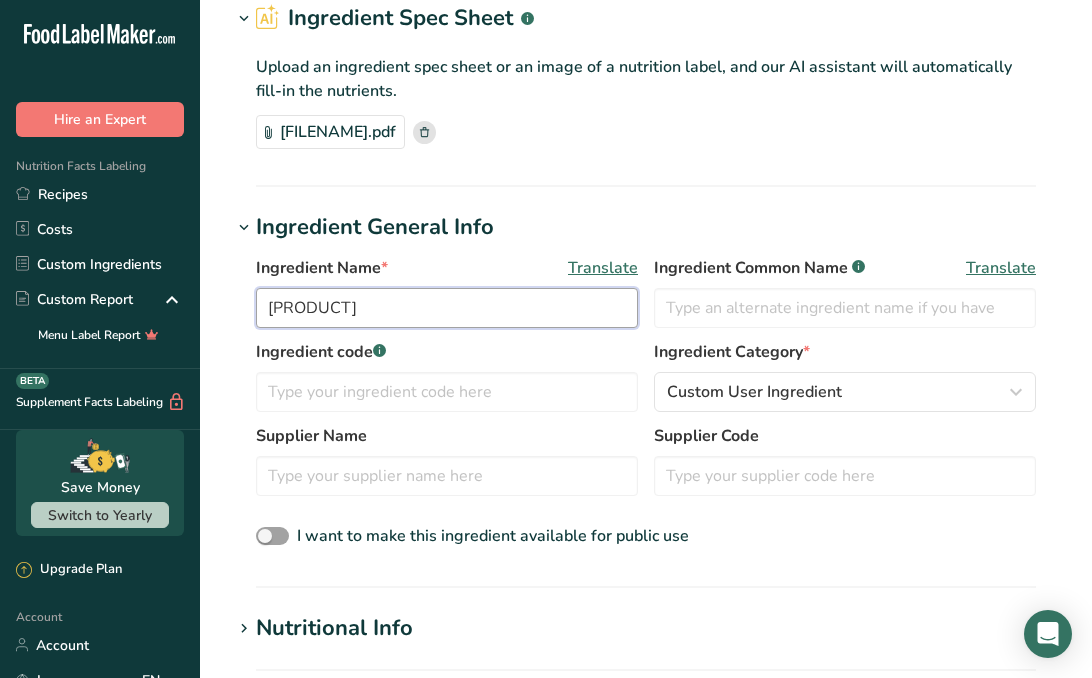 click on "Candied Sicilian Lemons" at bounding box center (447, 308) 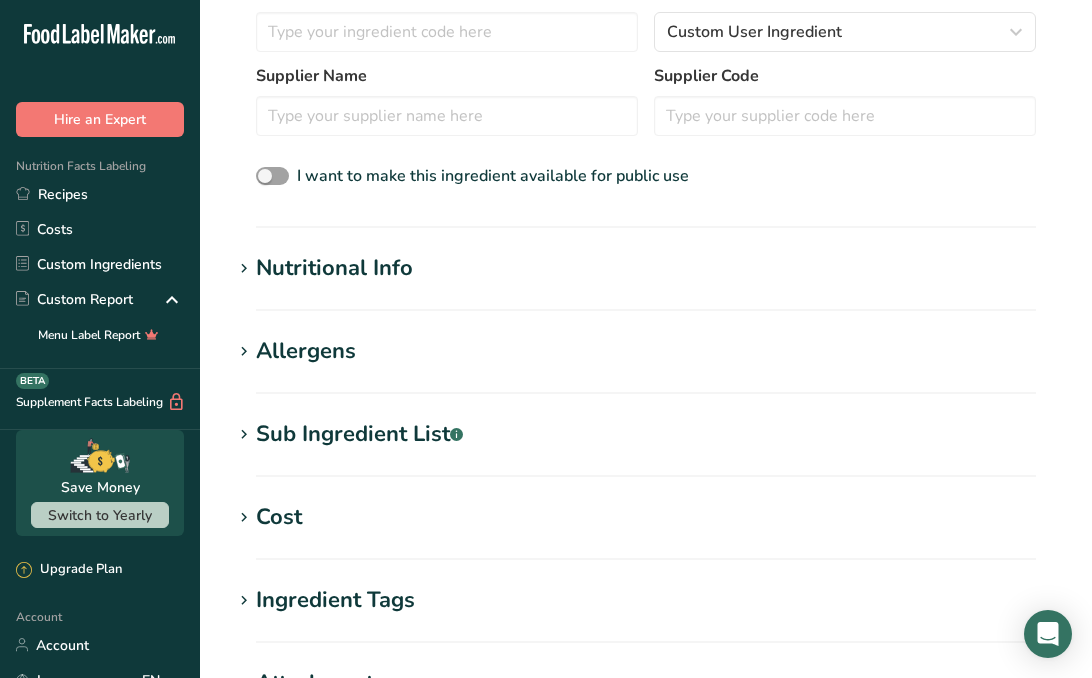 scroll, scrollTop: 840, scrollLeft: 0, axis: vertical 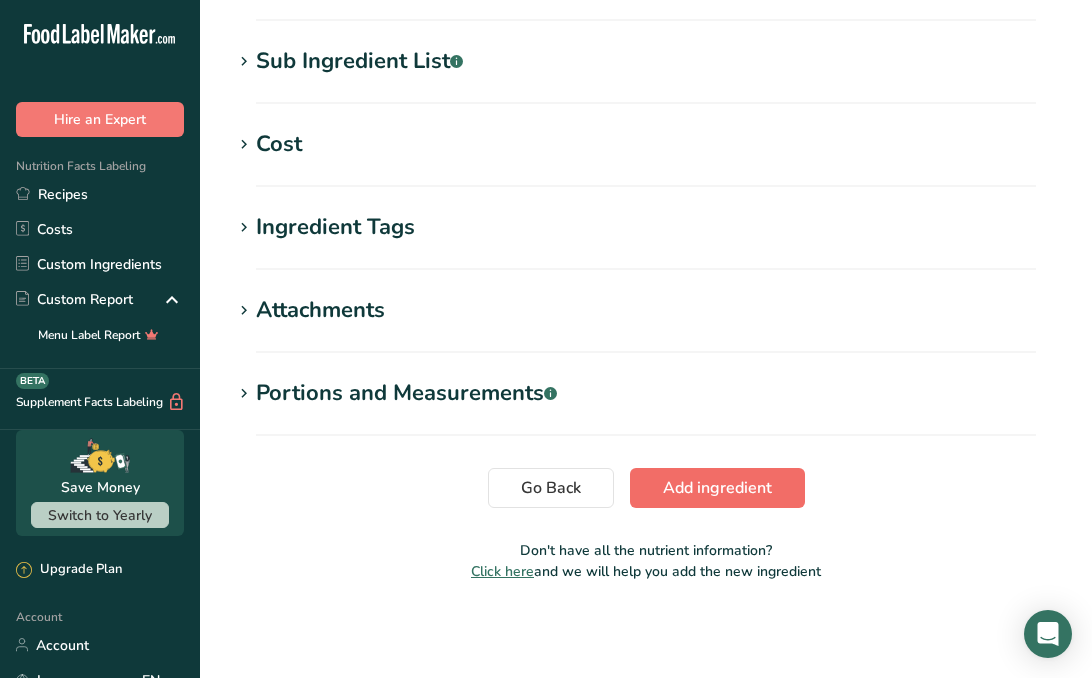 type on "Candied Lemons" 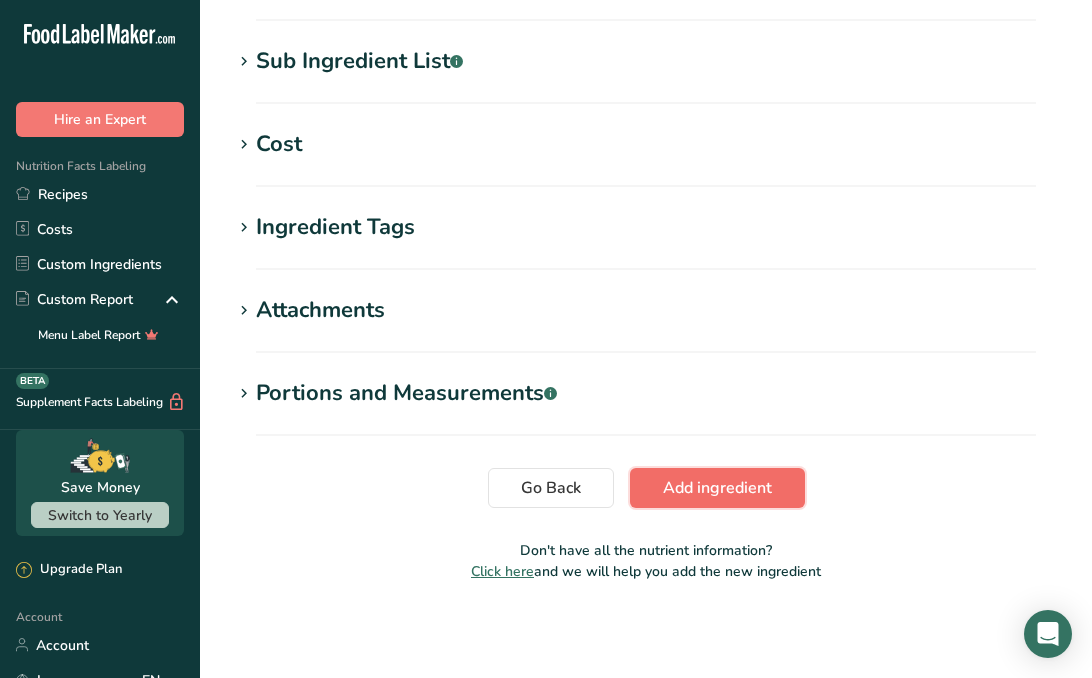 click on "Add ingredient" at bounding box center (717, 488) 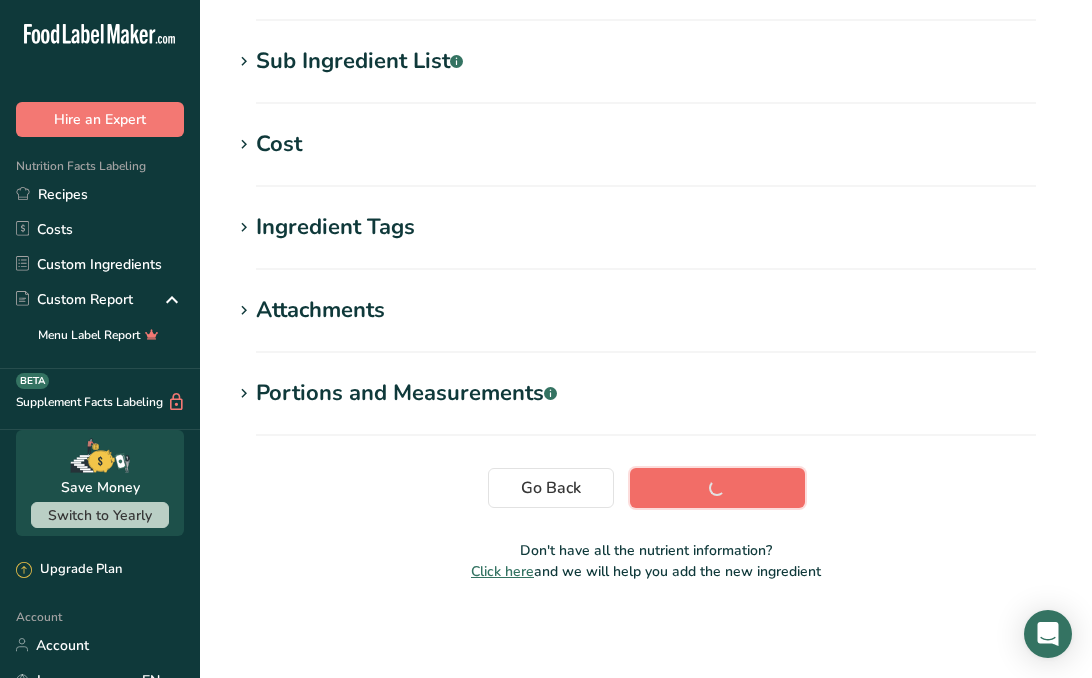scroll, scrollTop: 396, scrollLeft: 0, axis: vertical 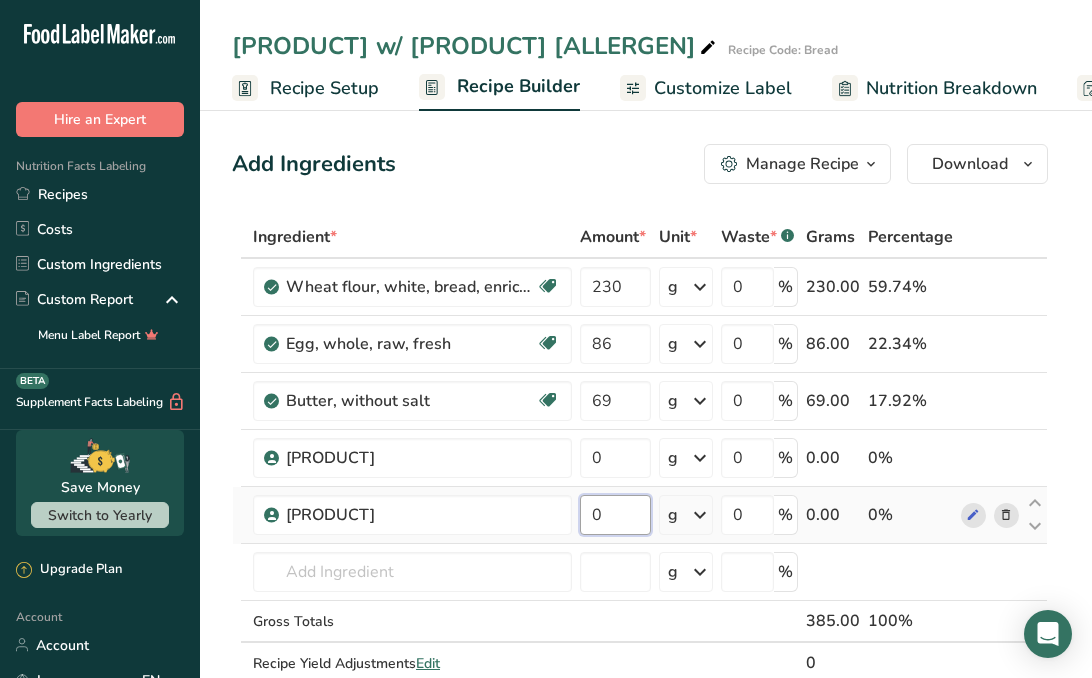 click on "0" at bounding box center [615, 515] 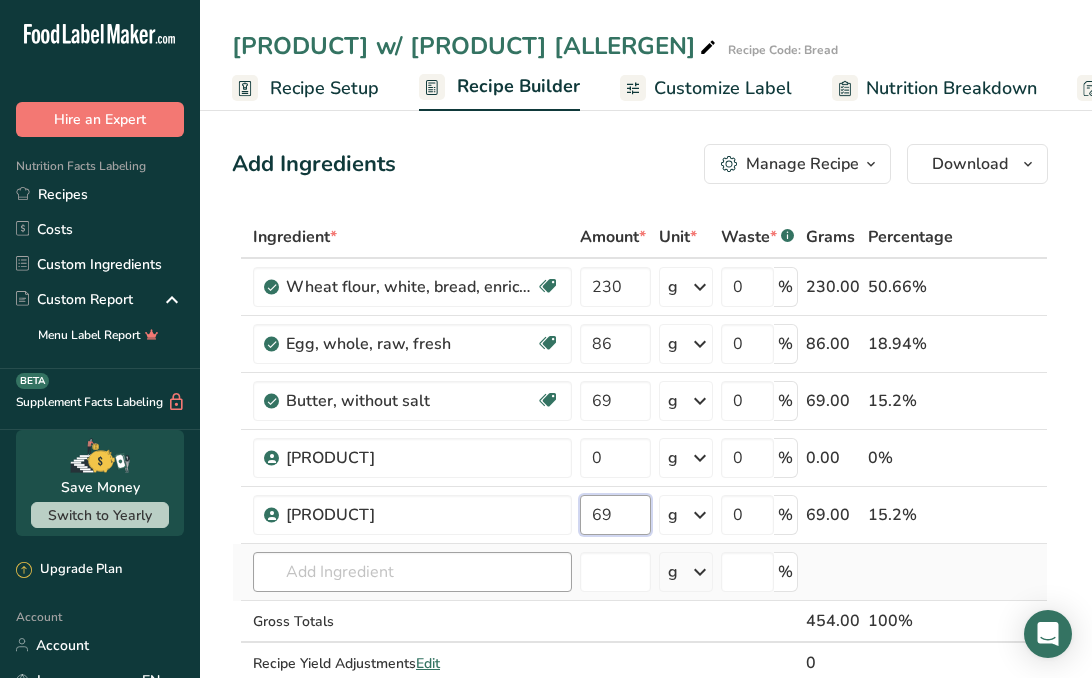 type on "69" 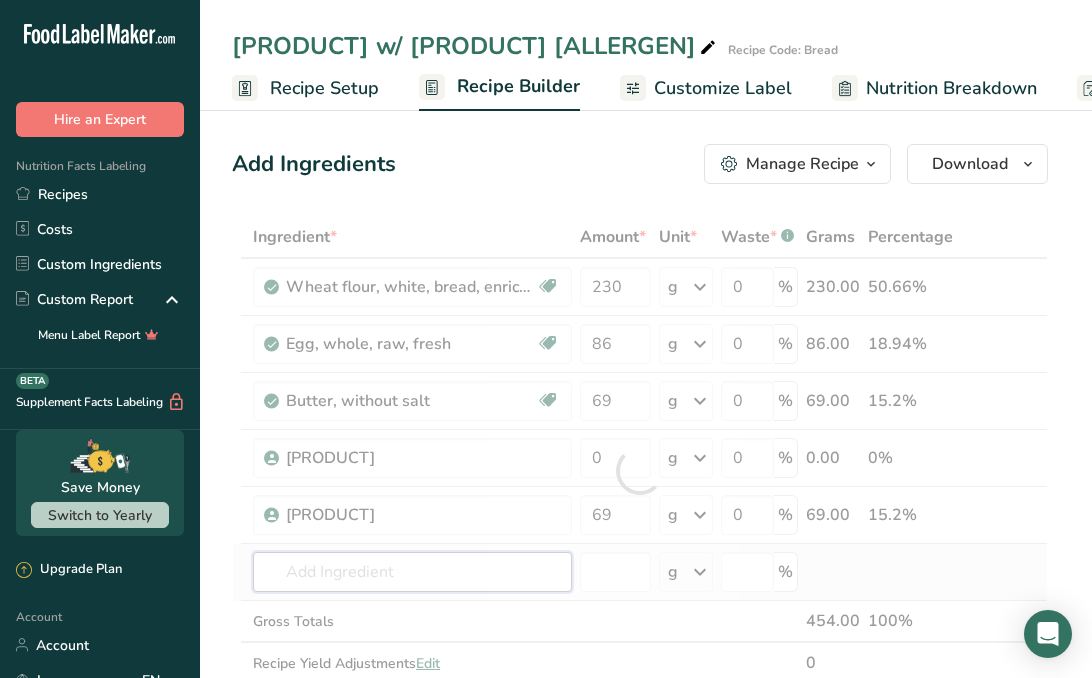 click on "Ingredient *
Amount *
Unit *
Waste *   .a-a{fill:#347362;}.b-a{fill:#fff;}          Grams
Percentage
Wheat flour, white, bread, enriched
Dairy free
Vegan
Vegetarian
Soy free
230
g
Portions
1 cup
Weight Units
g
kg
mg
See more
Volume Units
l
Volume units require a density conversion. If you know your ingredient's density enter it below. Otherwise, click on "RIA" our AI Regulatory bot - she will be able to help you
lb/ft3
g/cm3
Confirm
mL
lb/ft3
g/cm3" at bounding box center [640, 471] 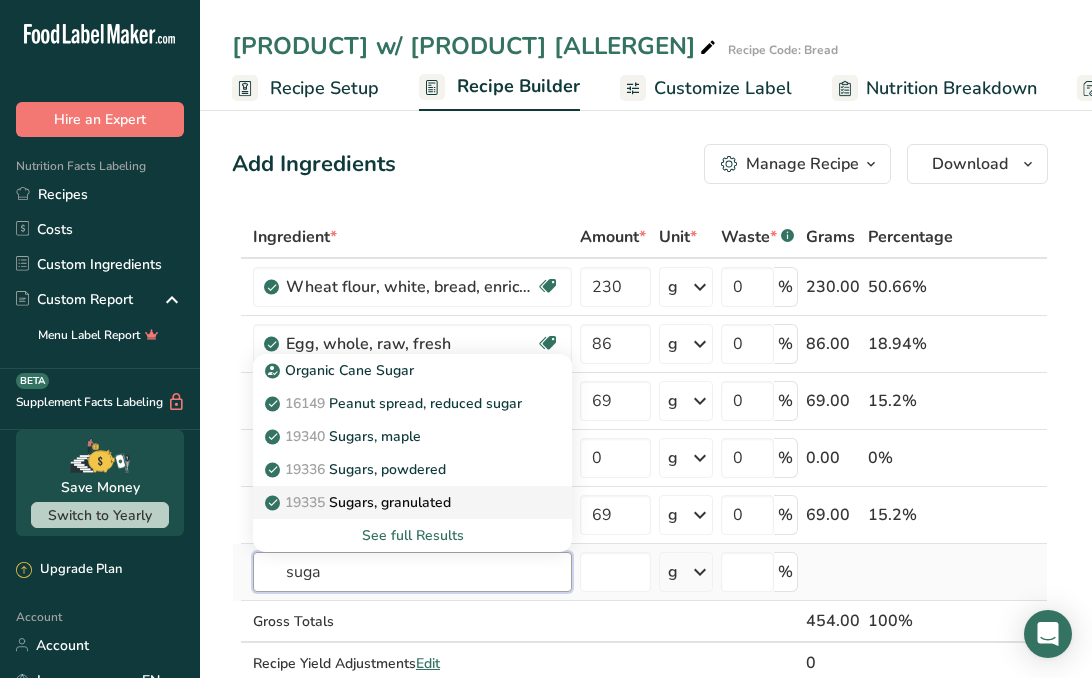 type on "suga" 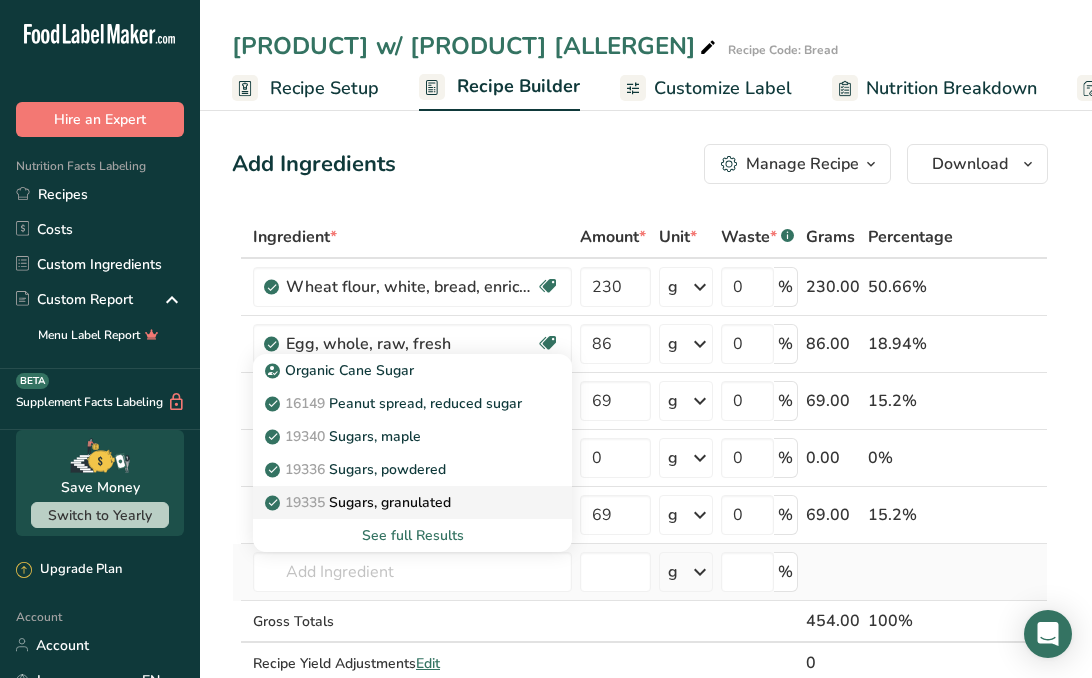click on "19335
Sugars, granulated" at bounding box center (396, 502) 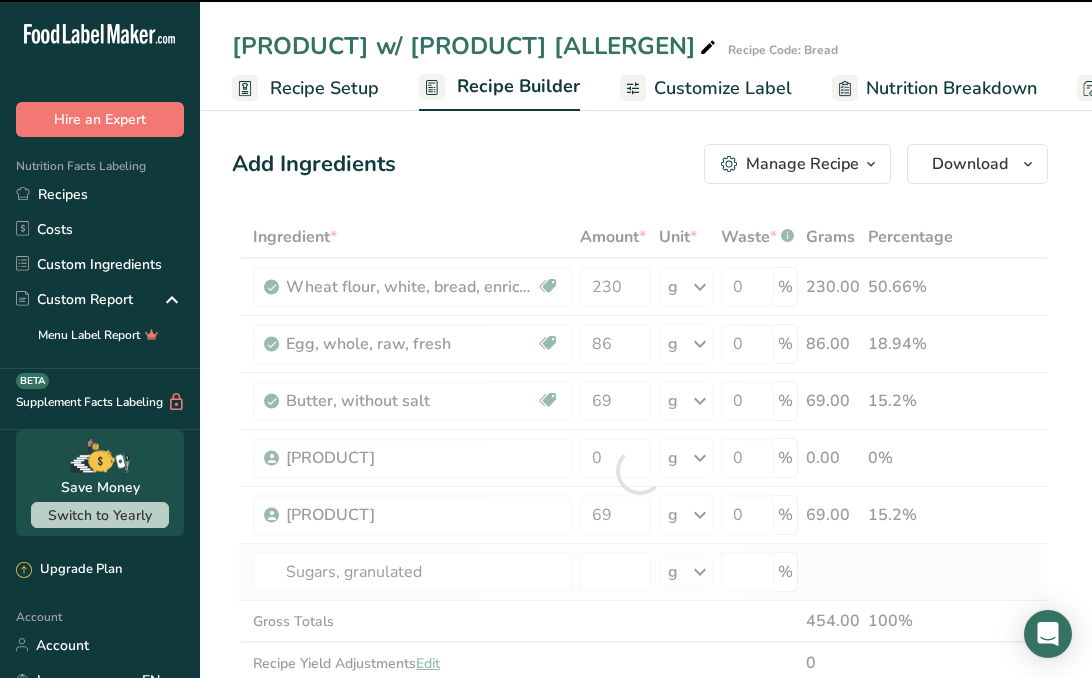 type on "0" 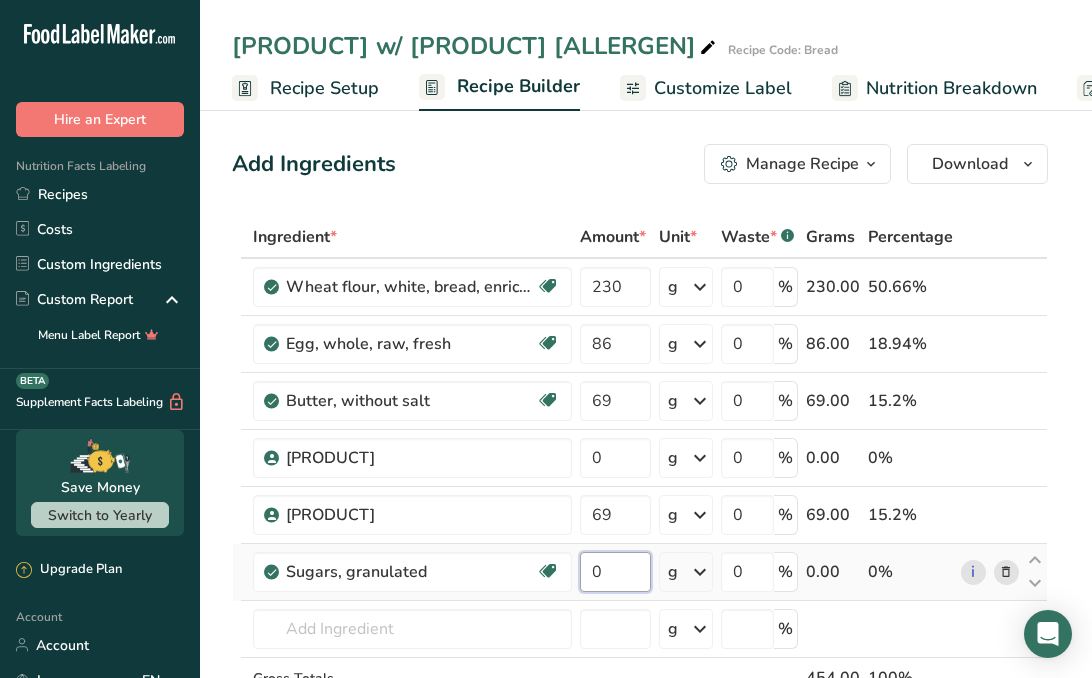 click on "0" at bounding box center [615, 572] 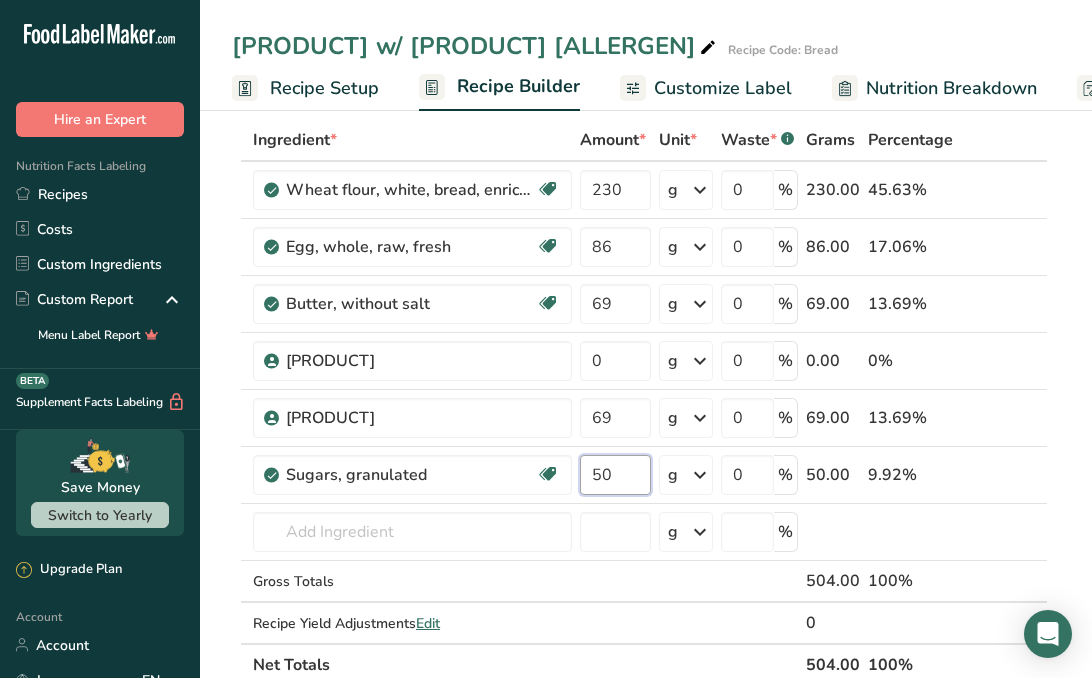 scroll, scrollTop: 99, scrollLeft: 0, axis: vertical 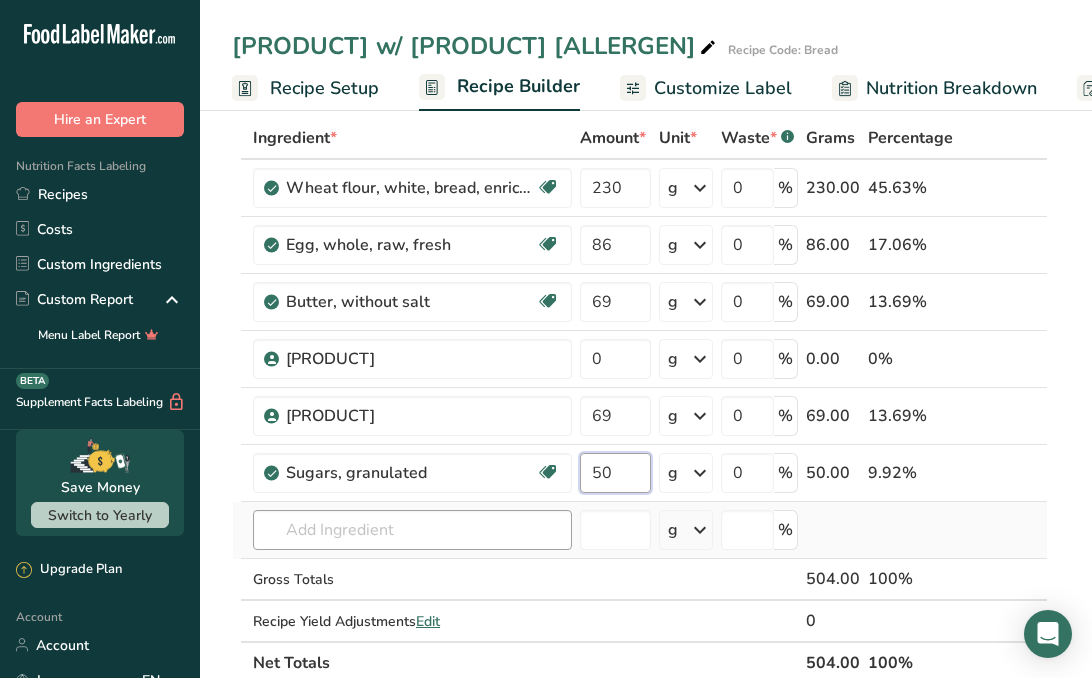 type on "50" 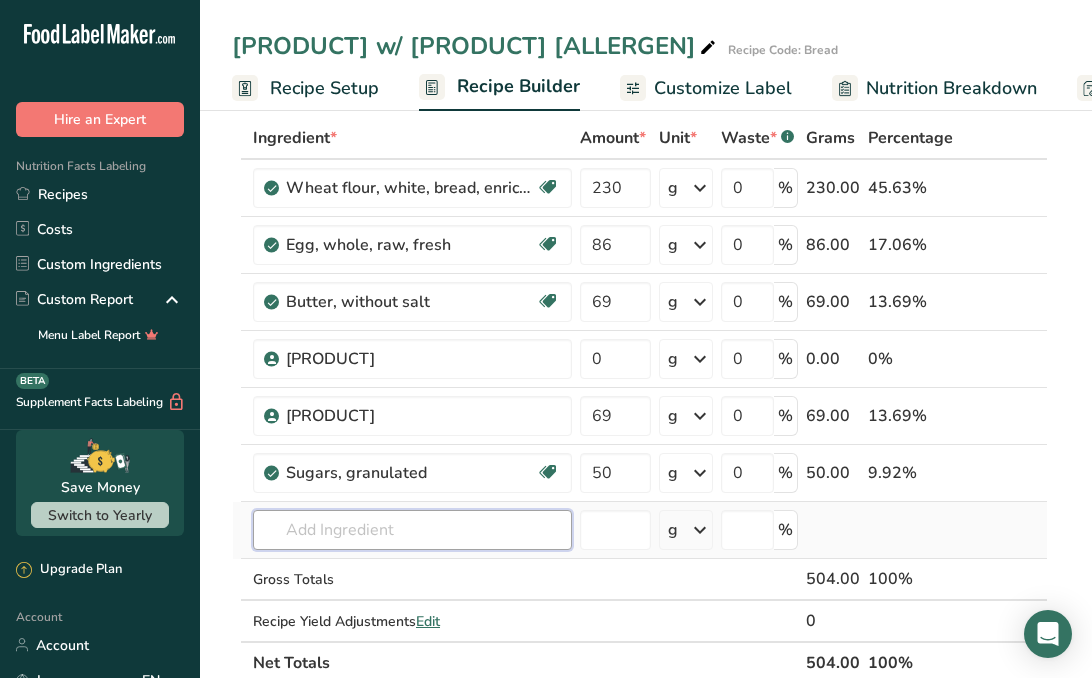 click on "Ingredient *
Amount *
Unit *
Waste *   .a-a{fill:#347362;}.b-a{fill:#fff;}          Grams
Percentage
Wheat flour, white, bread, enriched
Dairy free
Vegan
Vegetarian
Soy free
230
g
Portions
1 cup
Weight Units
g
kg
mg
See more
Volume Units
l
Volume units require a density conversion. If you know your ingredient's density enter it below. Otherwise, click on "RIA" our AI Regulatory bot - she will be able to help you
lb/ft3
g/cm3
Confirm
mL
lb/ft3
g/cm3" at bounding box center (640, 400) 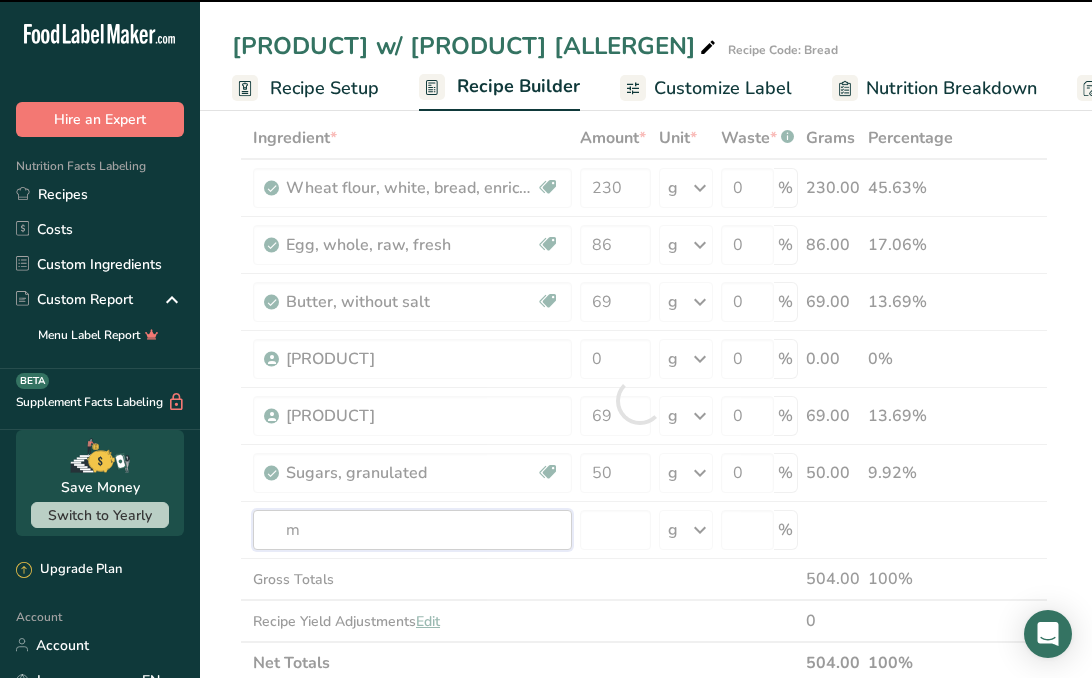 type on "mi" 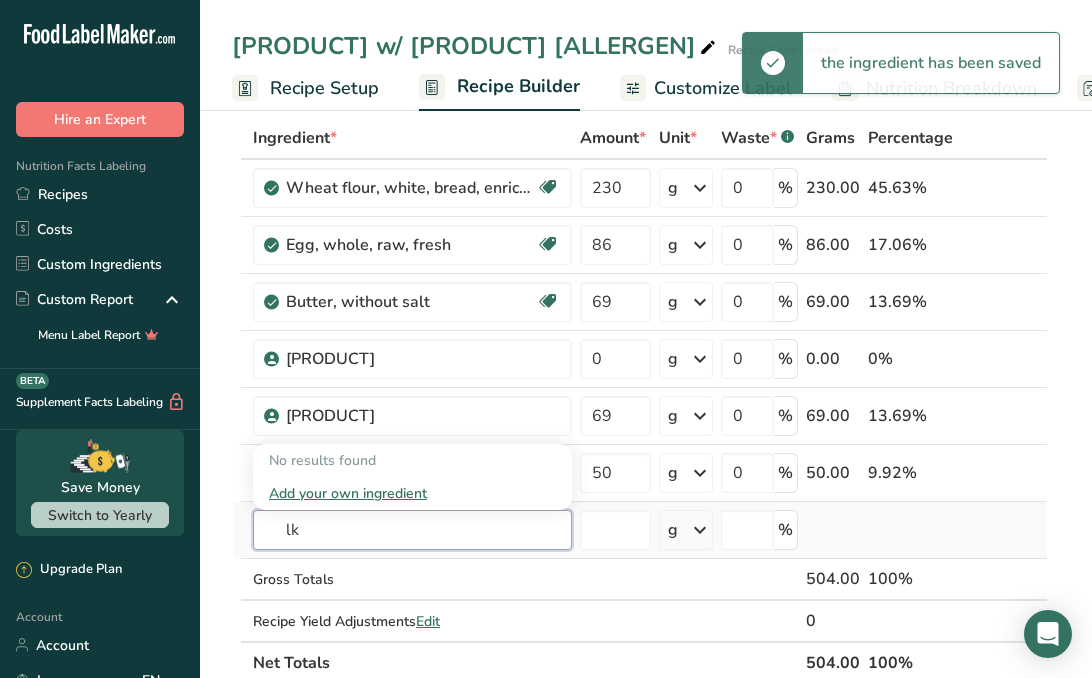 type on "l" 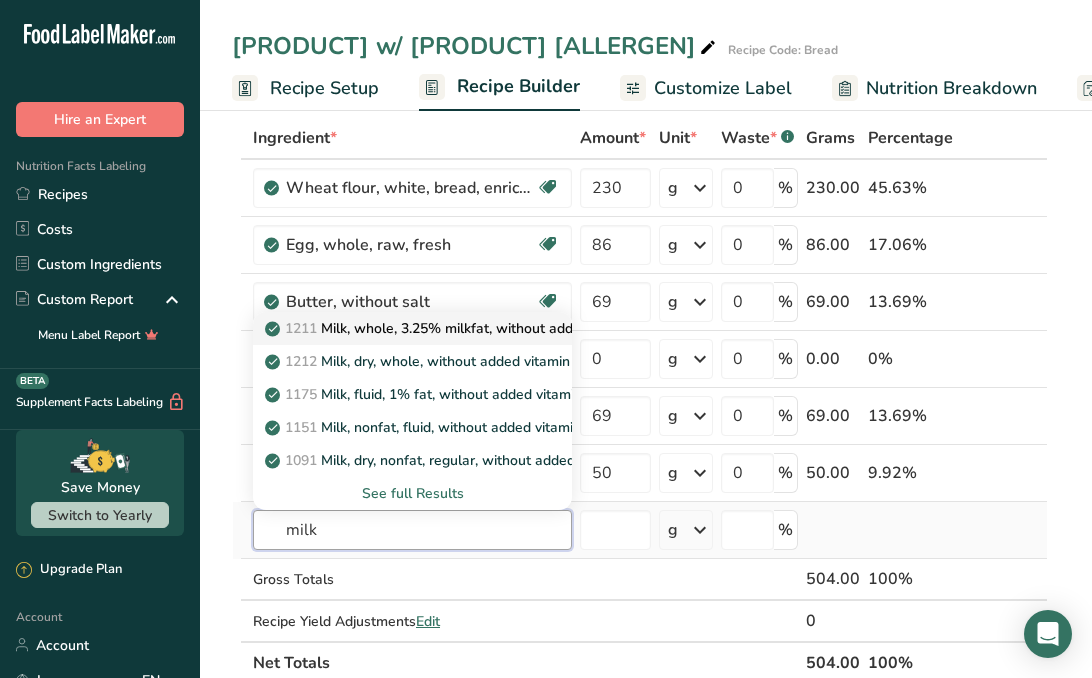 type on "milk" 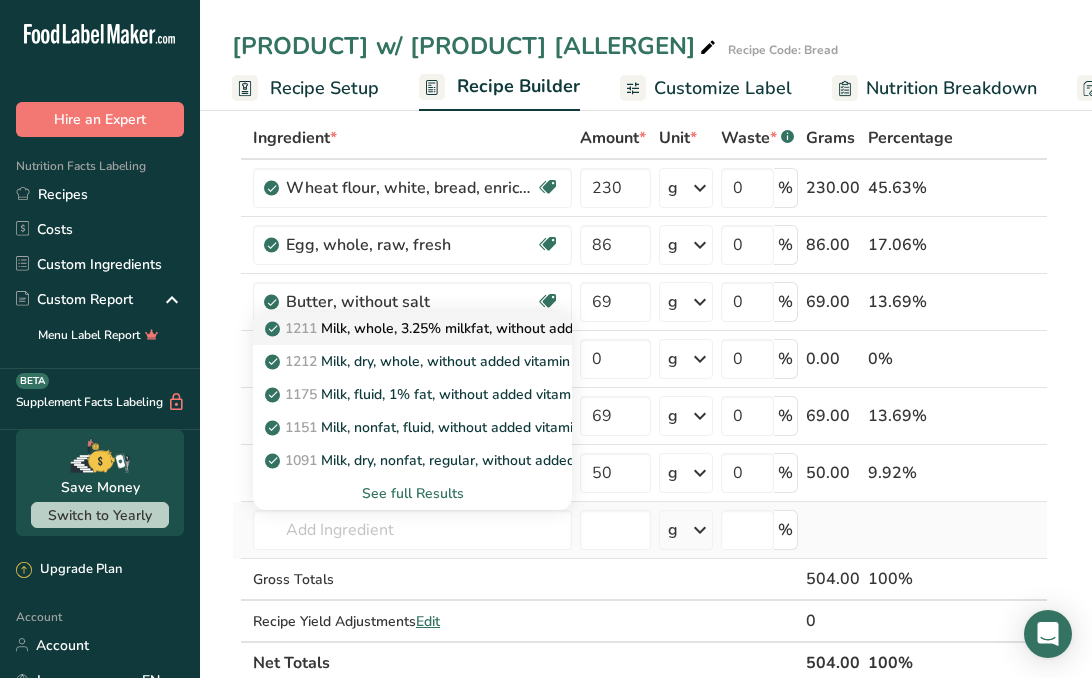 click on "1211
Milk, whole, 3.25% milkfat, without added vitamin A and vitamin D" at bounding box center (507, 328) 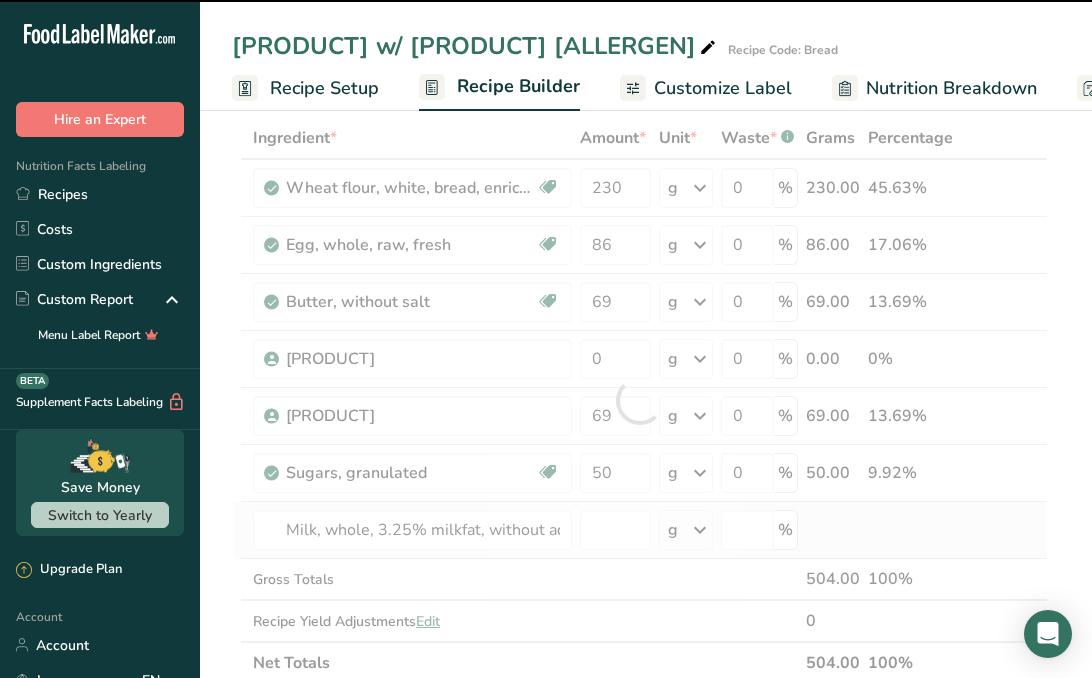 type on "0" 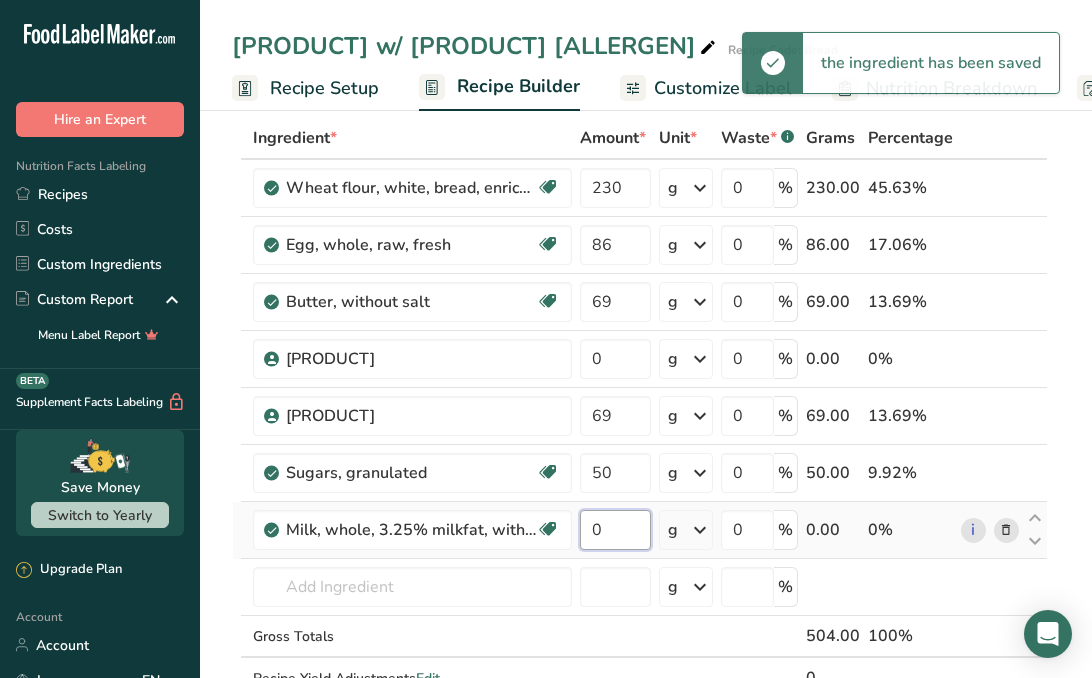 click on "0" at bounding box center (615, 530) 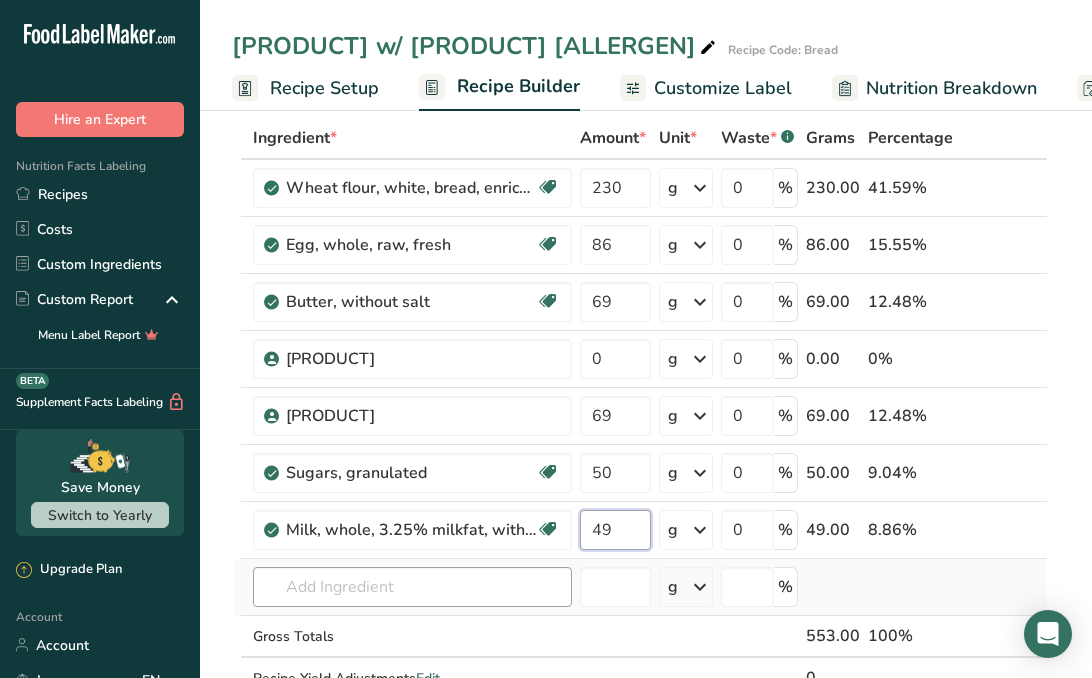 type on "49" 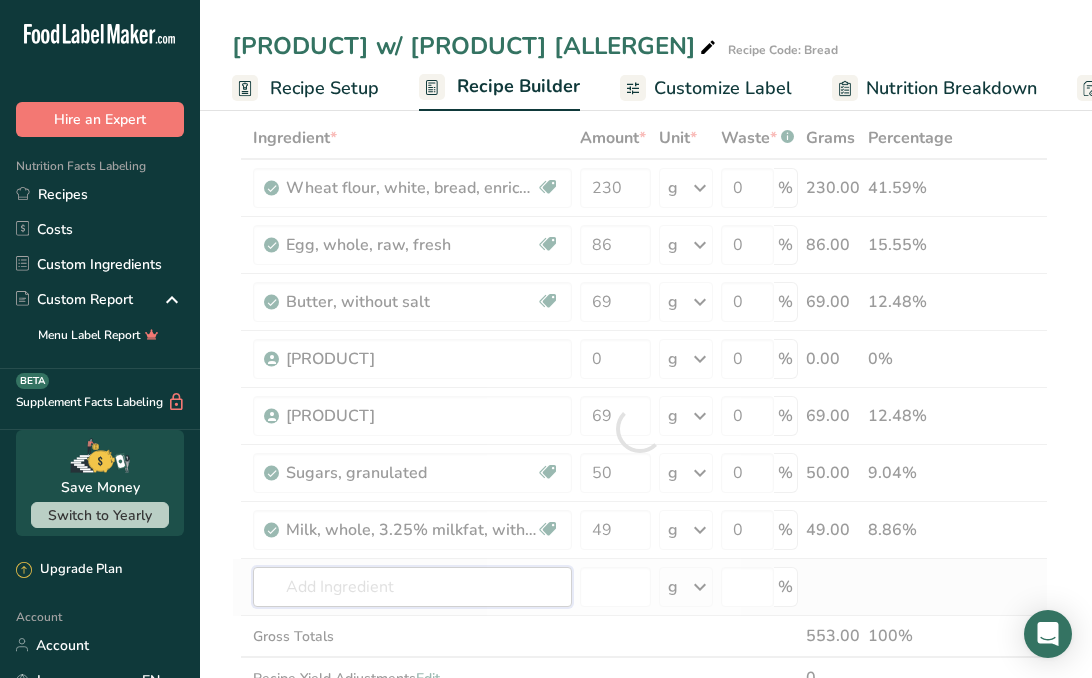 click on "Ingredient *
Amount *
Unit *
Waste *   .a-a{fill:#347362;}.b-a{fill:#fff;}          Grams
Percentage
Wheat flour, white, bread, enriched
Dairy free
Vegan
Vegetarian
Soy free
230
g
Portions
1 cup
Weight Units
g
kg
mg
See more
Volume Units
l
Volume units require a density conversion. If you know your ingredient's density enter it below. Otherwise, click on "RIA" our AI Regulatory bot - she will be able to help you
lb/ft3
g/cm3
Confirm
mL
lb/ft3
g/cm3" at bounding box center (640, 429) 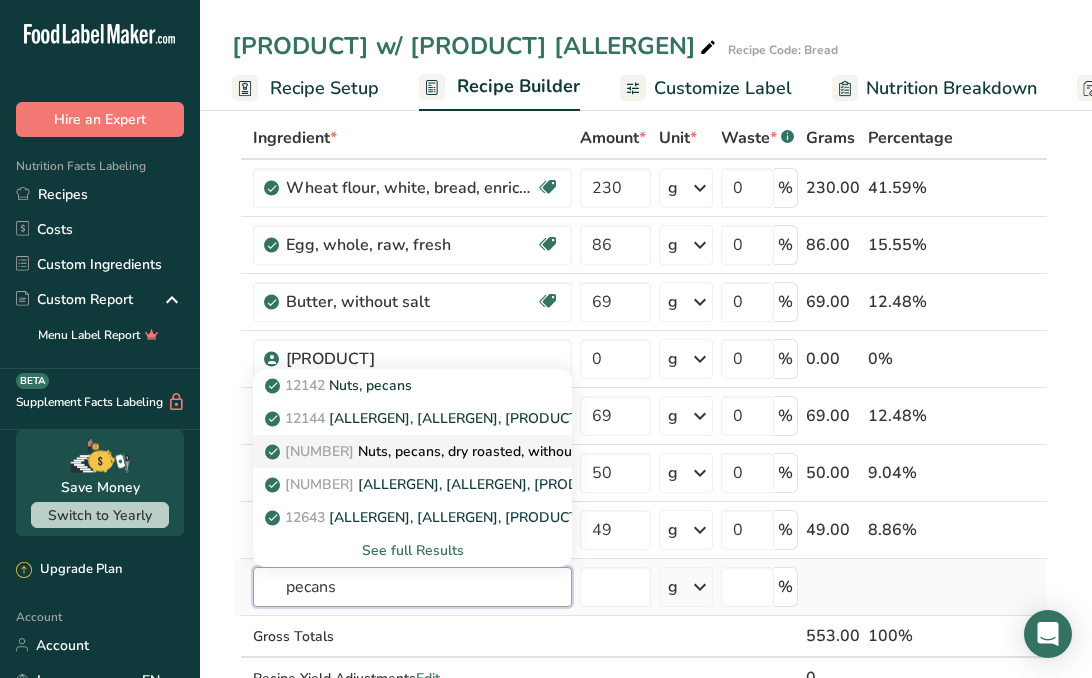 type on "pecans" 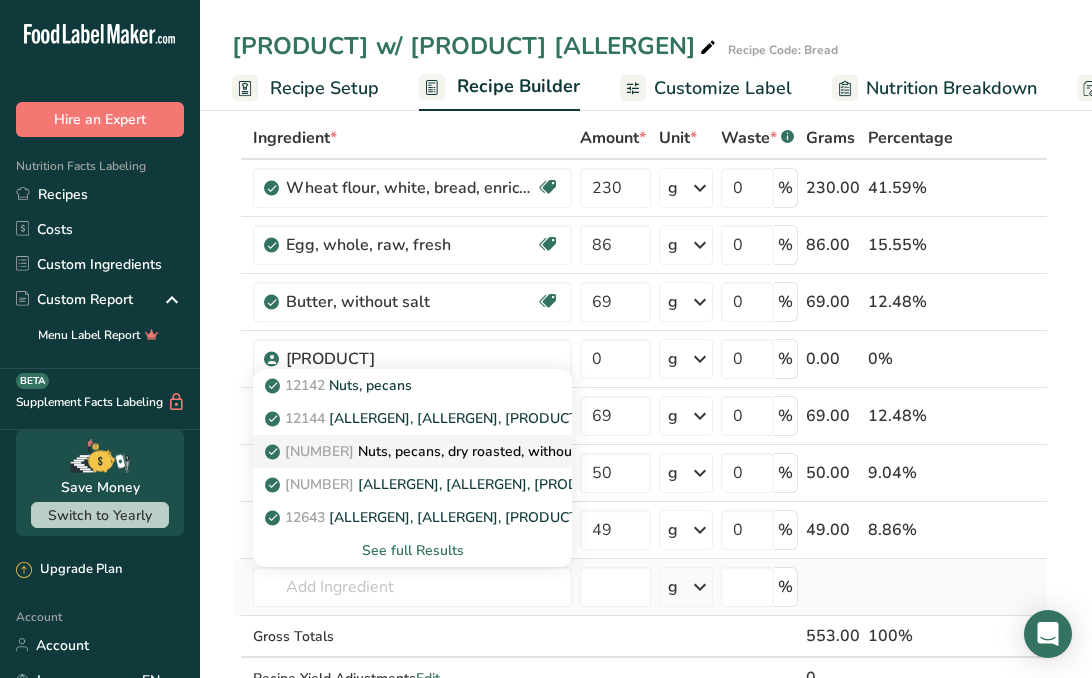 click on "12143
Nuts, pecans, dry roasted, without salt added" at bounding box center [459, 451] 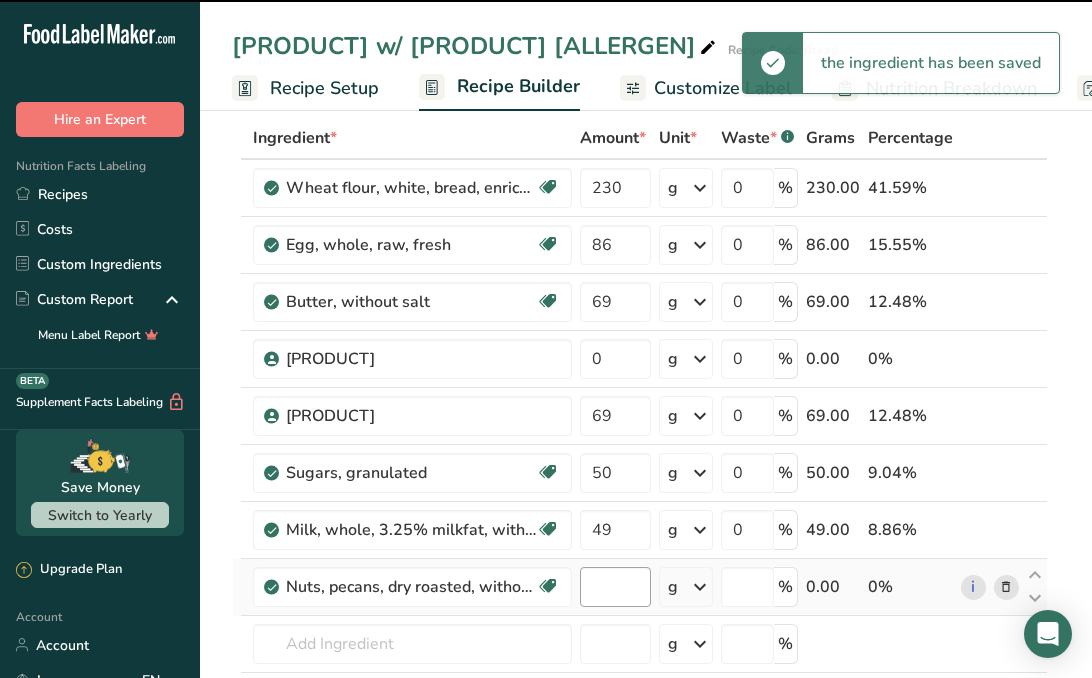 type on "0" 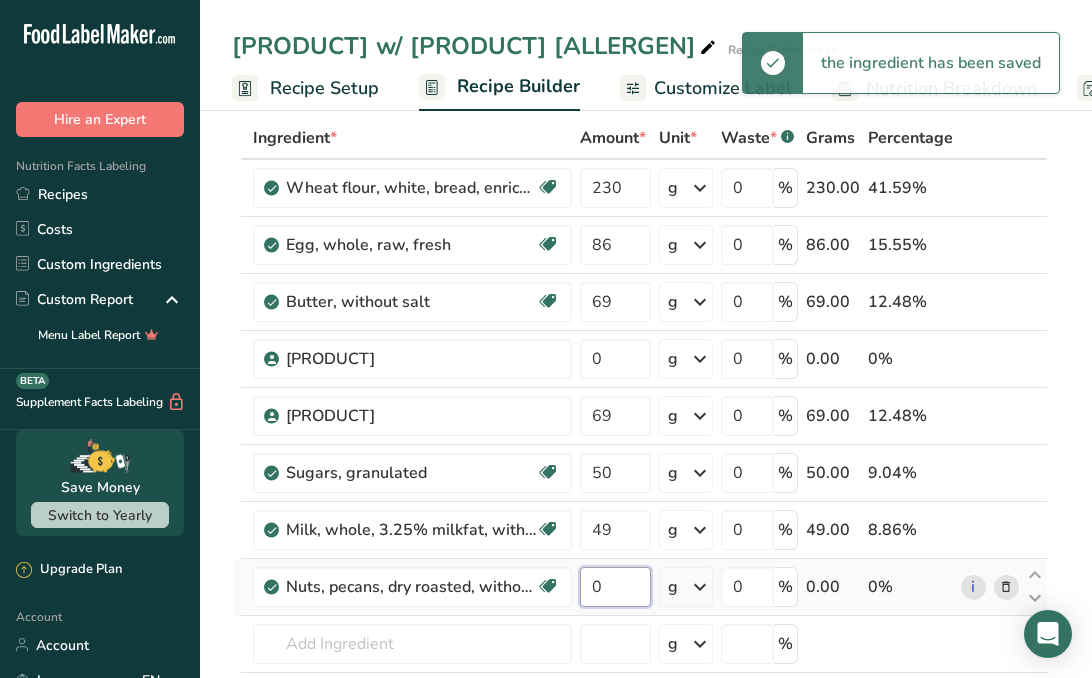 click on "0" at bounding box center [615, 587] 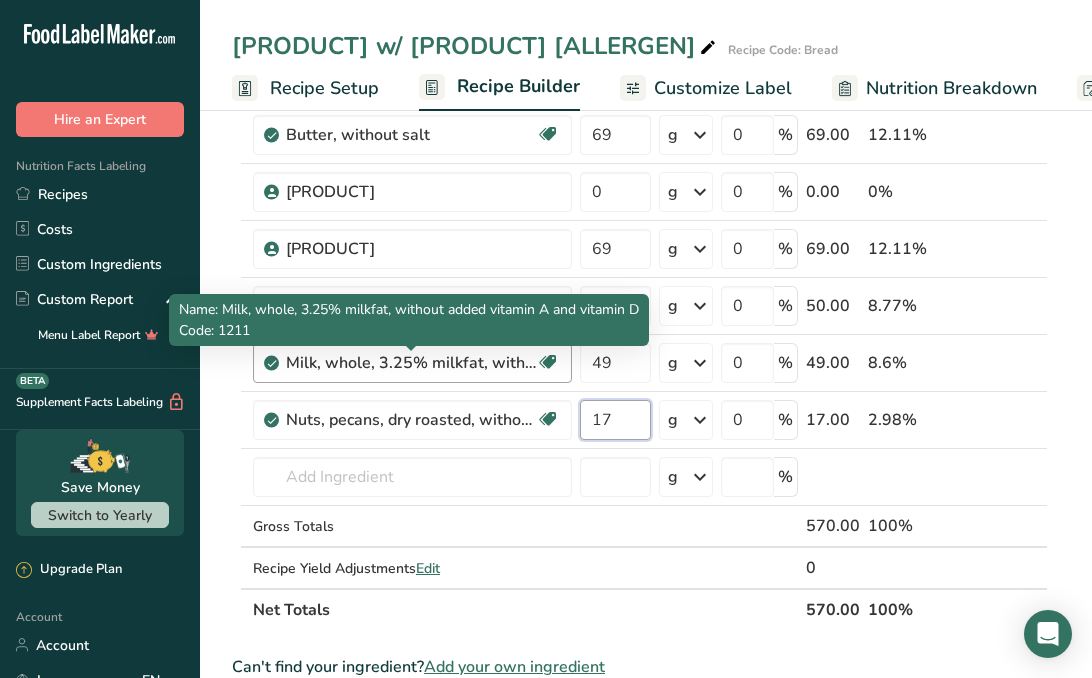 scroll, scrollTop: 268, scrollLeft: 0, axis: vertical 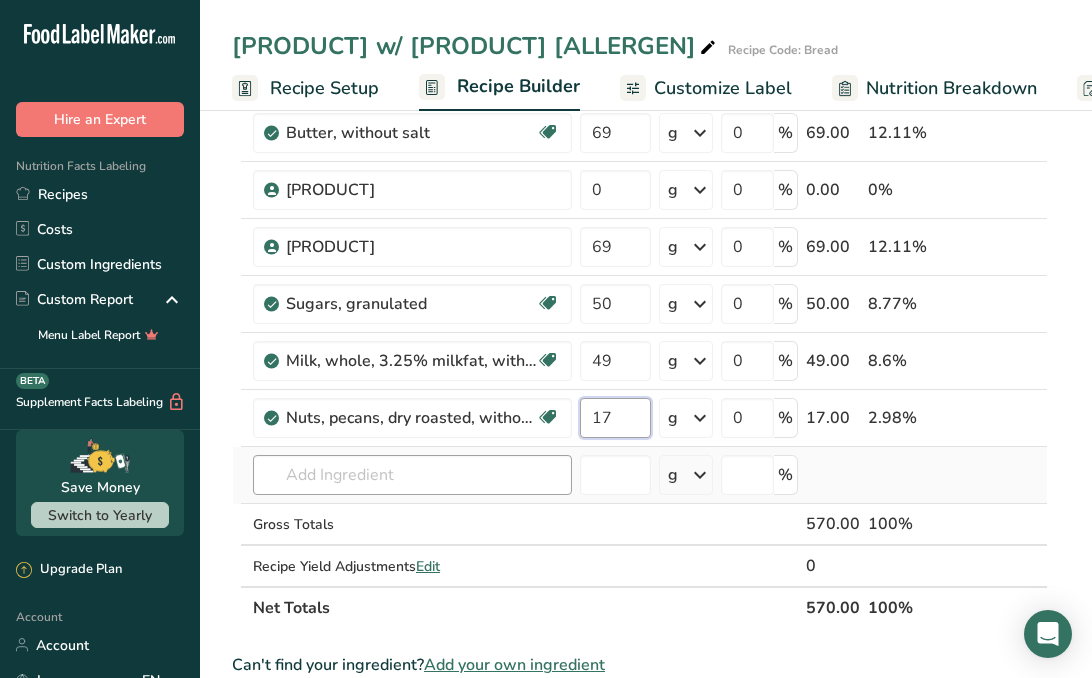type on "17" 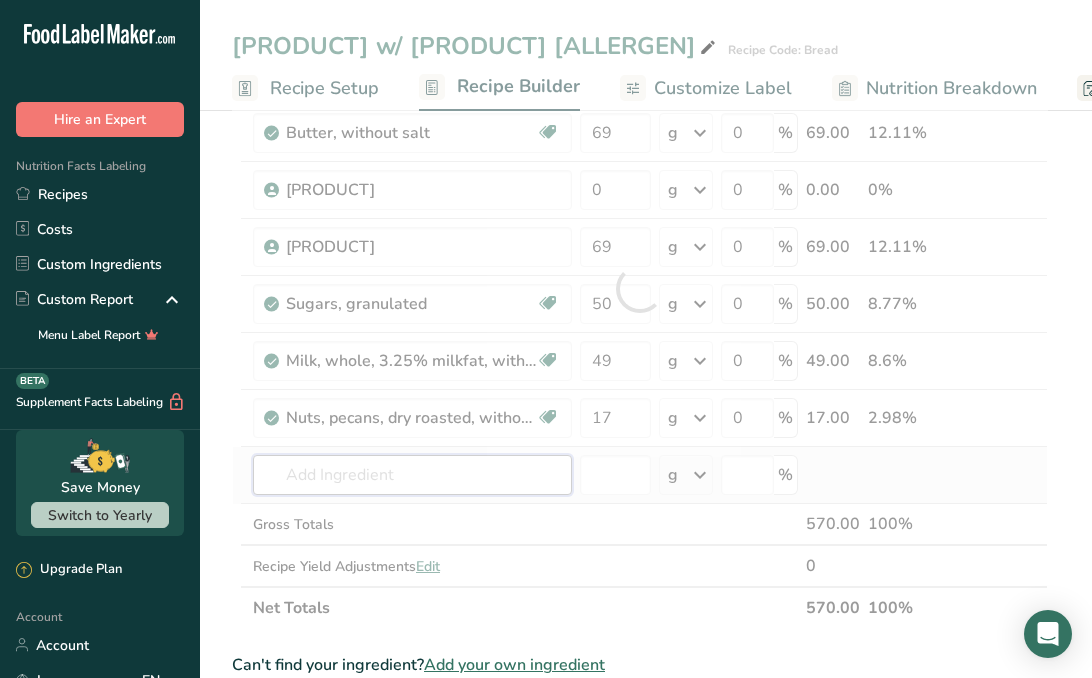 click on "Ingredient *
Amount *
Unit *
Waste *   .a-a{fill:#347362;}.b-a{fill:#fff;}          Grams
Percentage
Wheat flour, white, bread, enriched
Dairy free
Vegan
Vegetarian
Soy free
230
g
Portions
1 cup
Weight Units
g
kg
mg
See more
Volume Units
l
Volume units require a density conversion. If you know your ingredient's density enter it below. Otherwise, click on "RIA" our AI Regulatory bot - she will be able to help you
lb/ft3
g/cm3
Confirm
mL
lb/ft3
g/cm3" at bounding box center [640, 288] 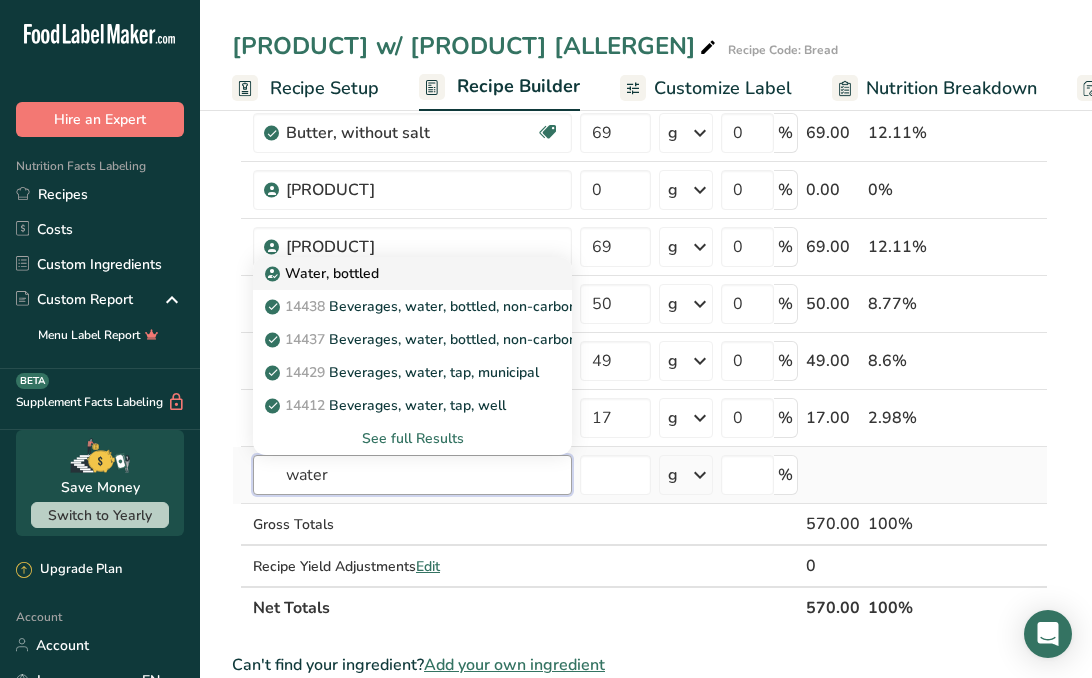 type on "water" 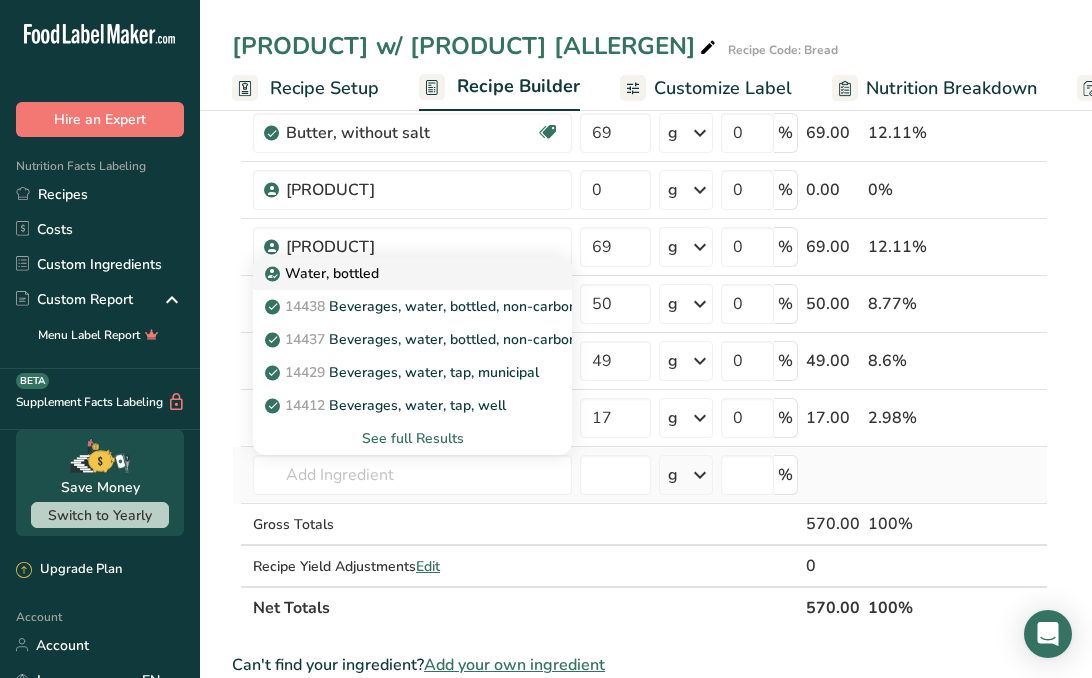 click on "Water, bottled" at bounding box center (412, 273) 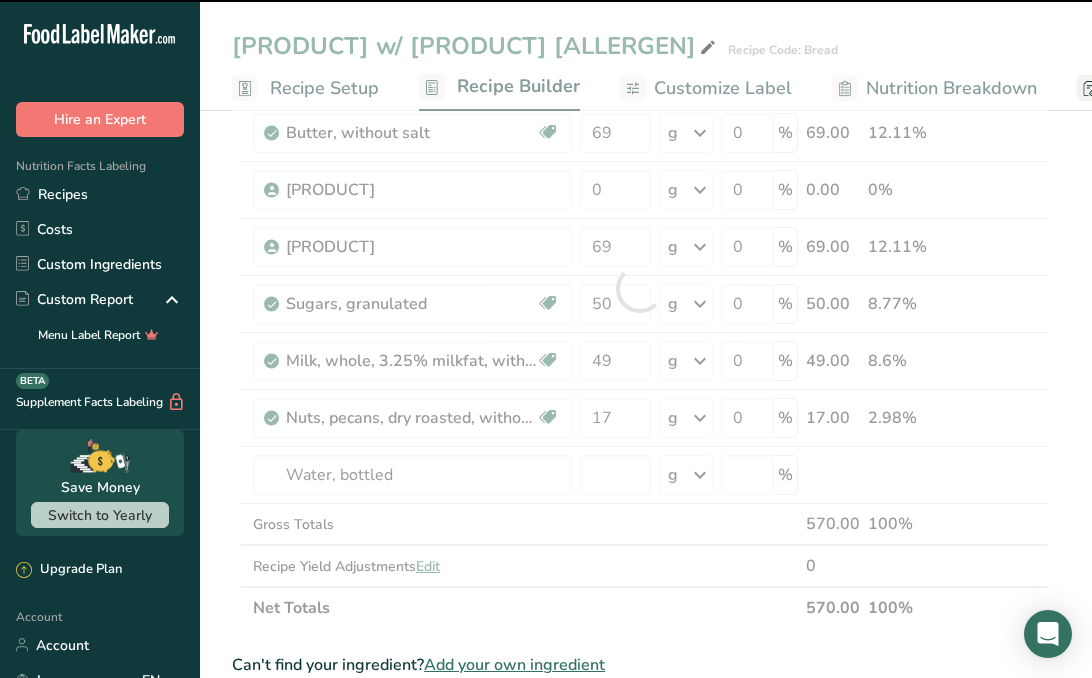 type on "0" 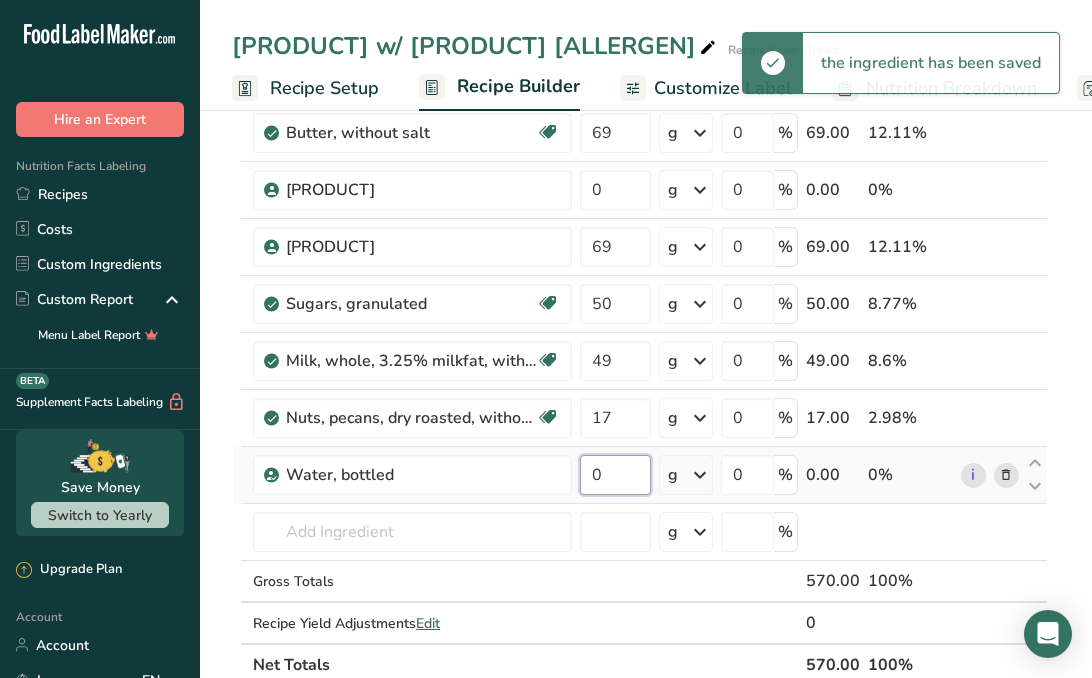 click on "0" at bounding box center [615, 475] 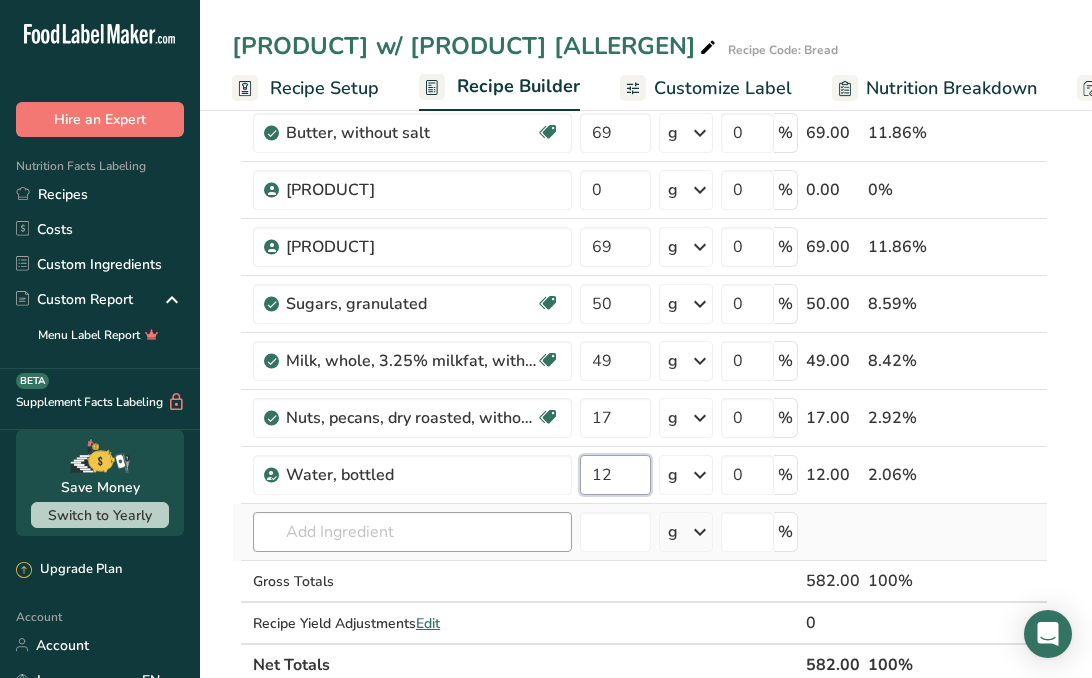 type on "12" 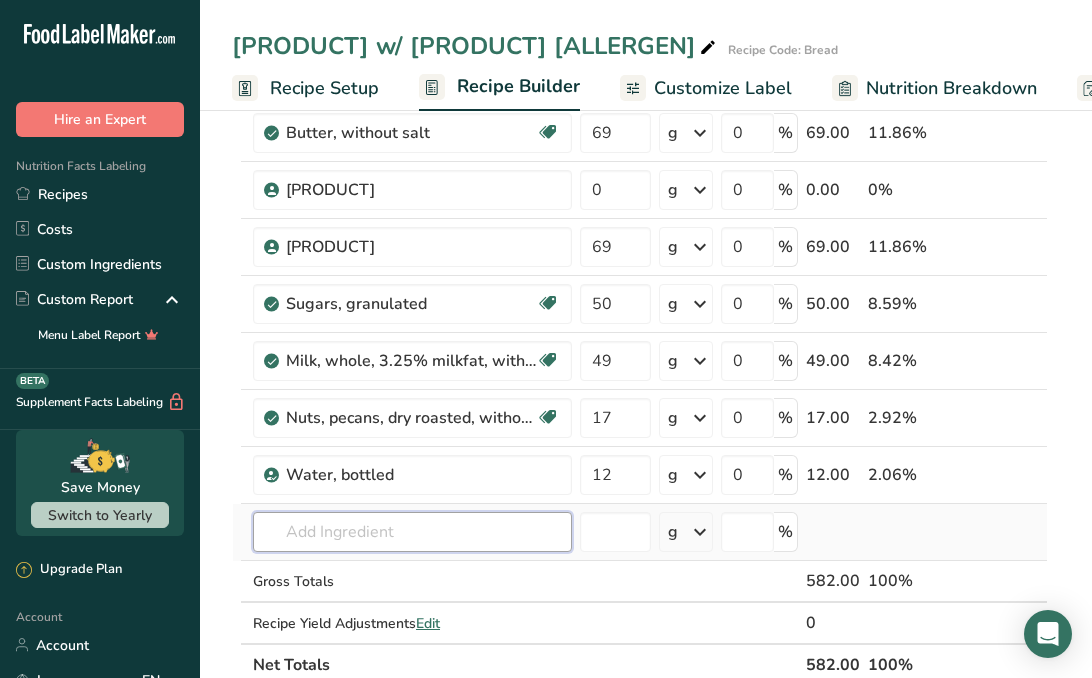 click on "Ingredient *
Amount *
Unit *
Waste *   .a-a{fill:#347362;}.b-a{fill:#fff;}          Grams
Percentage
Wheat flour, white, bread, enriched
Dairy free
Vegan
Vegetarian
Soy free
230
g
Portions
1 cup
Weight Units
g
kg
mg
See more
Volume Units
l
Volume units require a density conversion. If you know your ingredient's density enter it below. Otherwise, click on "RIA" our AI Regulatory bot - she will be able to help you
lb/ft3
g/cm3
Confirm
mL
lb/ft3
g/cm3" at bounding box center [640, 317] 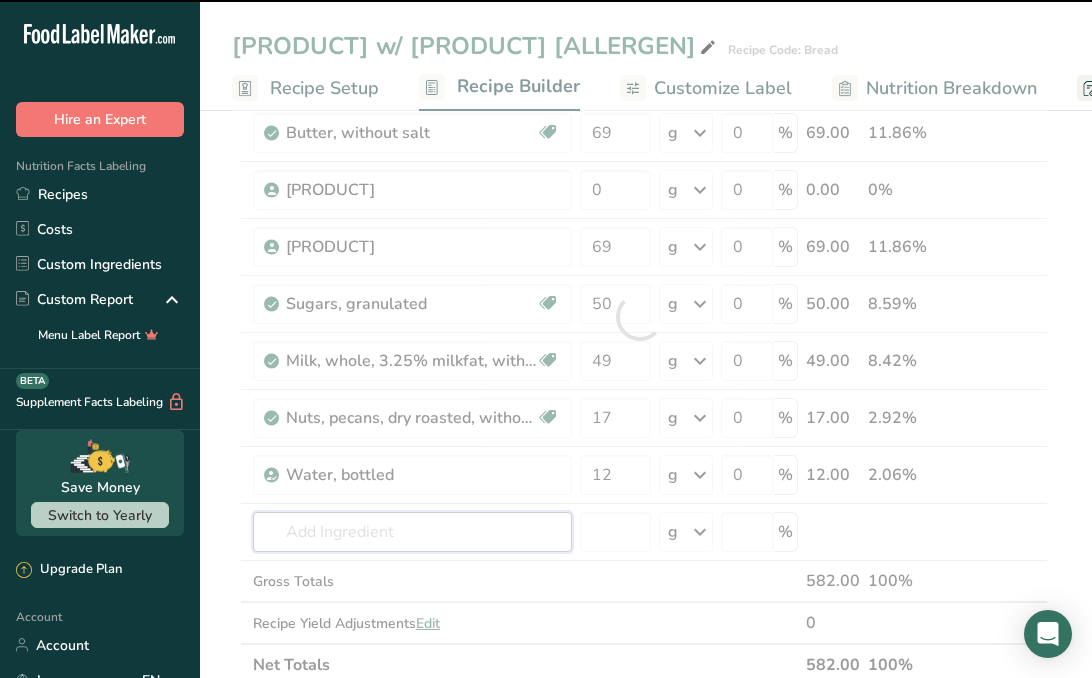 type on "h" 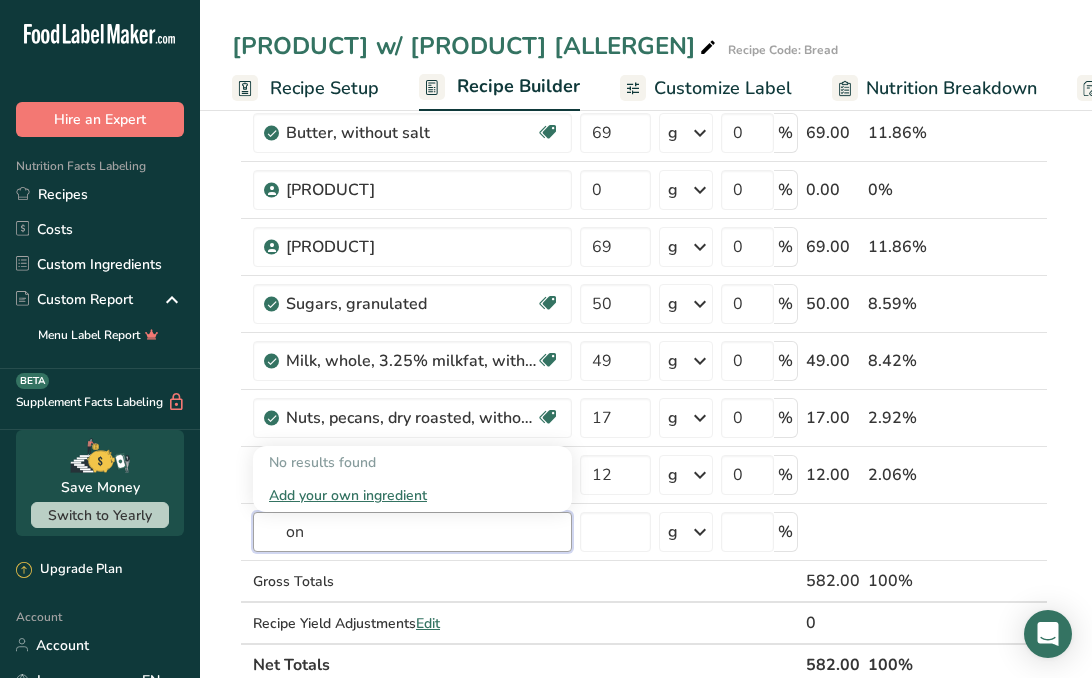 type on "o" 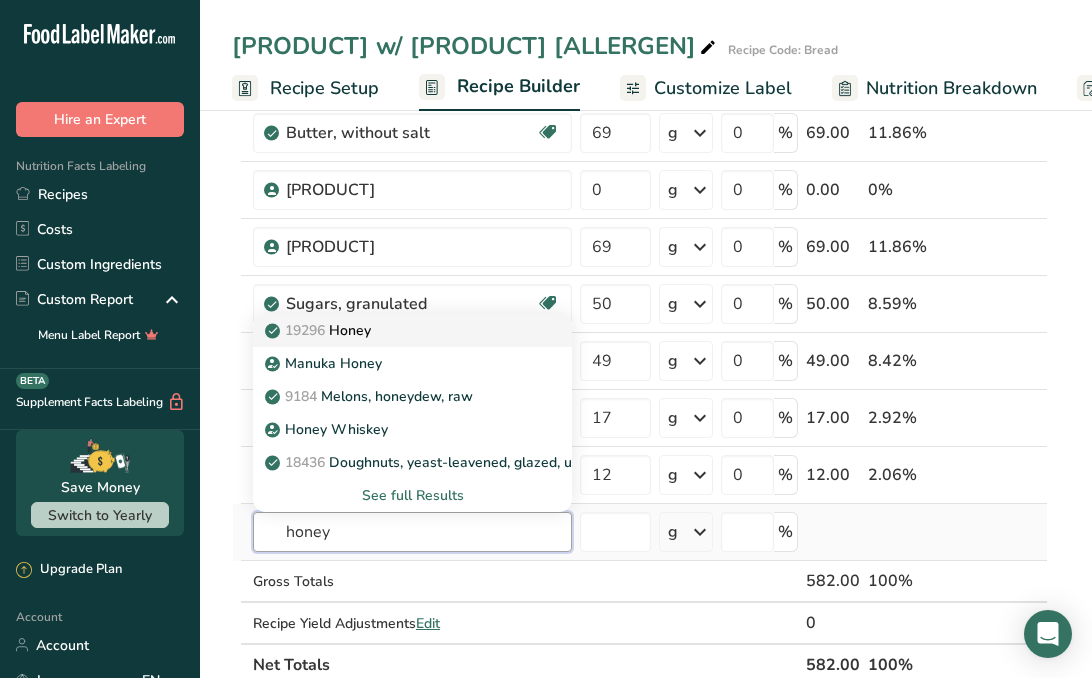 type on "honey" 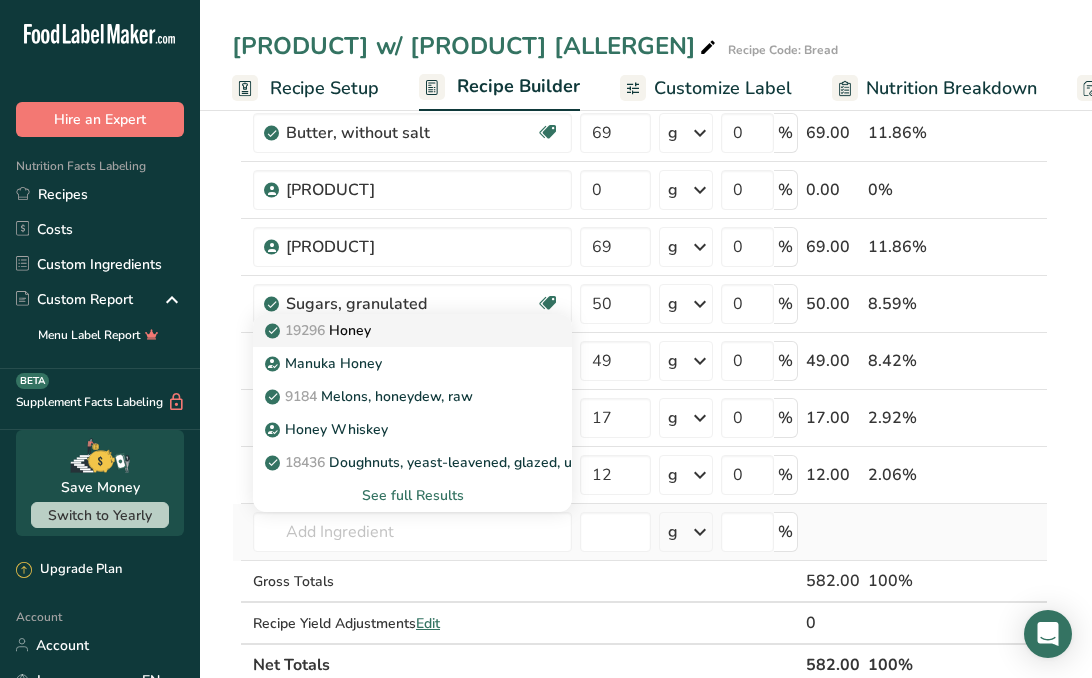 click on "19296
Honey" at bounding box center [396, 330] 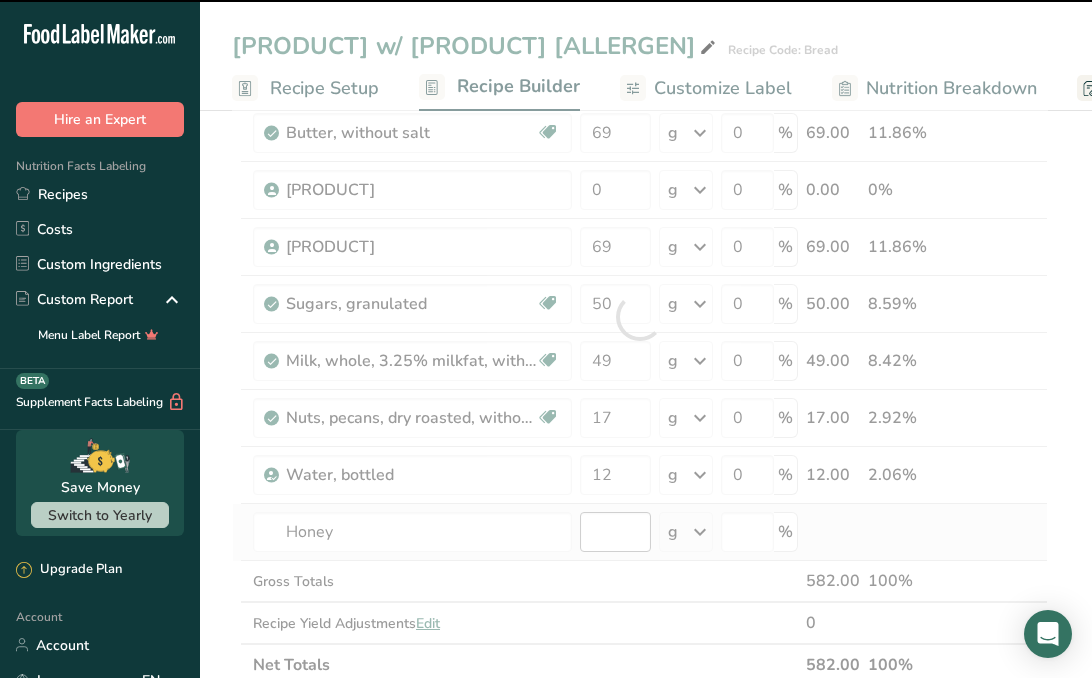 type on "0" 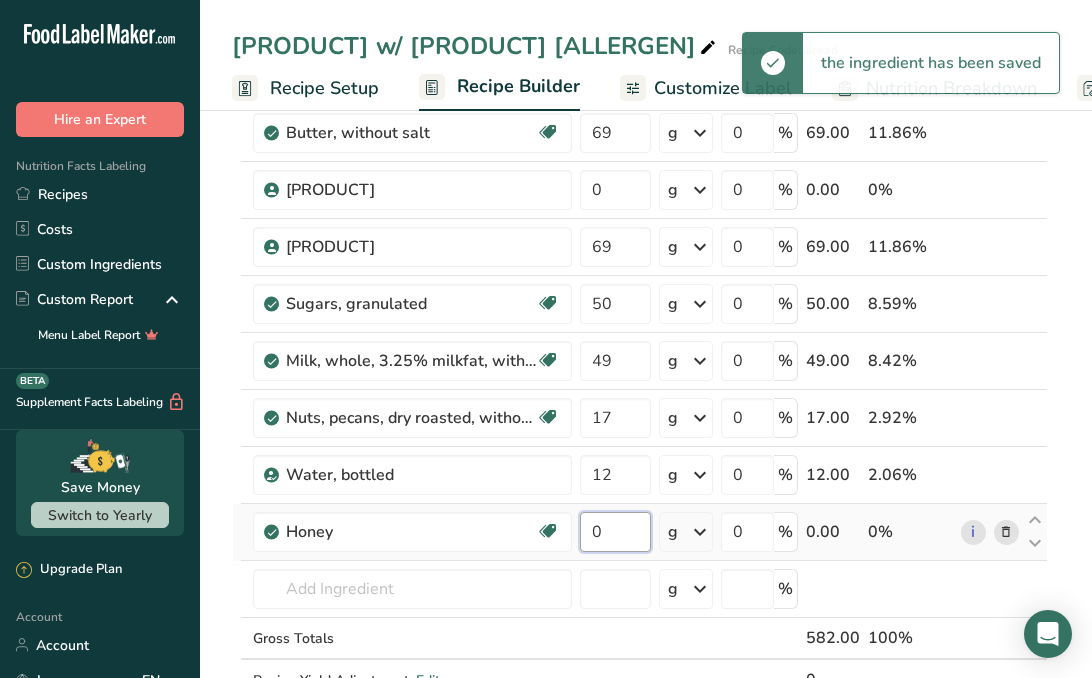 click on "0" at bounding box center [615, 532] 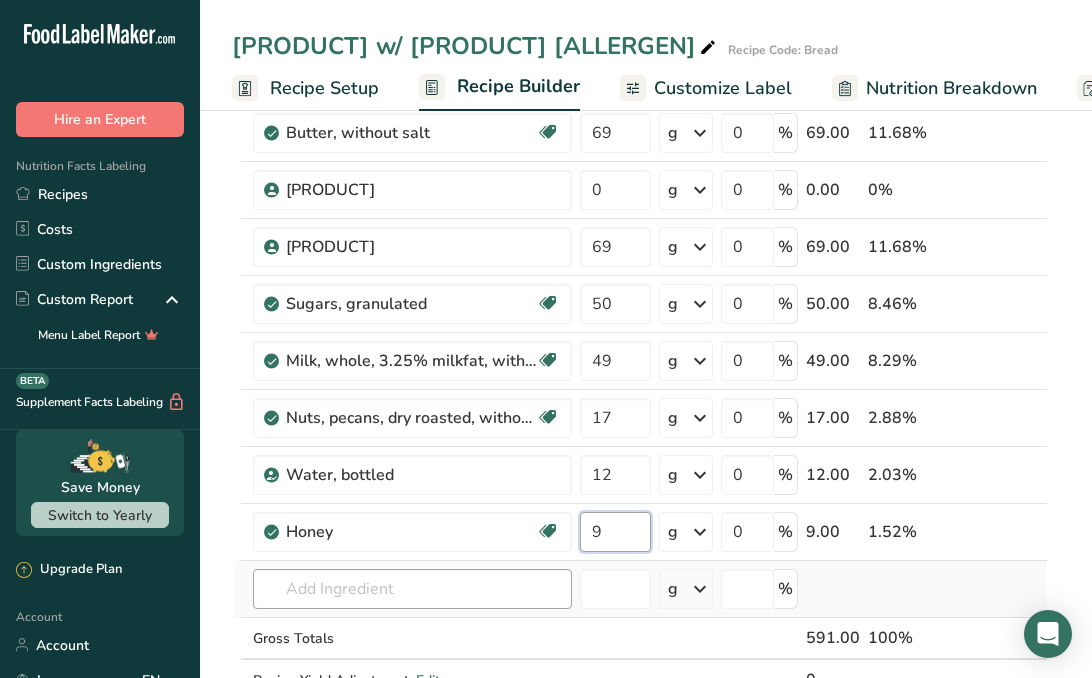 type on "9" 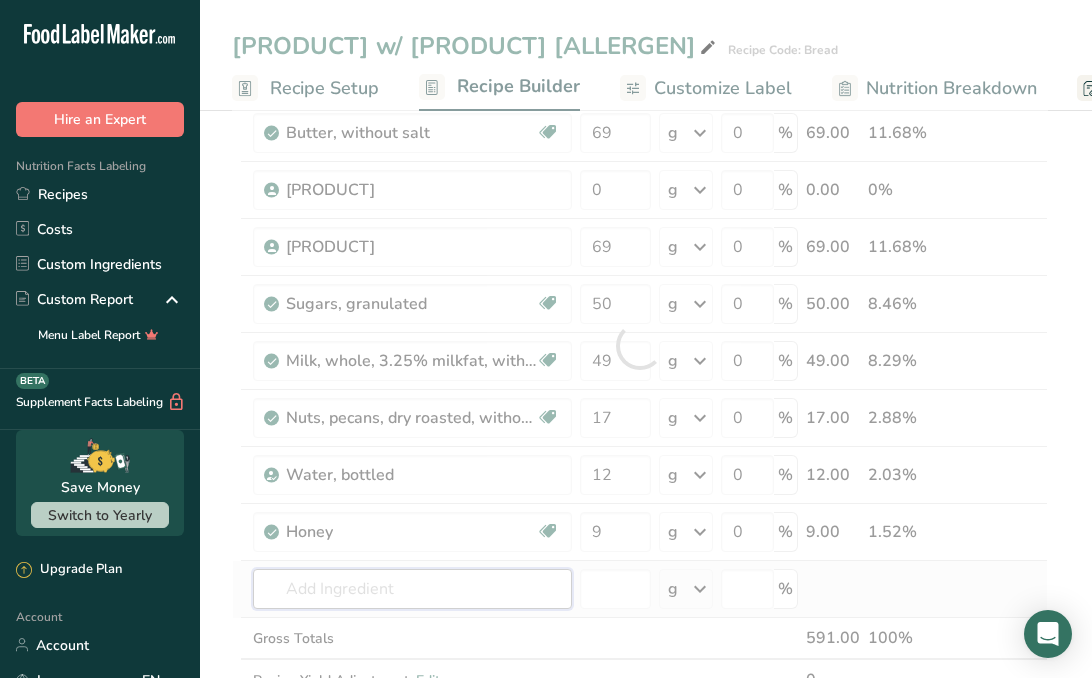 click on "Ingredient *
Amount *
Unit *
Waste *   .a-a{fill:#347362;}.b-a{fill:#fff;}          Grams
Percentage
Wheat flour, white, bread, enriched
Dairy free
Vegan
Vegetarian
Soy free
230
g
Portions
1 cup
Weight Units
g
kg
mg
See more
Volume Units
l
Volume units require a density conversion. If you know your ingredient's density enter it below. Otherwise, click on "RIA" our AI Regulatory bot - she will be able to help you
lb/ft3
g/cm3
Confirm
mL
lb/ft3
g/cm3" at bounding box center (640, 345) 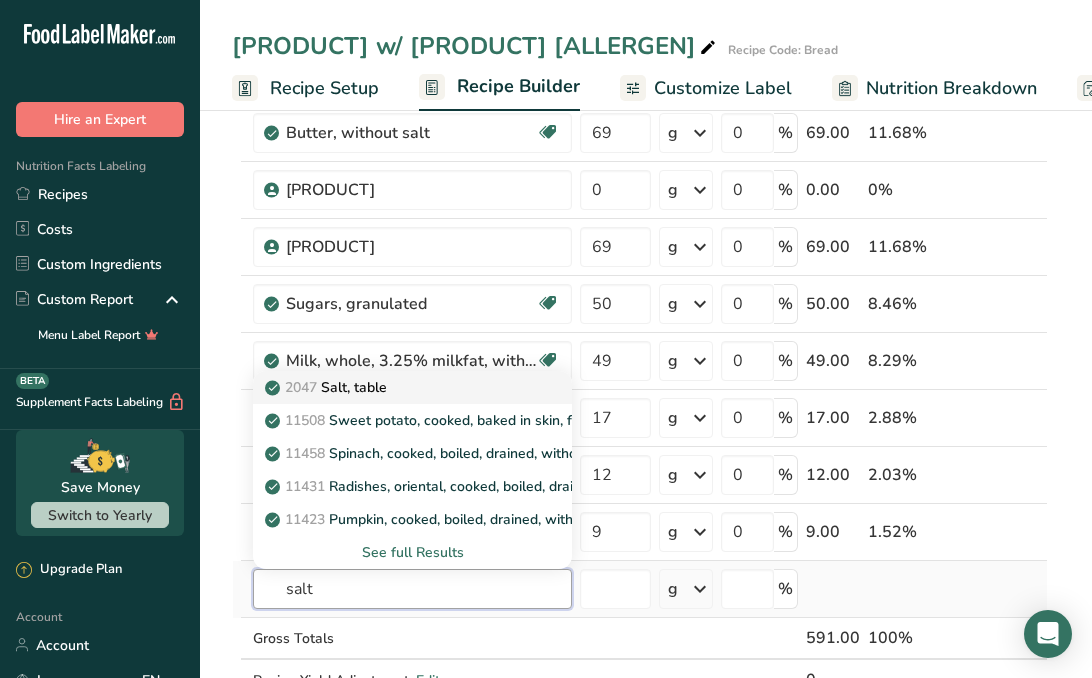 type on "salt" 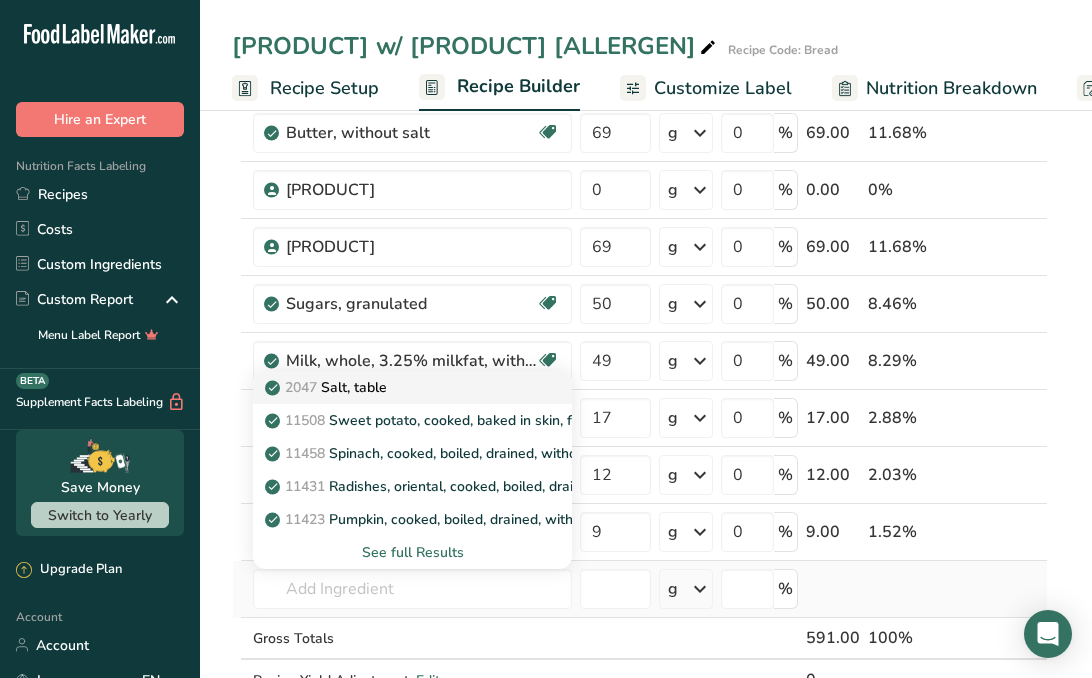 click on "2047
Salt, table" at bounding box center [328, 387] 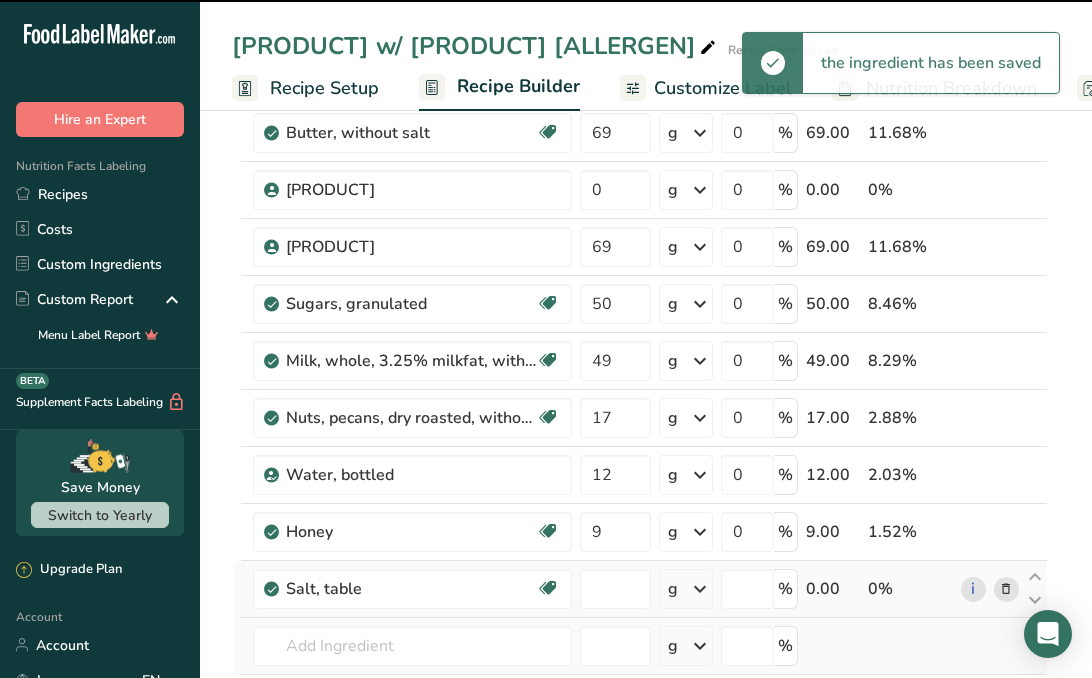 type on "0" 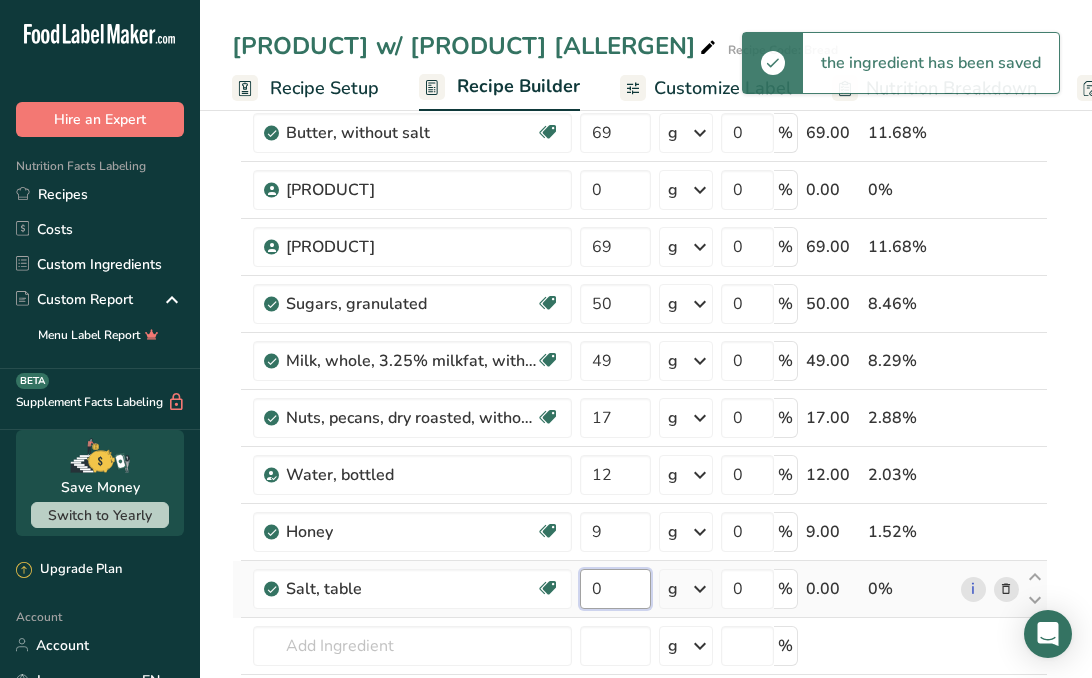 click on "0" at bounding box center (615, 589) 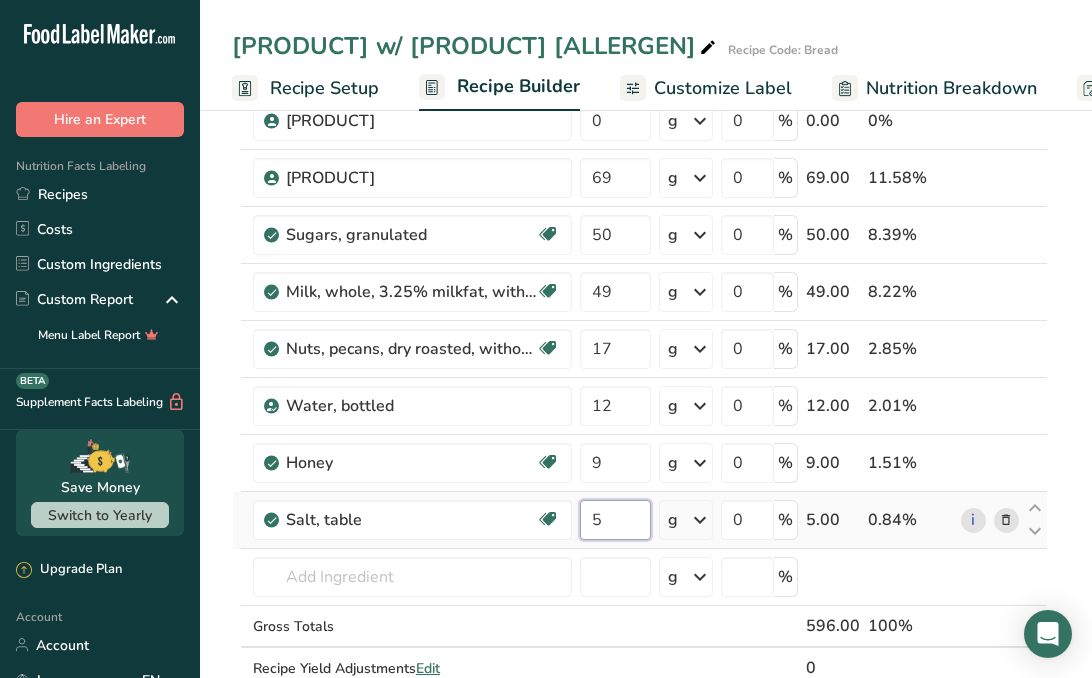 scroll, scrollTop: 338, scrollLeft: 0, axis: vertical 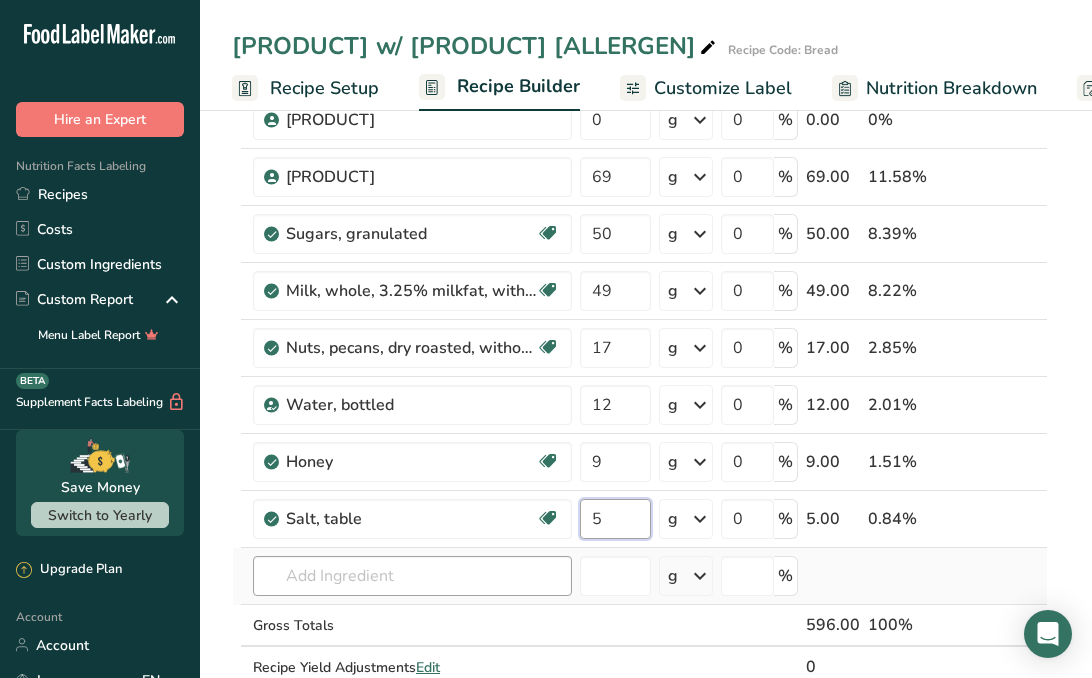 type on "5" 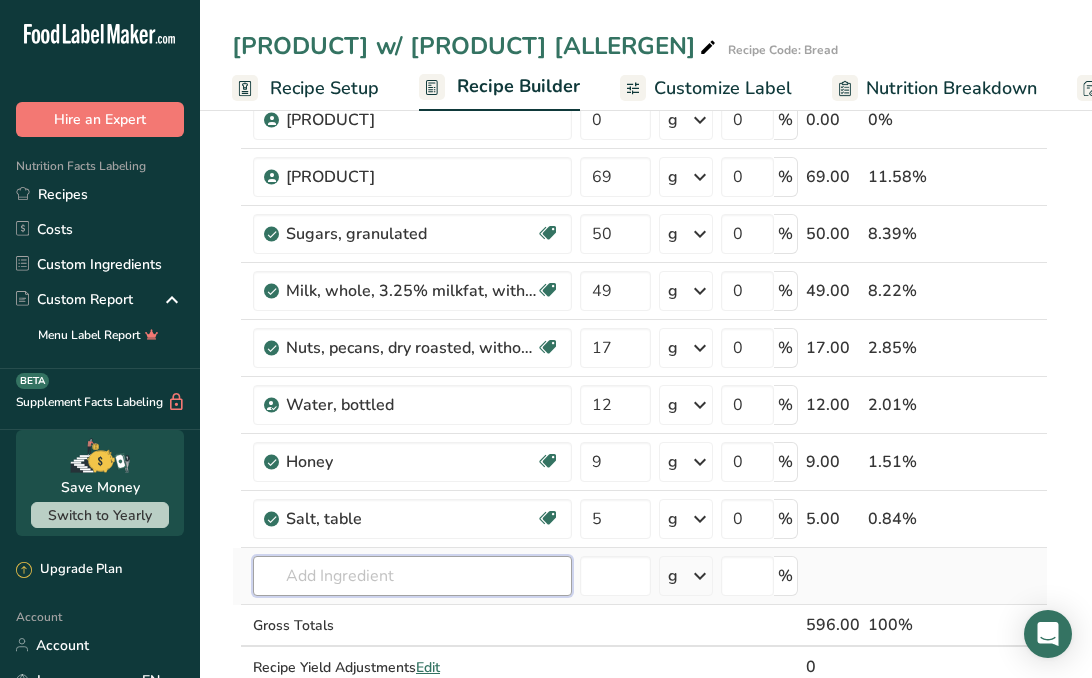 click on "Ingredient *
Amount *
Unit *
Waste *   .a-a{fill:#347362;}.b-a{fill:#fff;}          Grams
Percentage
Wheat flour, white, bread, enriched
Dairy free
Vegan
Vegetarian
Soy free
230
g
Portions
1 cup
Weight Units
g
kg
mg
See more
Volume Units
l
Volume units require a density conversion. If you know your ingredient's density enter it below. Otherwise, click on "RIA" our AI Regulatory bot - she will be able to help you
lb/ft3
g/cm3
Confirm
mL
lb/ft3
g/cm3" at bounding box center (640, 304) 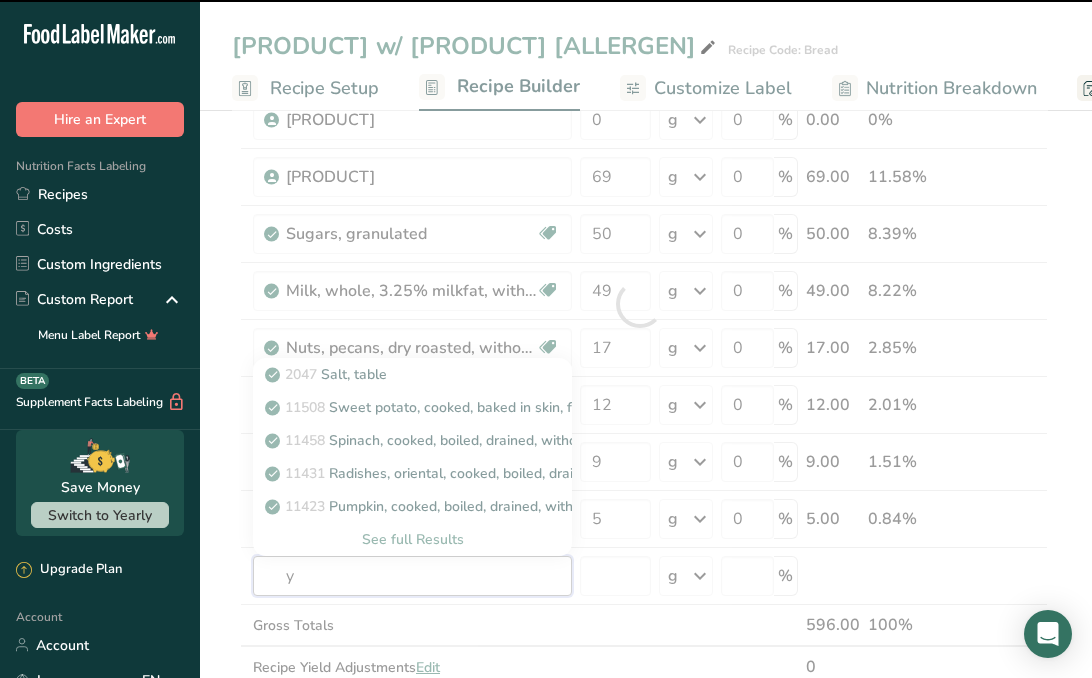 type on "ye" 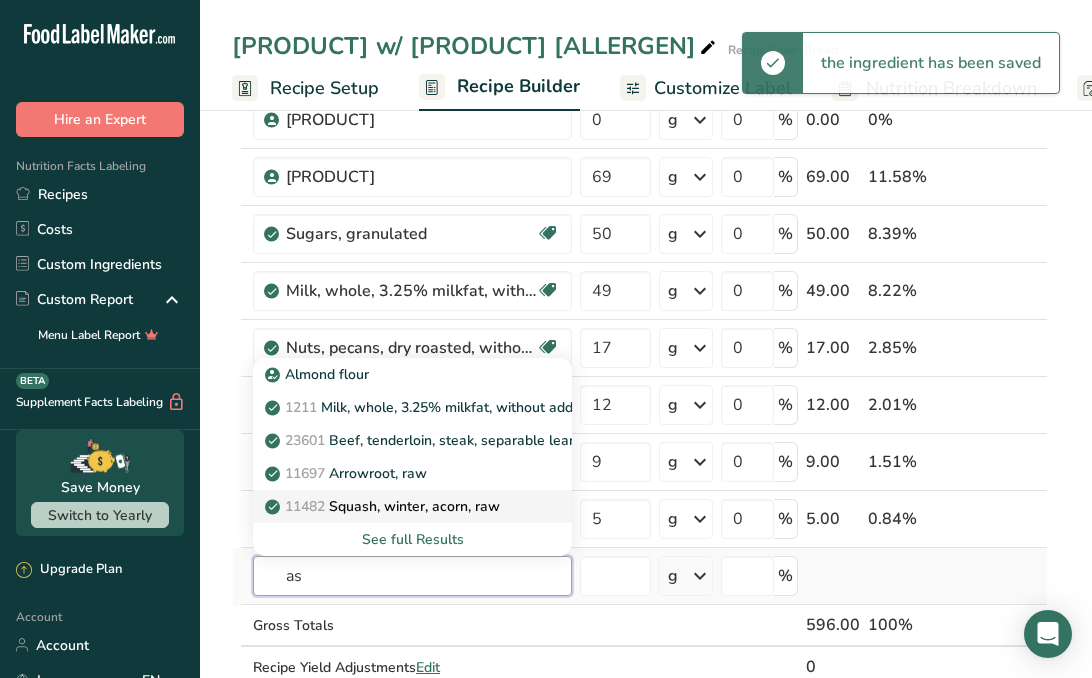 type on "a" 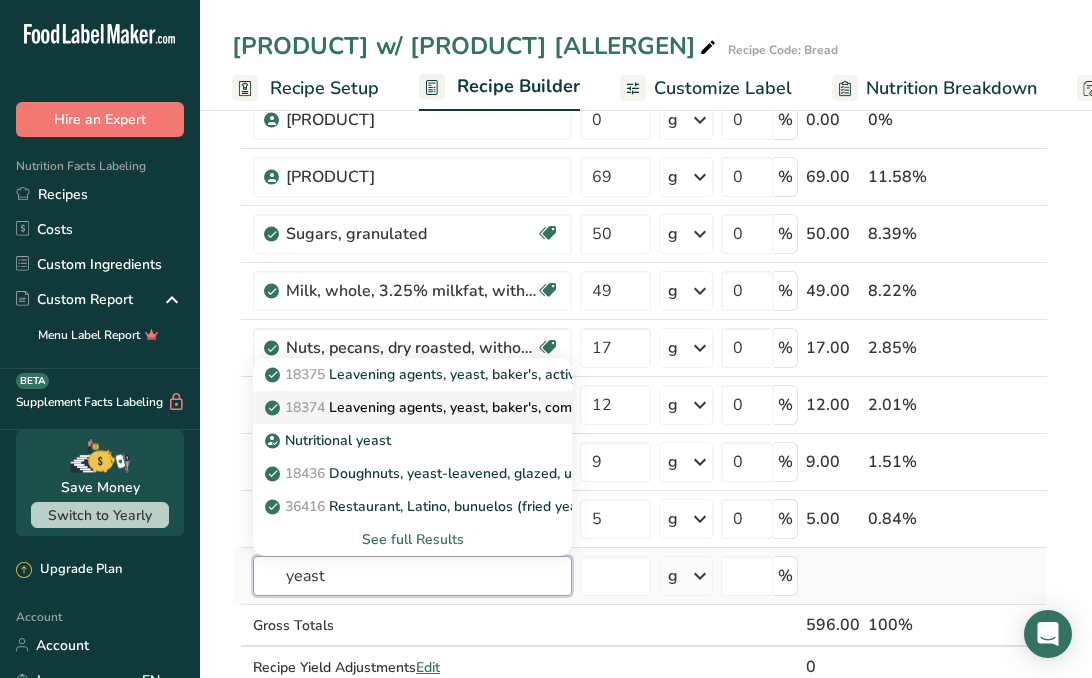 type on "yeast" 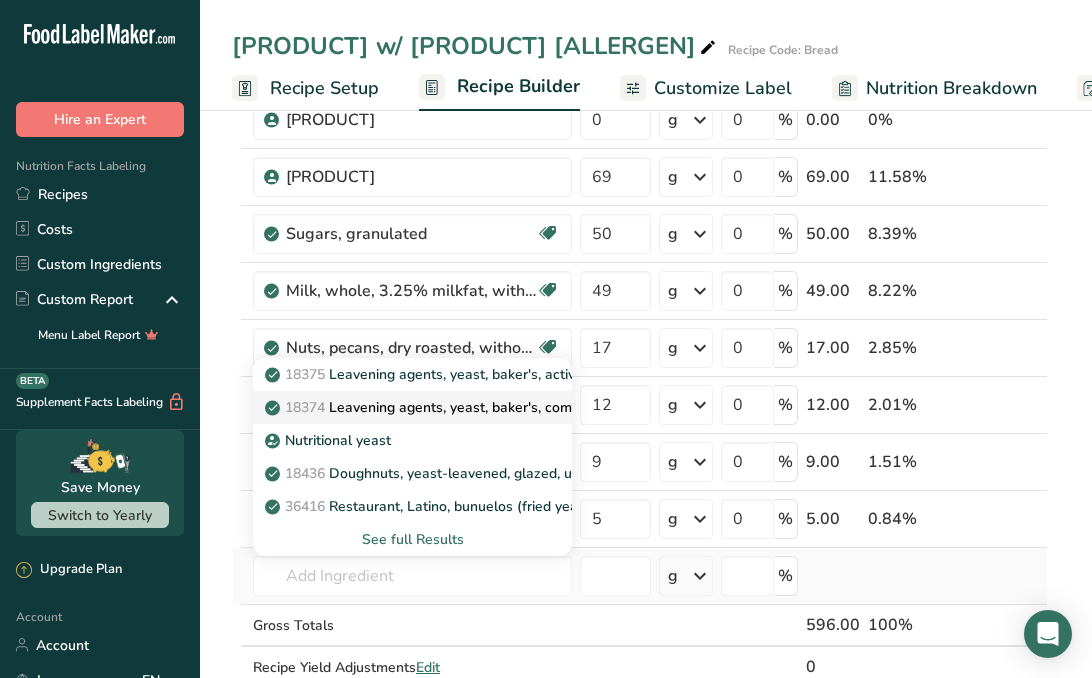 click on "18374
Leavening agents, yeast, baker's, compressed" at bounding box center (446, 407) 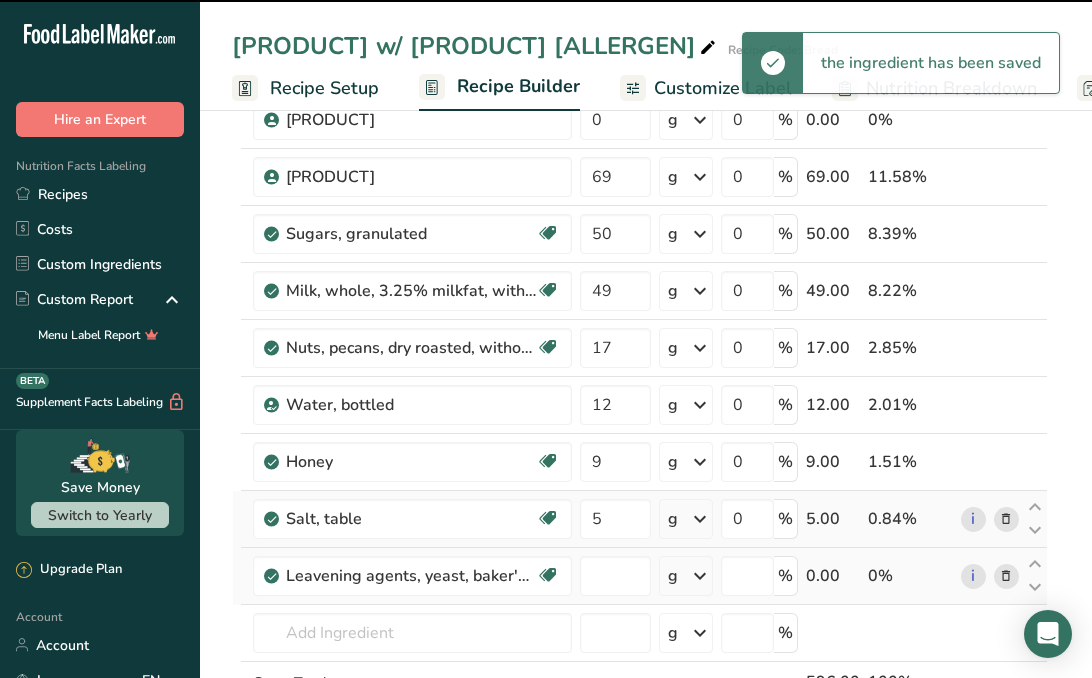 type on "0" 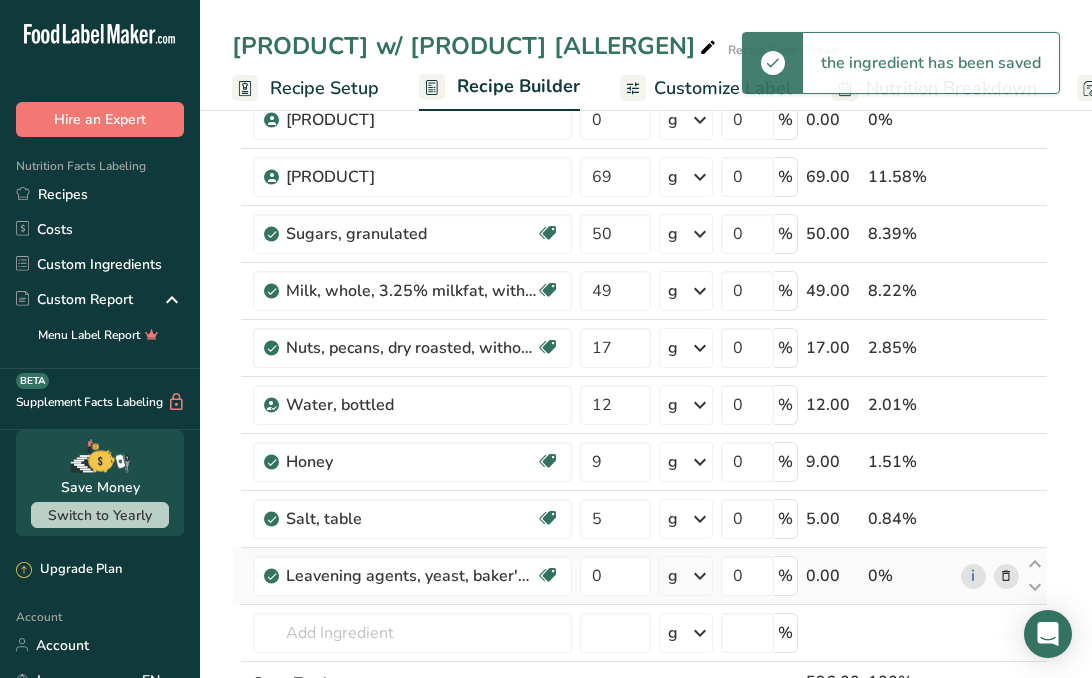 click on "0" at bounding box center [615, 576] 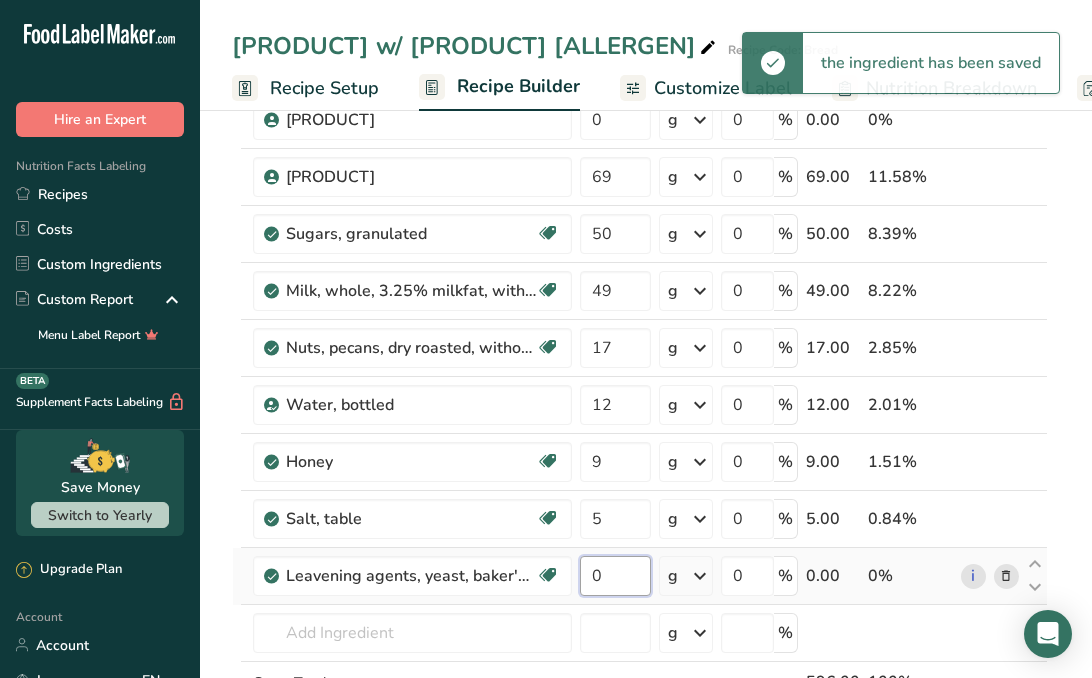 click on "0" at bounding box center (615, 576) 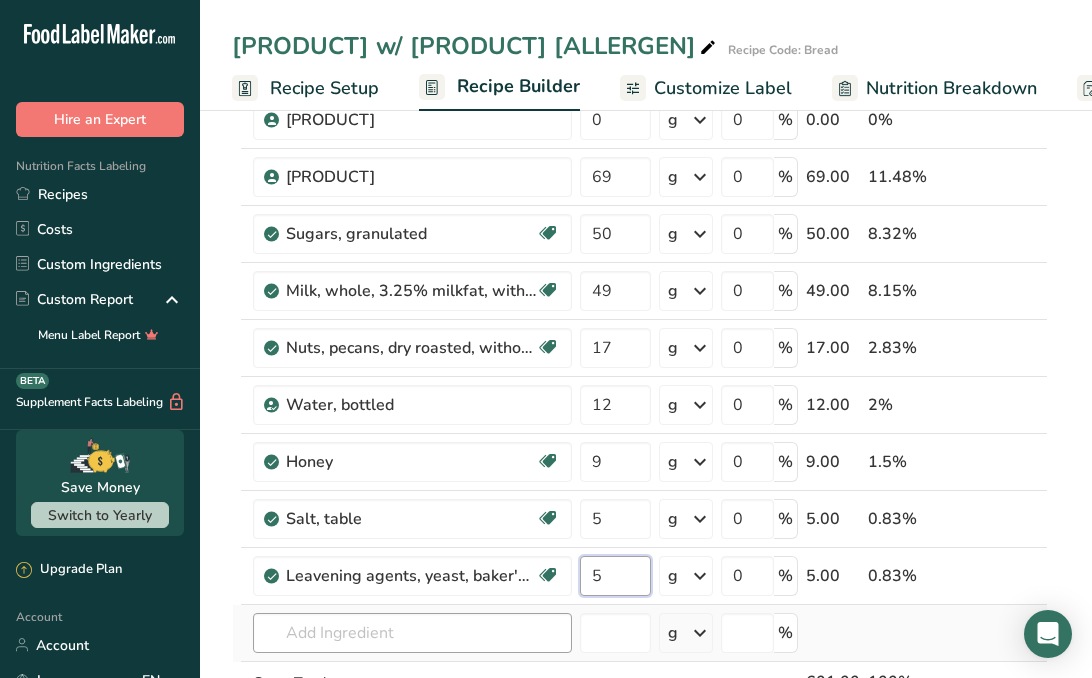 type on "5" 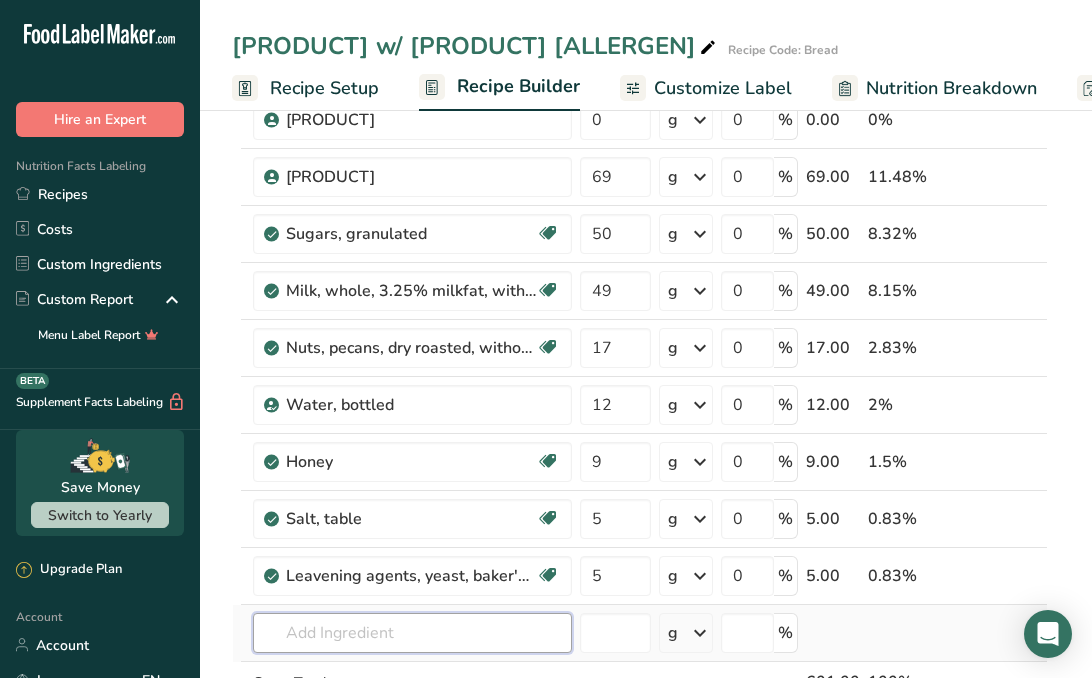 click on "Ingredient *
Amount *
Unit *
Waste *   .a-a{fill:#347362;}.b-a{fill:#fff;}          Grams
Percentage
Wheat flour, white, bread, enriched
Dairy free
Vegan
Vegetarian
Soy free
230
g
Portions
1 cup
Weight Units
g
kg
mg
See more
Volume Units
l
Volume units require a density conversion. If you know your ingredient's density enter it below. Otherwise, click on "RIA" our AI Regulatory bot - she will be able to help you
lb/ft3
g/cm3
Confirm
mL
lb/ft3
g/cm3" at bounding box center (640, 332) 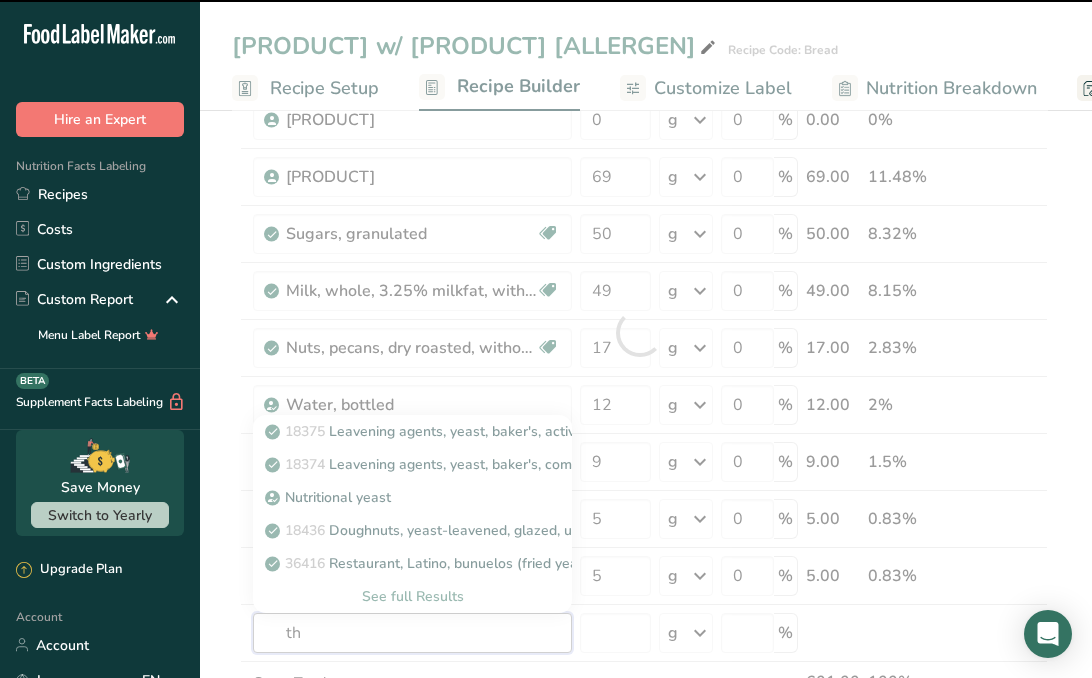 type on "thy" 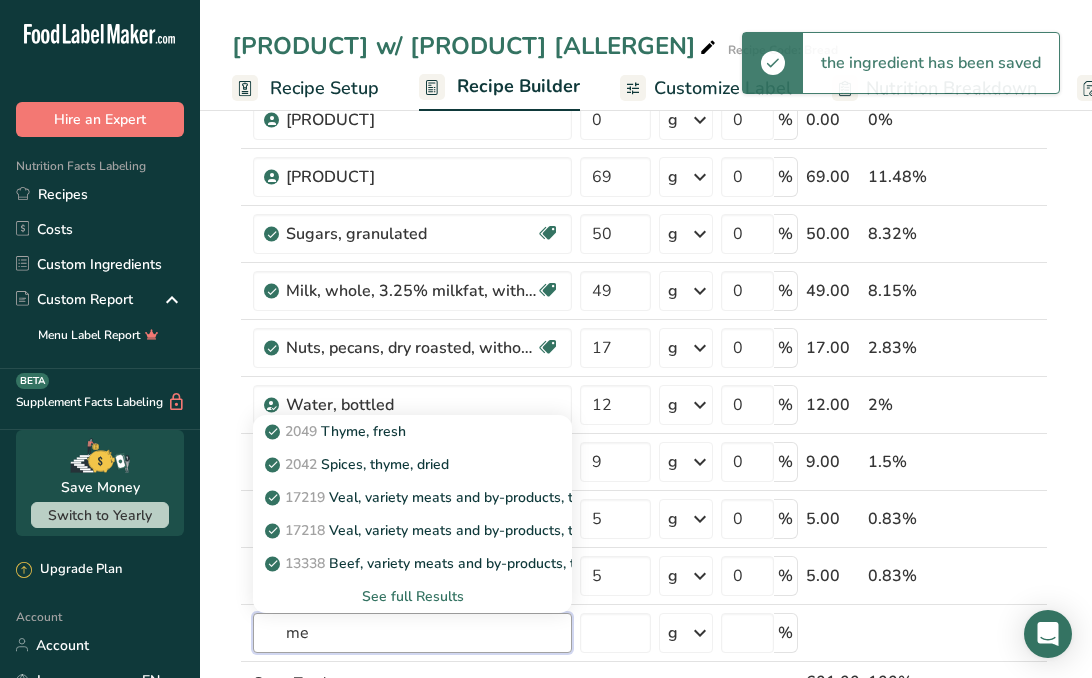 type on "m" 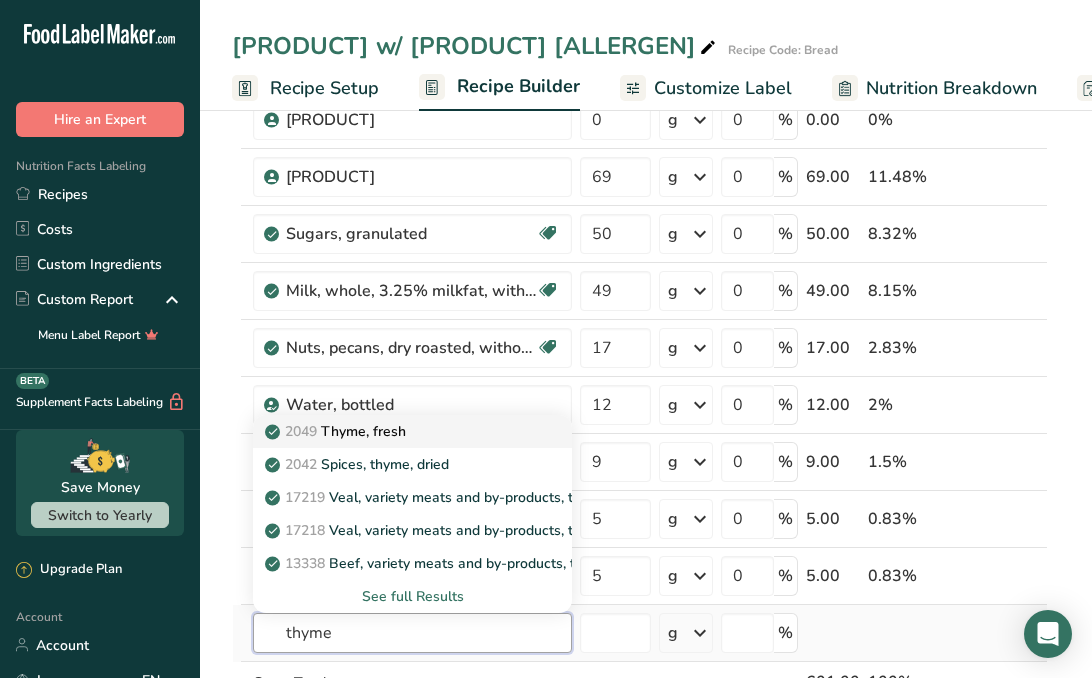 type on "thyme" 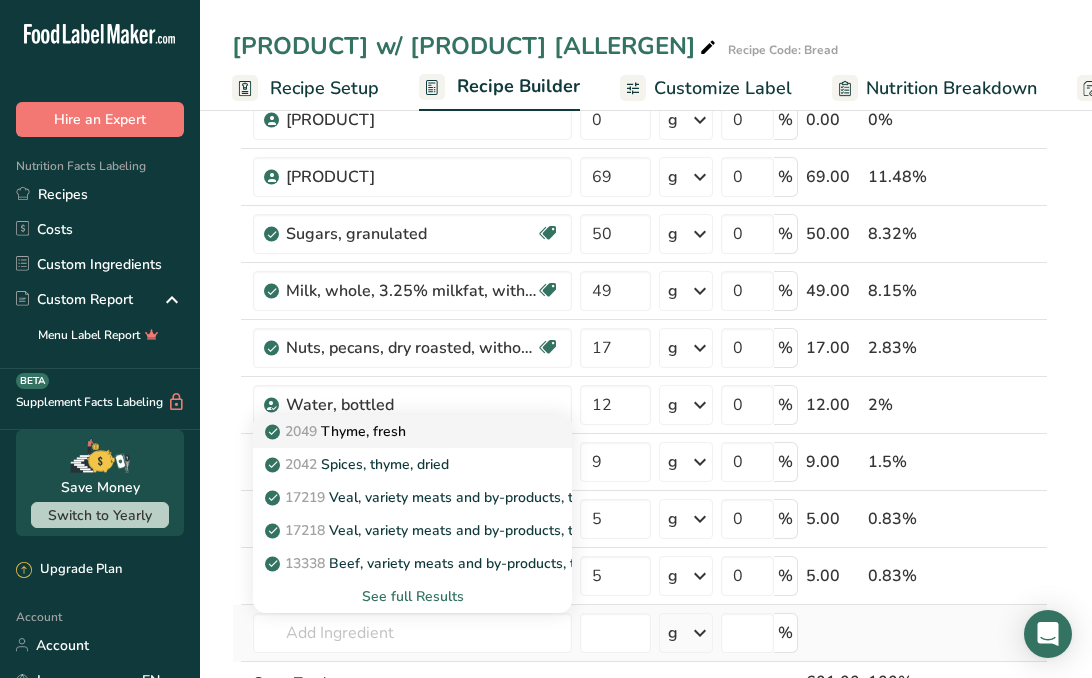 click on "2049
Thyme, fresh" at bounding box center (396, 431) 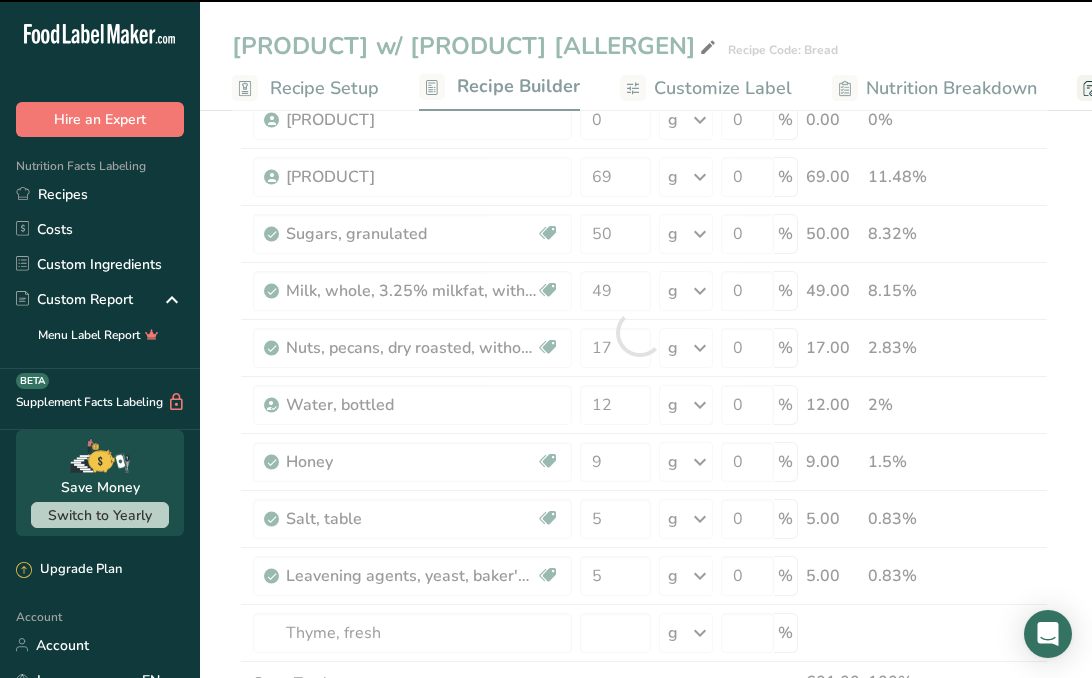 scroll, scrollTop: 409, scrollLeft: 0, axis: vertical 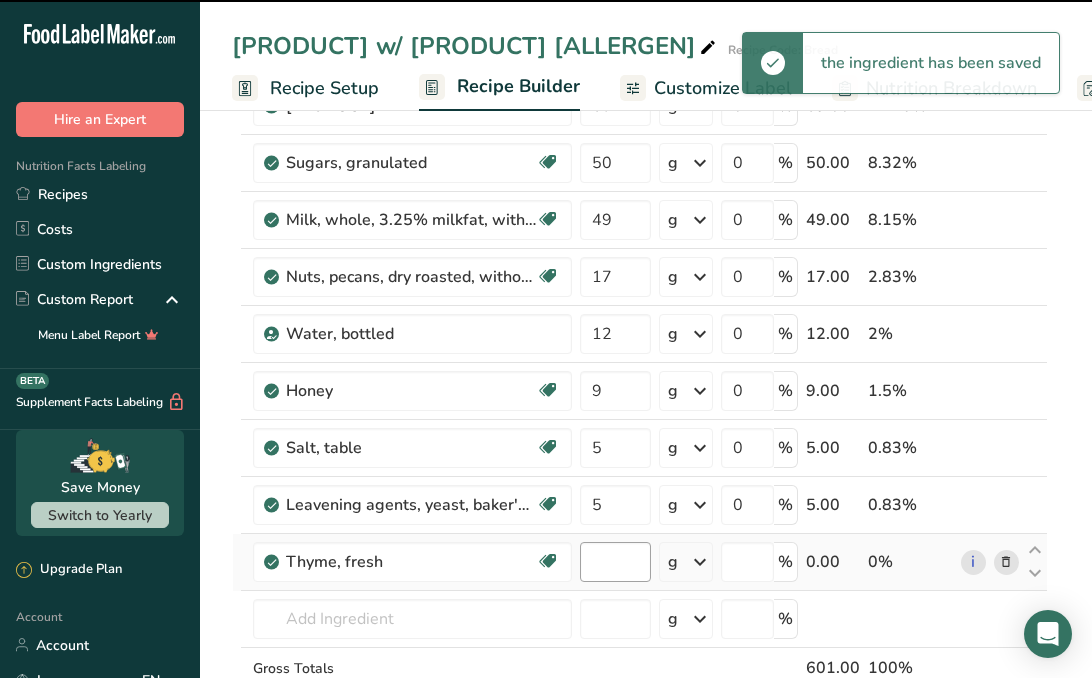 type on "0" 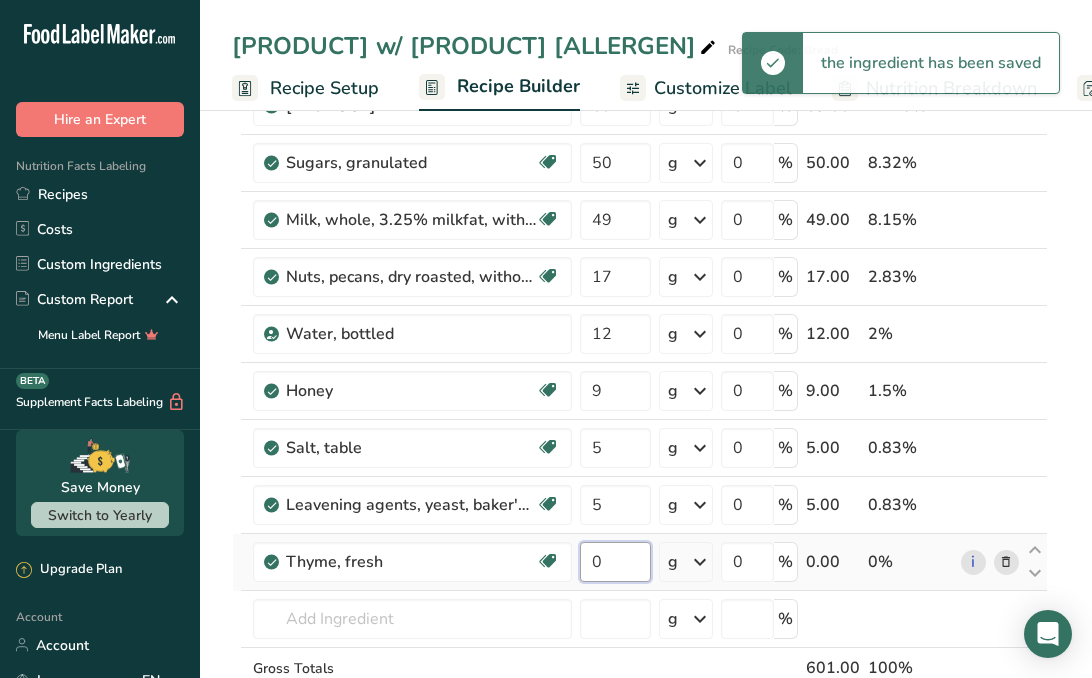 click on "0" at bounding box center (615, 562) 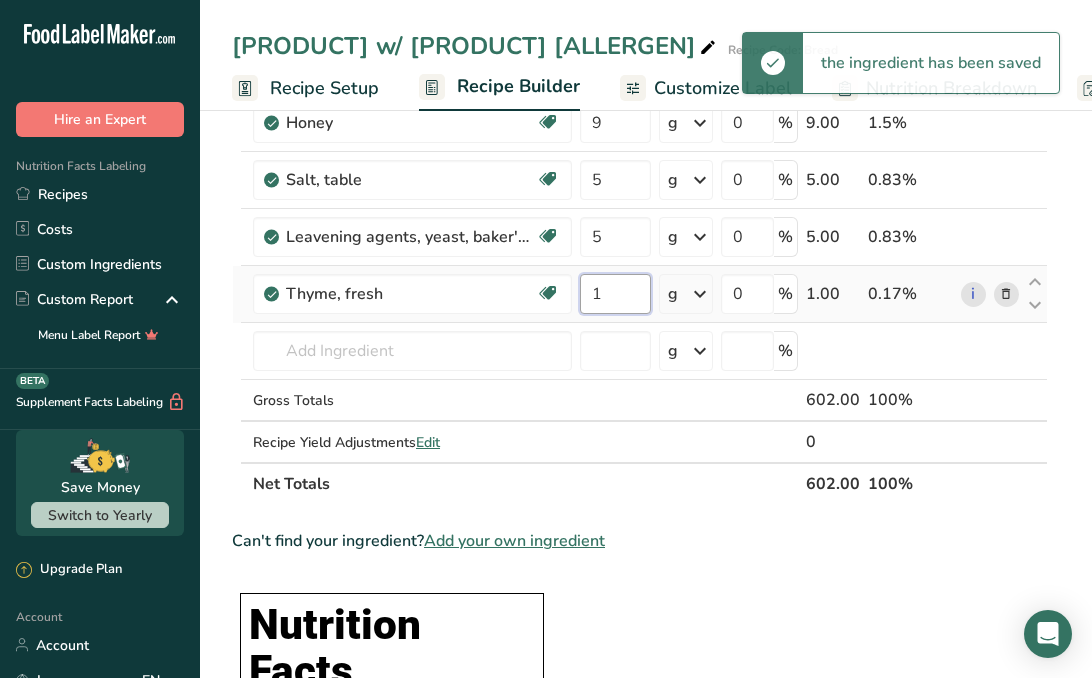 scroll, scrollTop: 762, scrollLeft: 0, axis: vertical 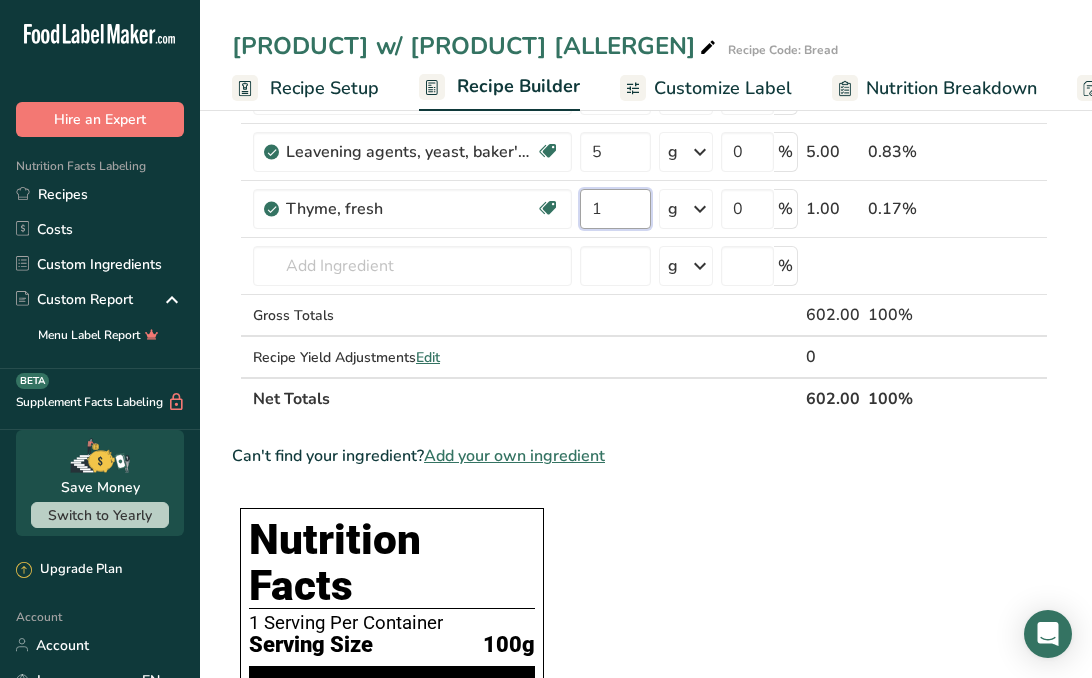 type on "1" 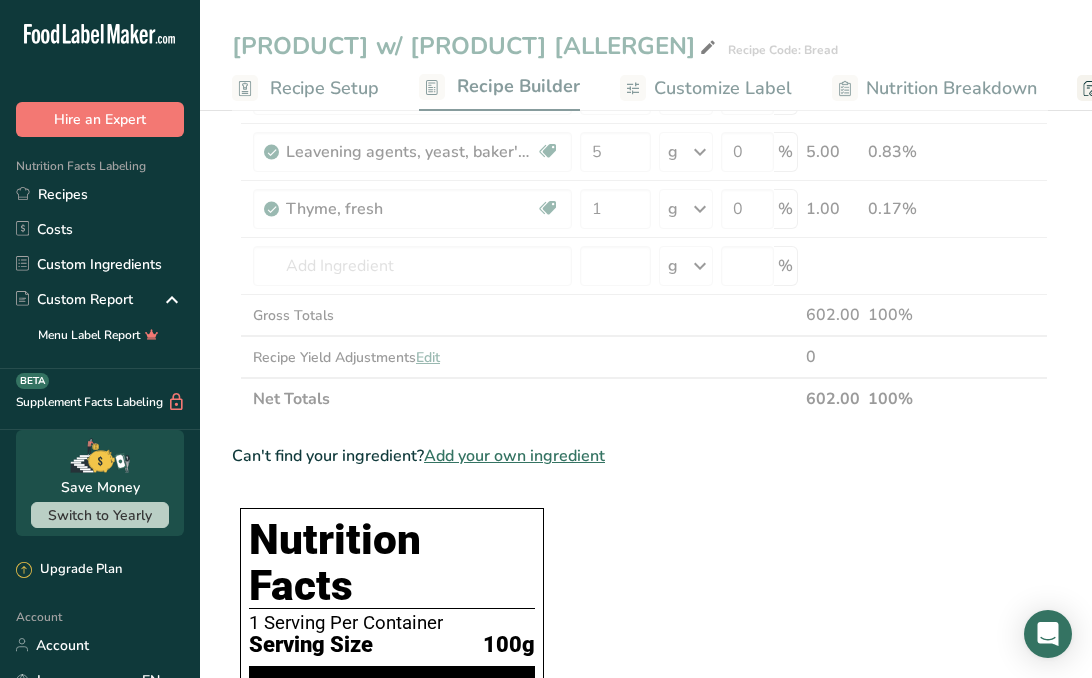 click on "Ingredient *
Amount *
Unit *
Waste *   .a-a{fill:#347362;}.b-a{fill:#fff;}          Grams
Percentage
Wheat flour, white, bread, enriched
Dairy free
Vegan
Vegetarian
Soy free
230
g
Portions
1 cup
Weight Units
g
kg
mg
See more
Volume Units
l
Volume units require a density conversion. If you know your ingredient's density enter it below. Otherwise, click on "RIA" our AI Regulatory bot - she will be able to help you
lb/ft3
g/cm3
Confirm
mL
lb/ft3
fl oz" at bounding box center [640, 706] 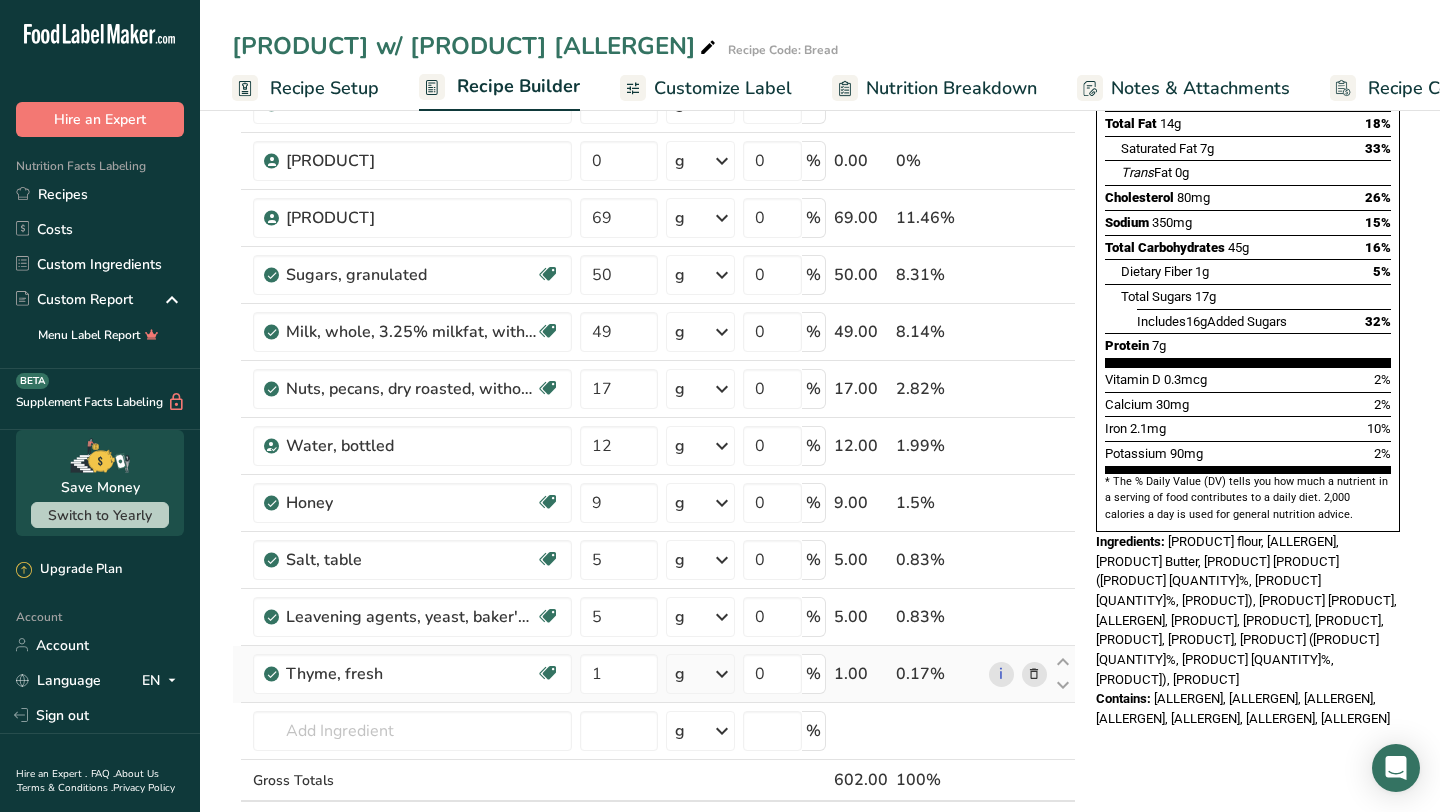 scroll, scrollTop: 0, scrollLeft: 0, axis: both 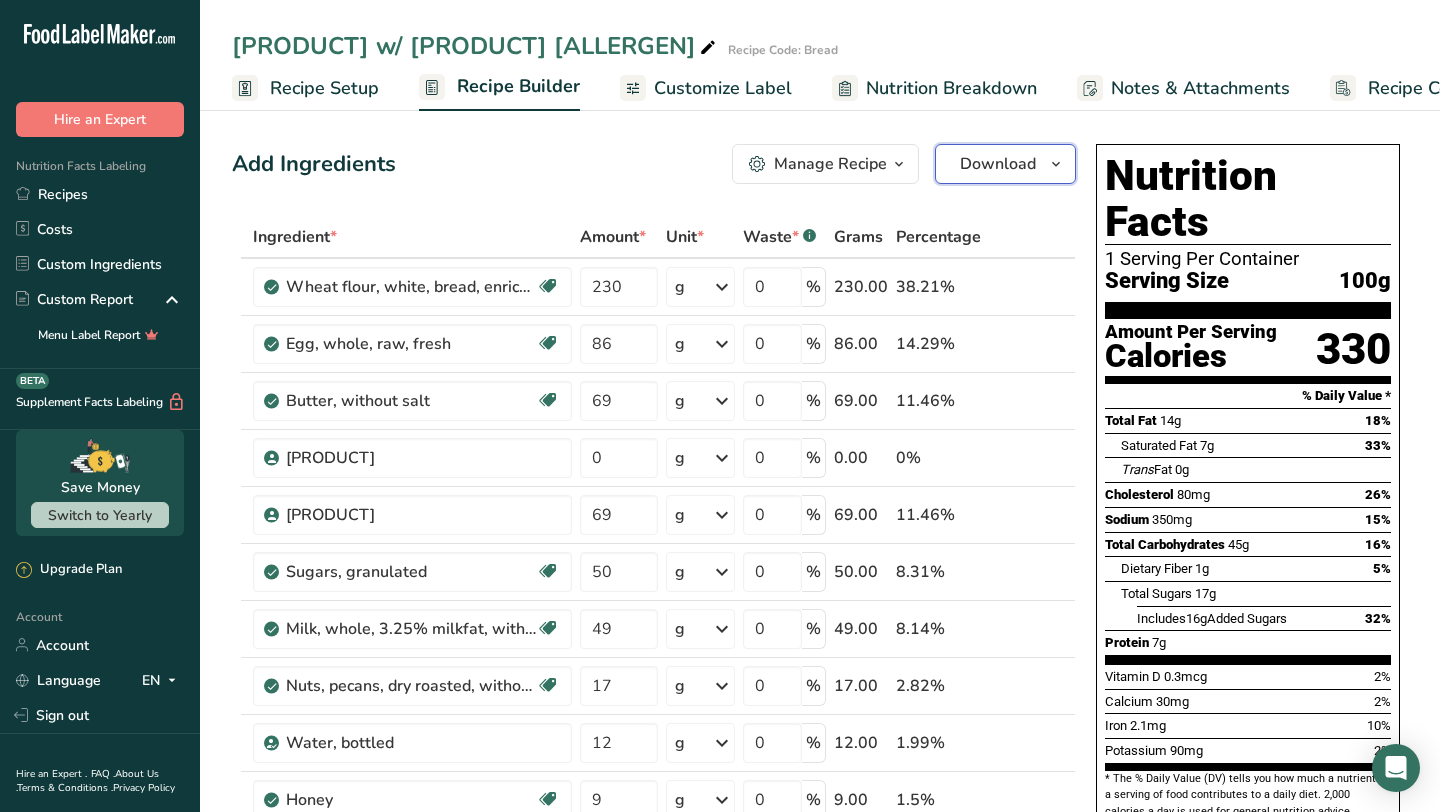 click at bounding box center (1056, 164) 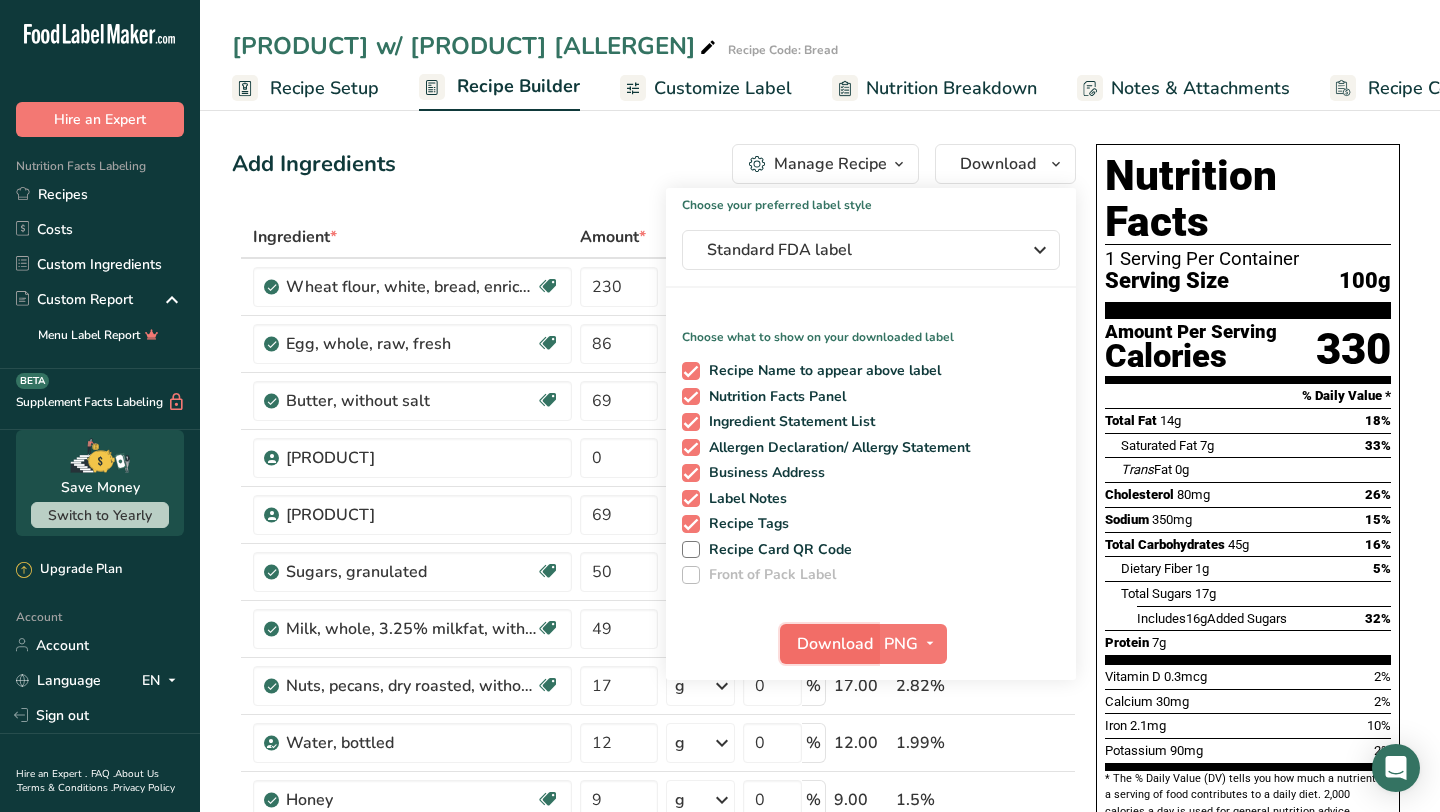 click on "Download" at bounding box center (835, 644) 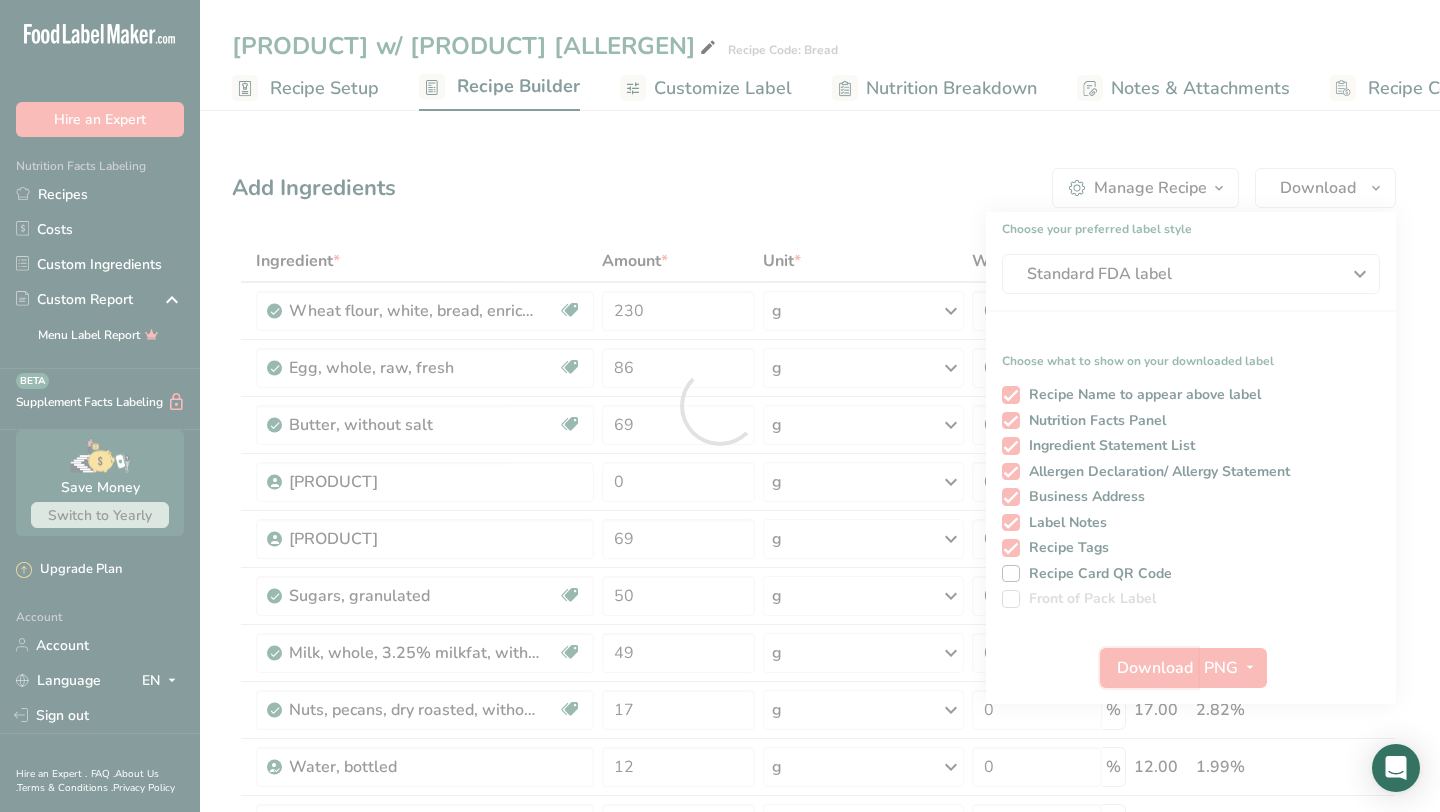 scroll, scrollTop: 0, scrollLeft: 0, axis: both 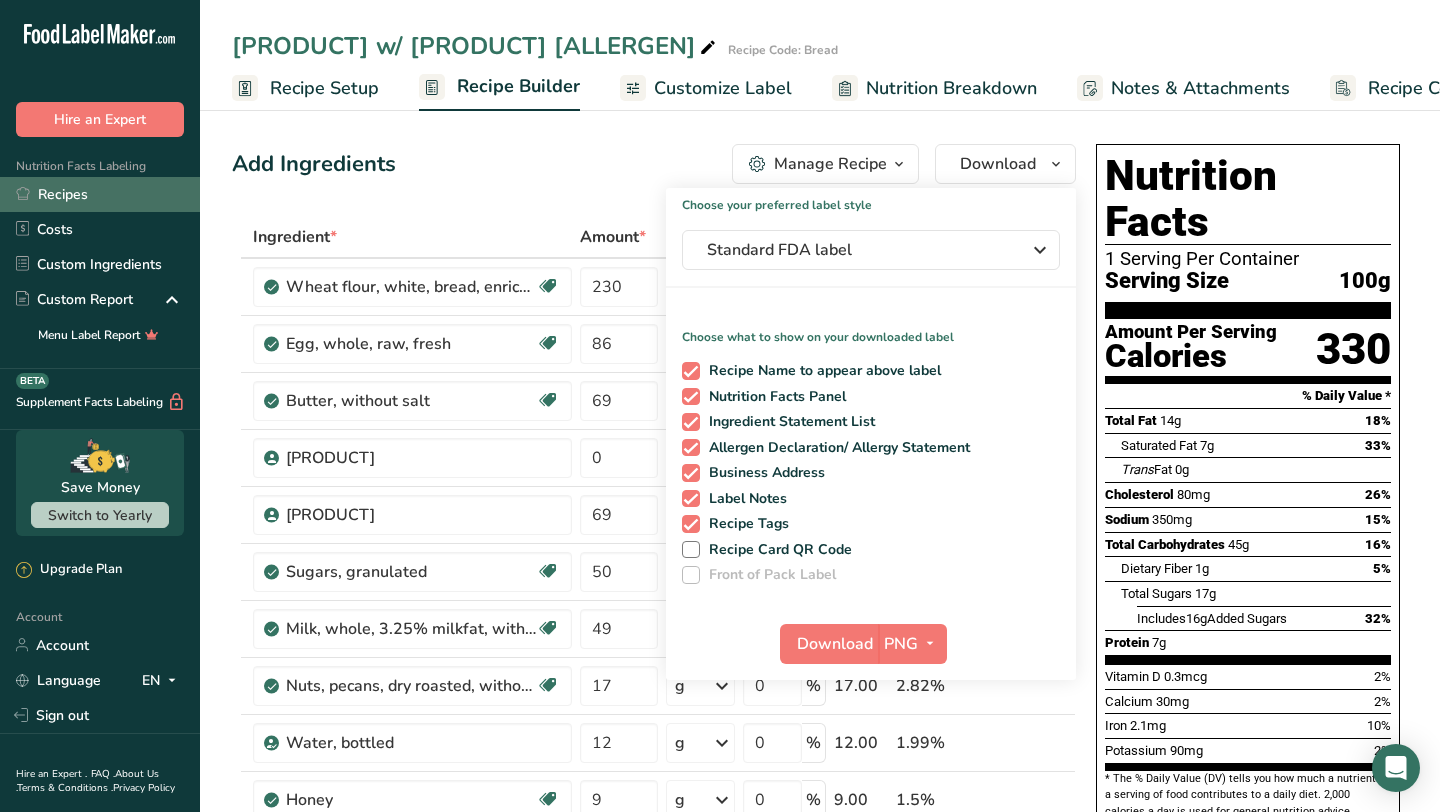 click on "Recipes" at bounding box center (100, 194) 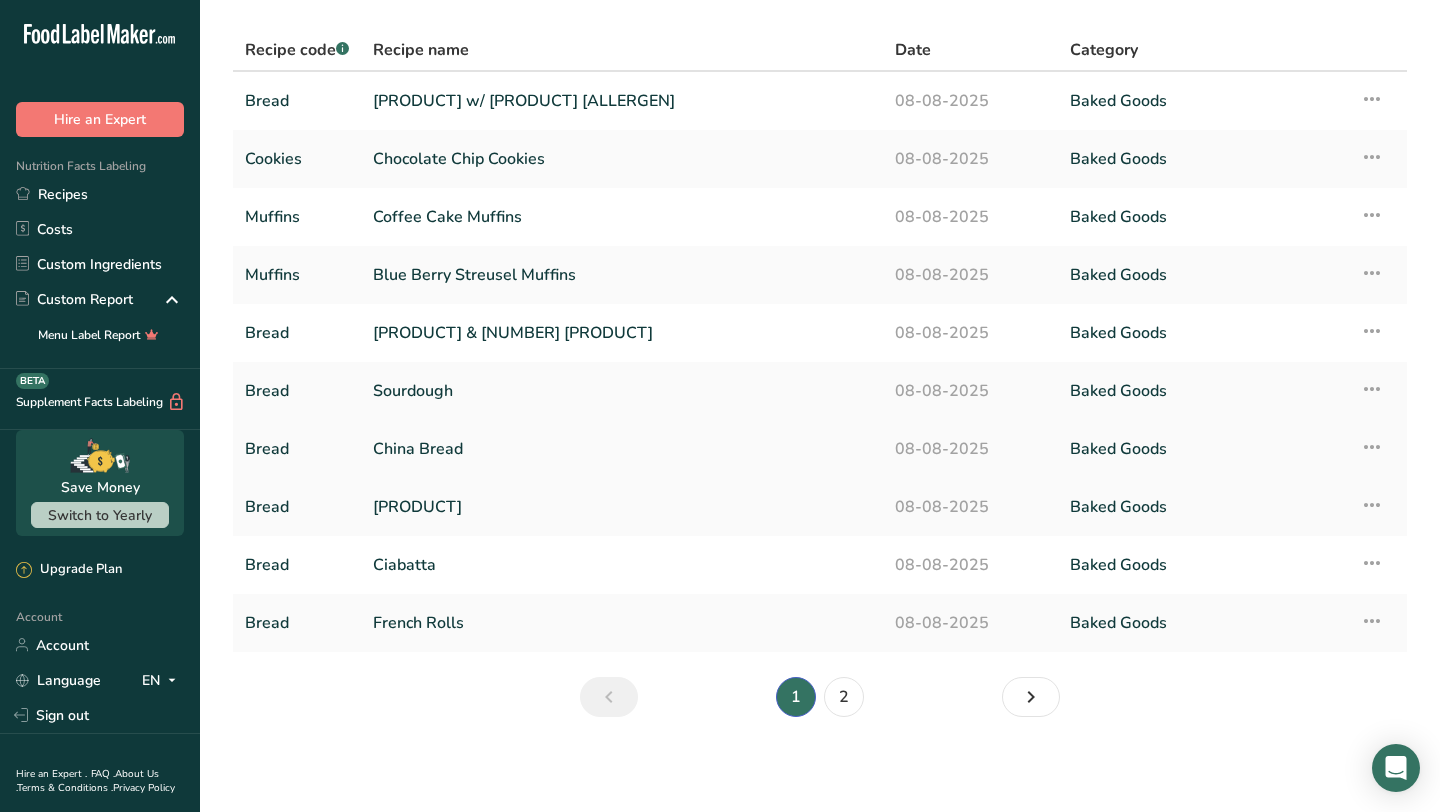 scroll, scrollTop: 0, scrollLeft: 0, axis: both 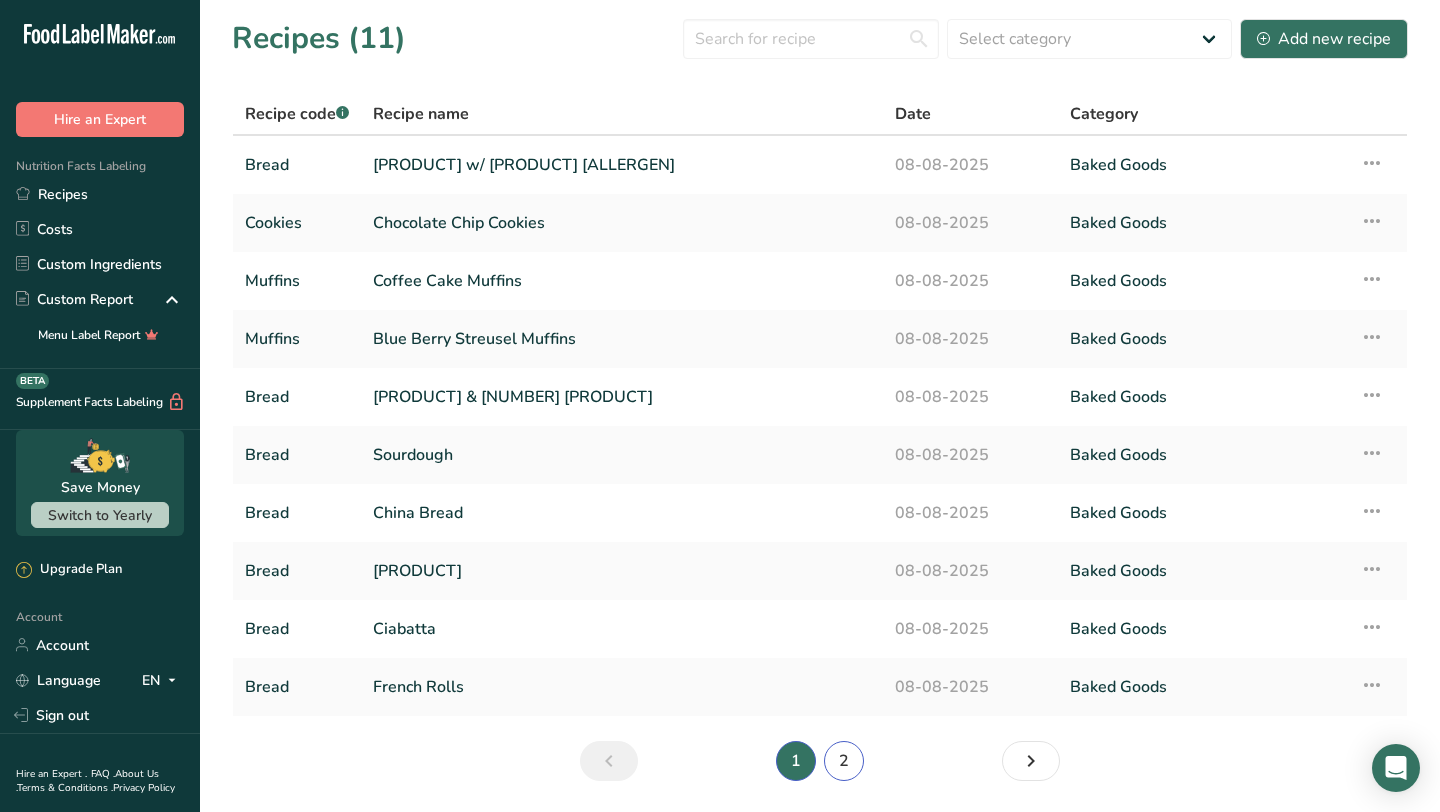 click on "2" at bounding box center (844, 761) 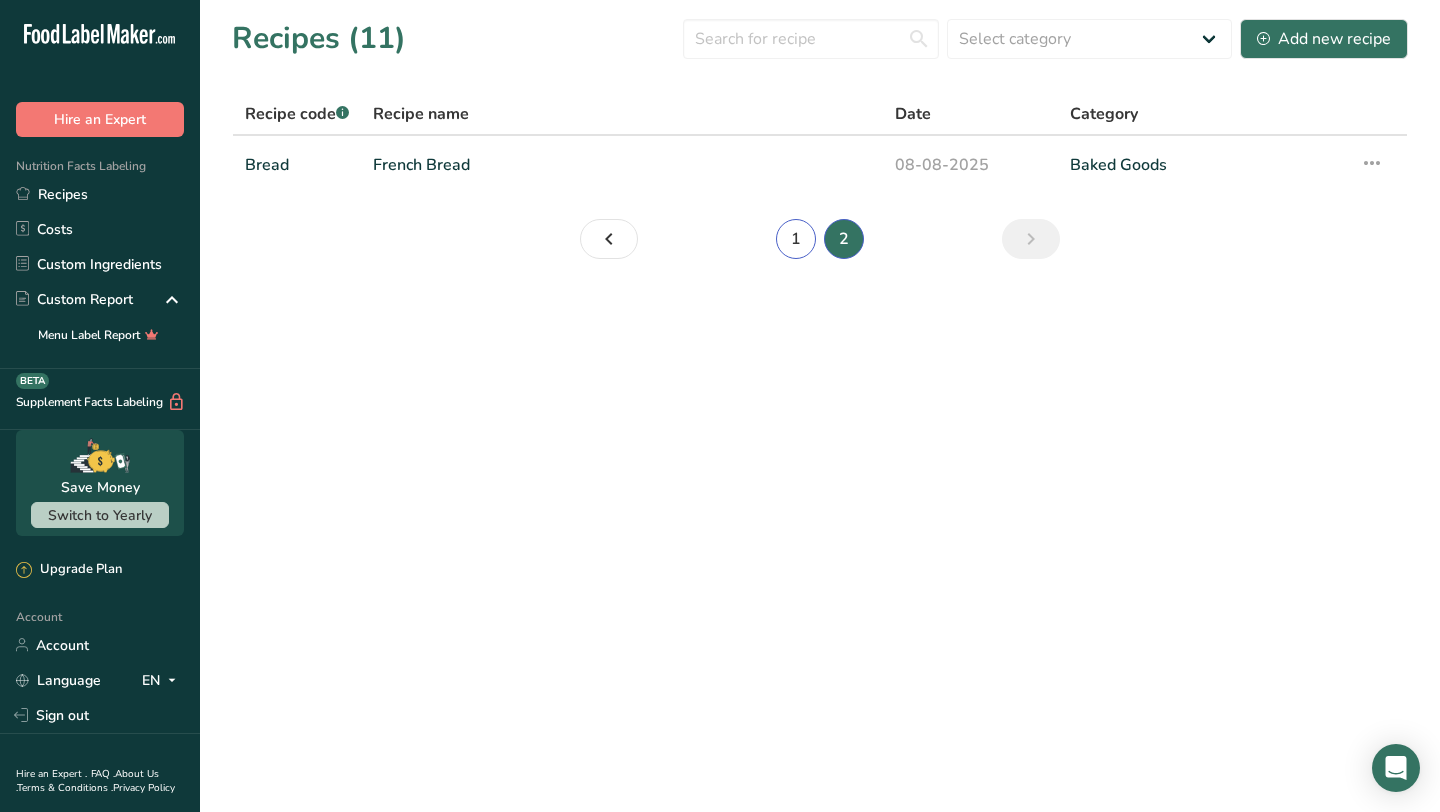 click on "1" at bounding box center [796, 239] 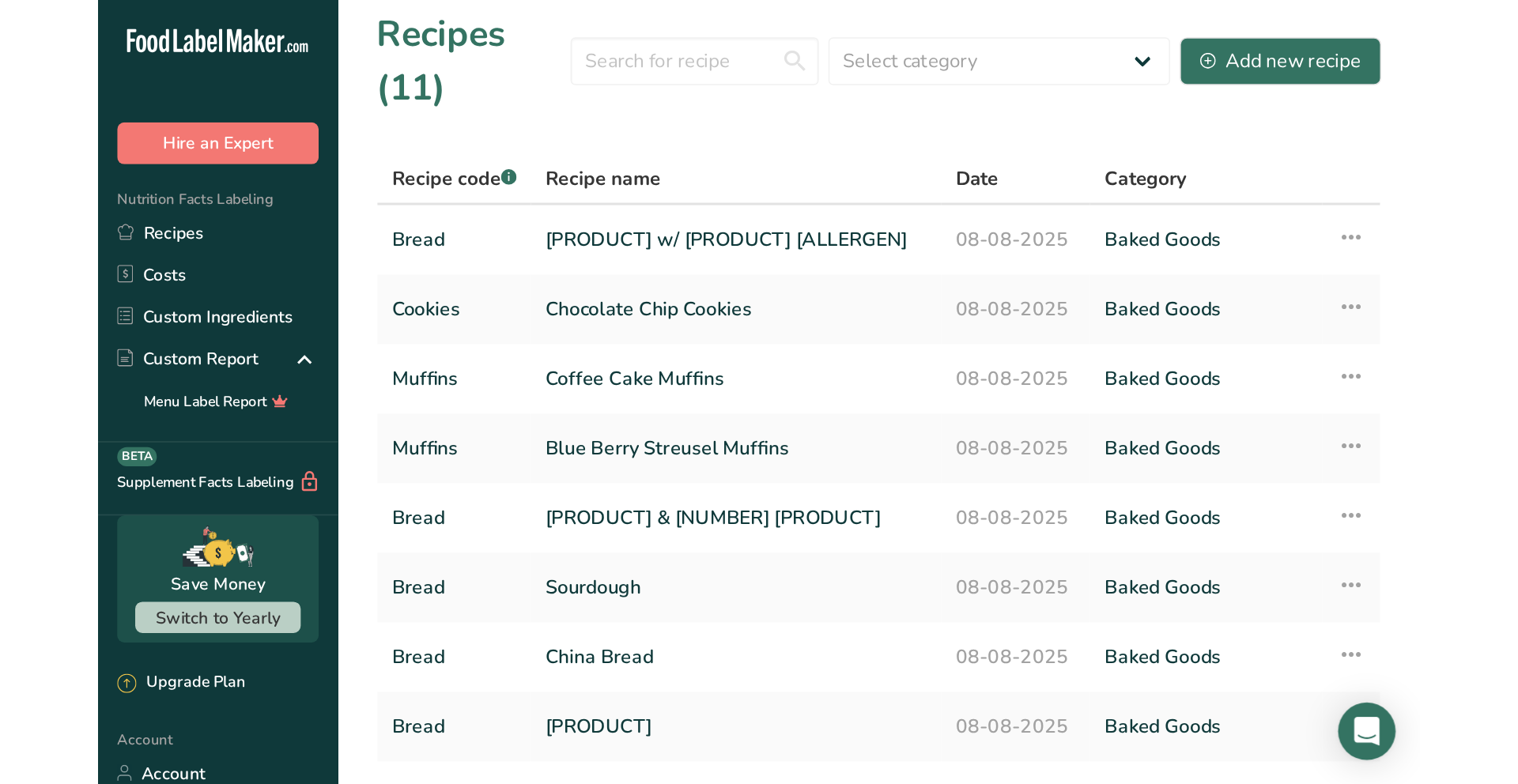 scroll, scrollTop: 0, scrollLeft: 0, axis: both 